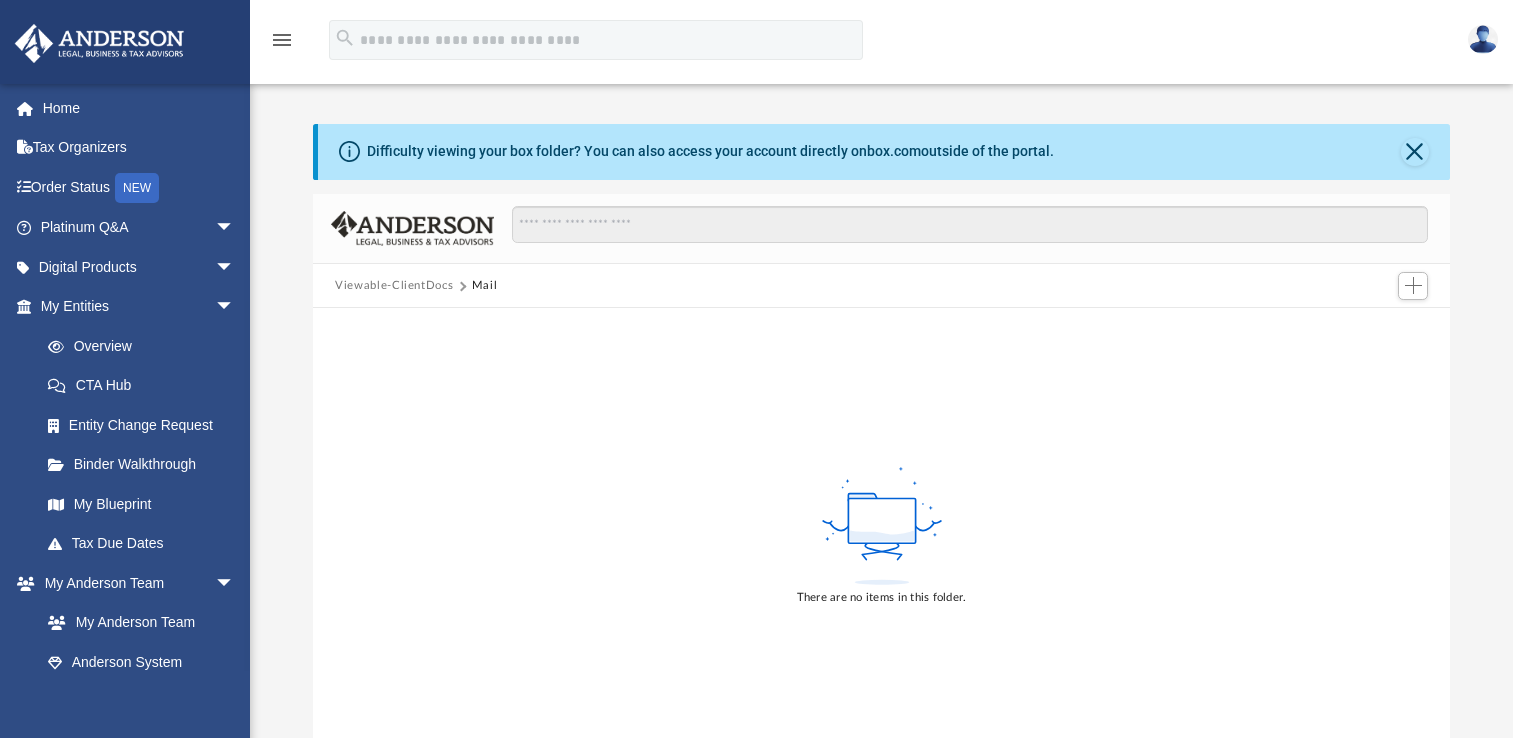 scroll, scrollTop: 0, scrollLeft: 0, axis: both 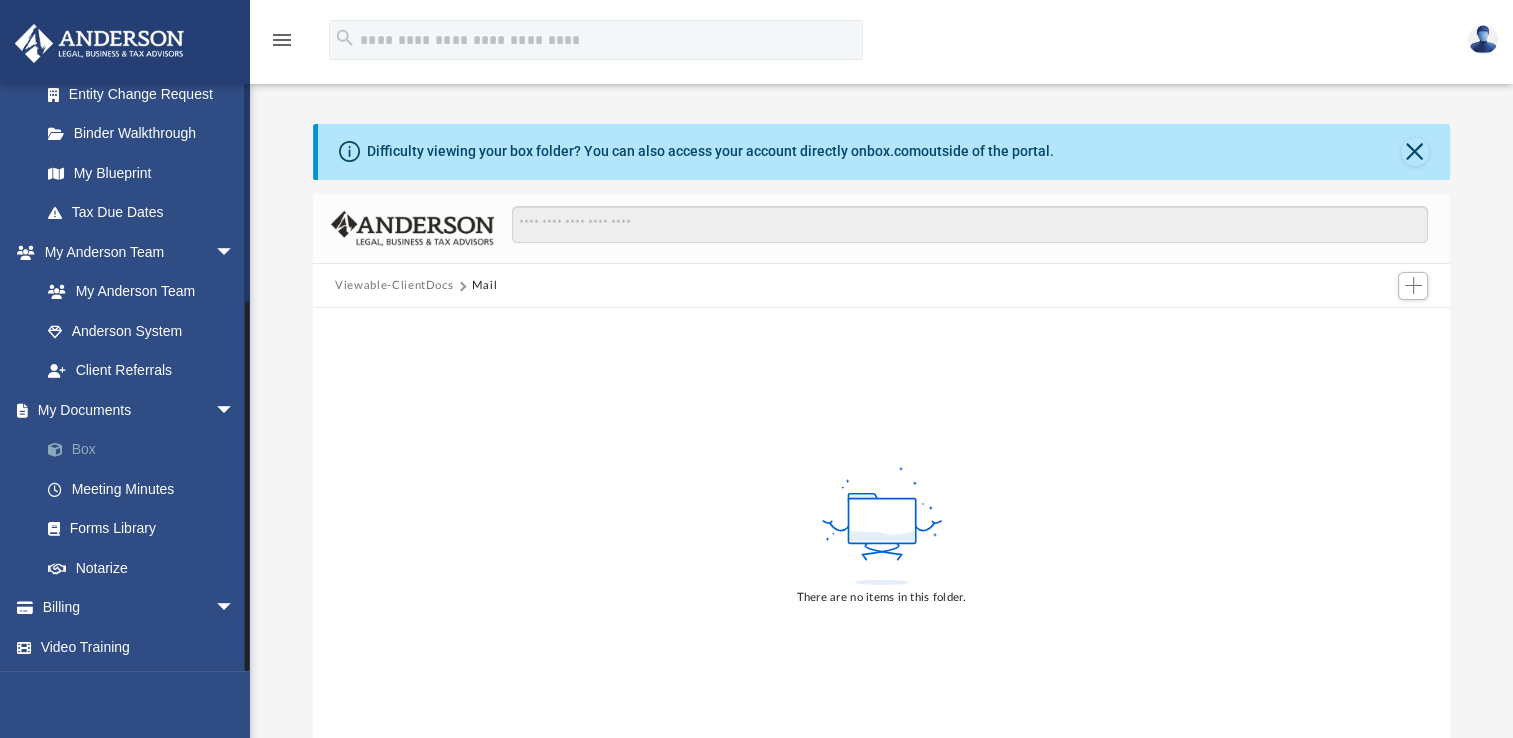 click on "Box" at bounding box center [146, 450] 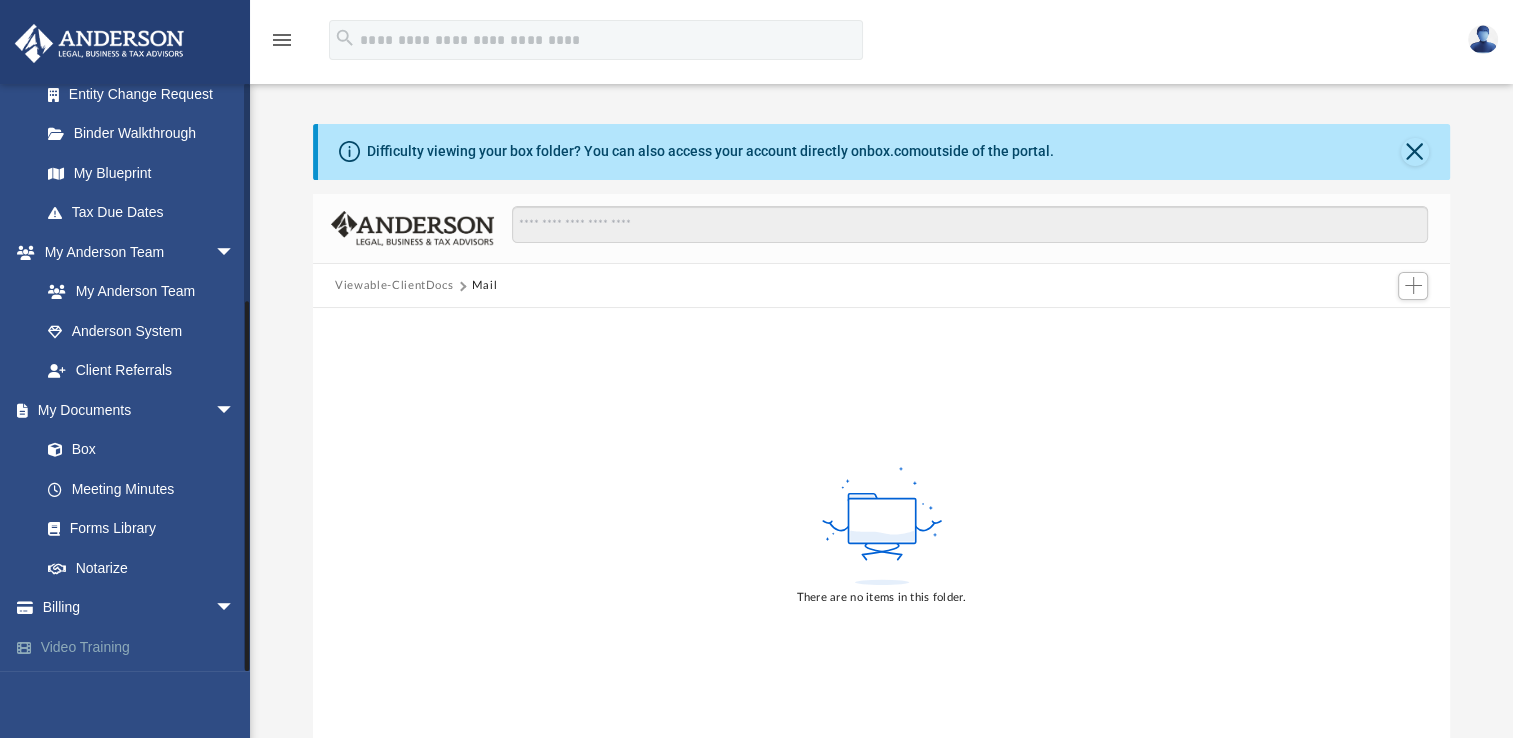 click on "Video Training" at bounding box center (139, 647) 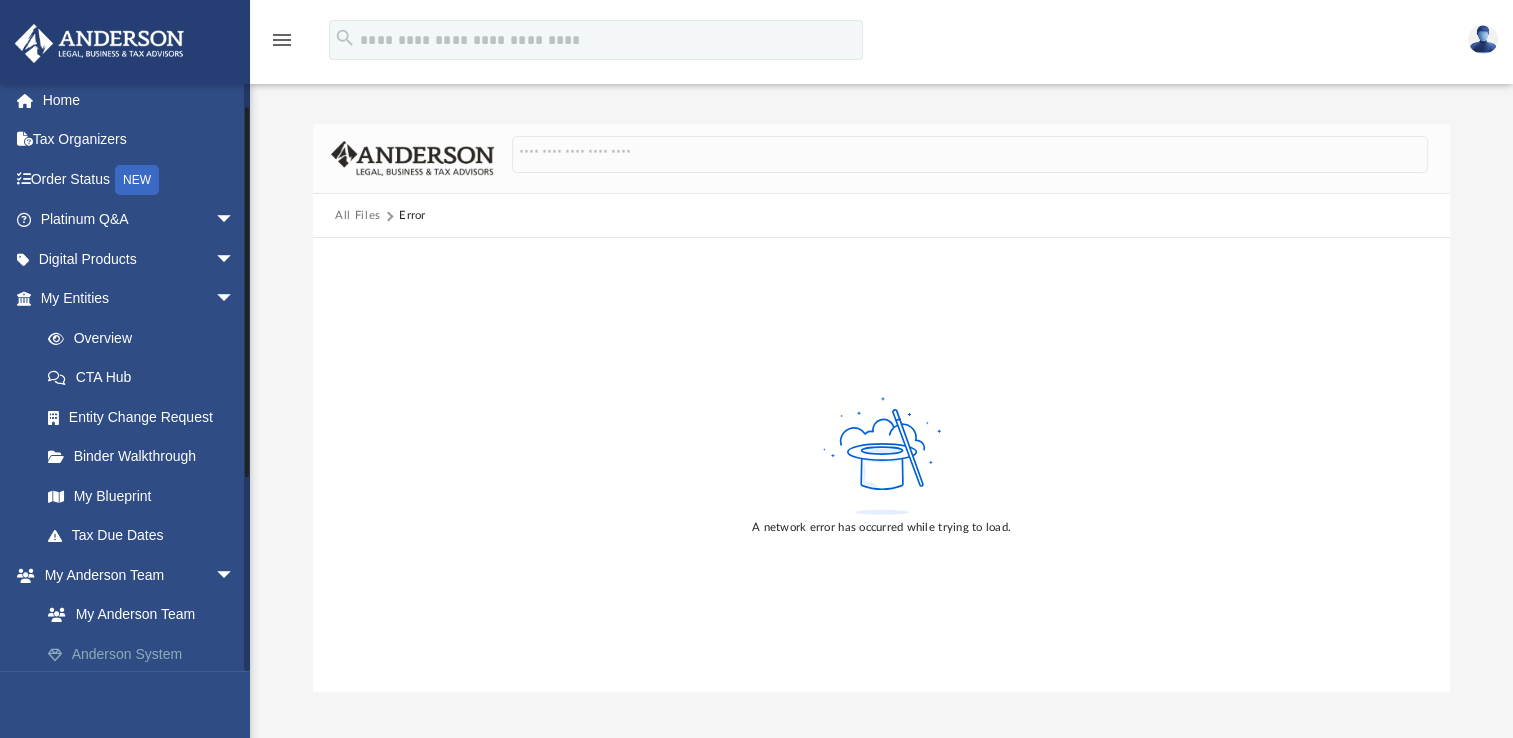 scroll, scrollTop: 0, scrollLeft: 0, axis: both 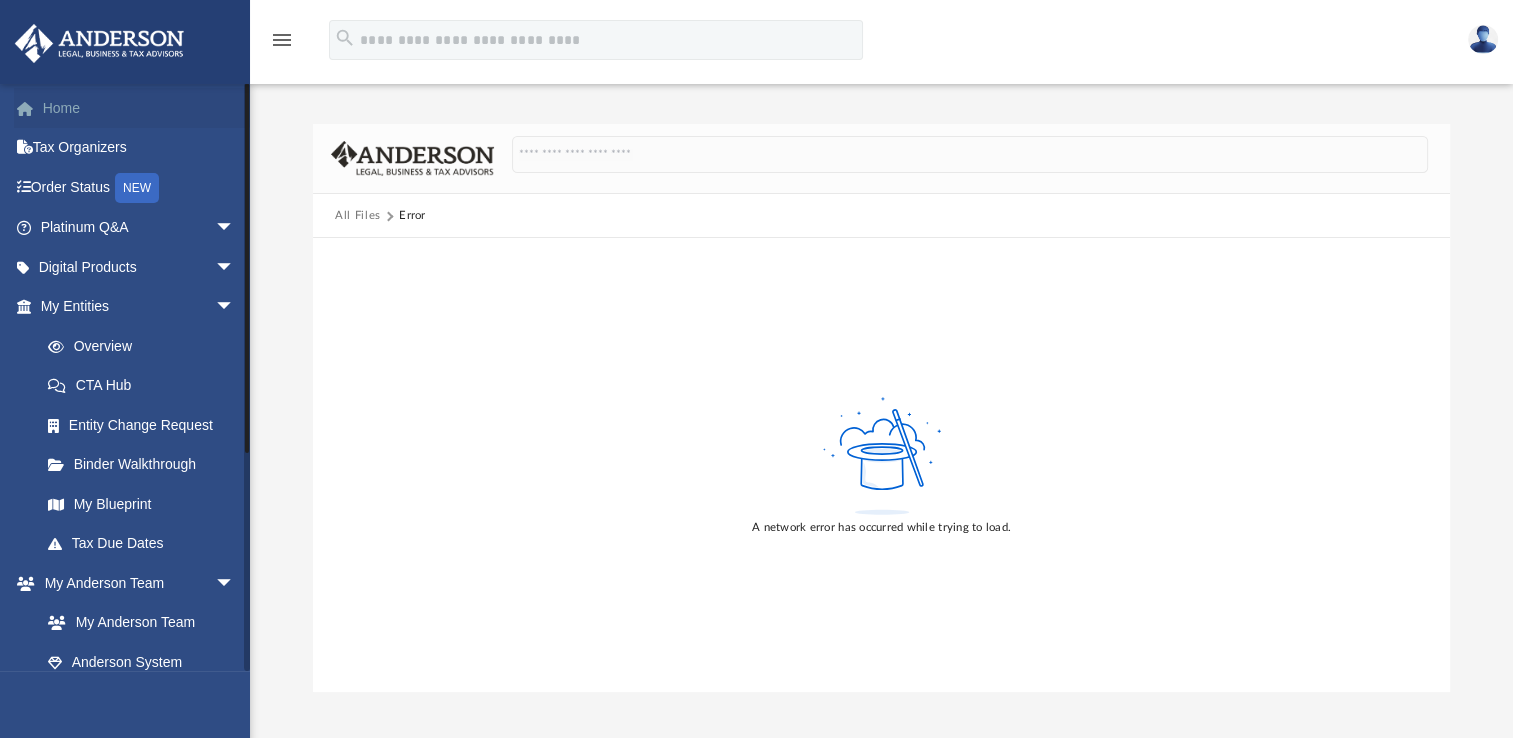 click on "Home" at bounding box center [139, 108] 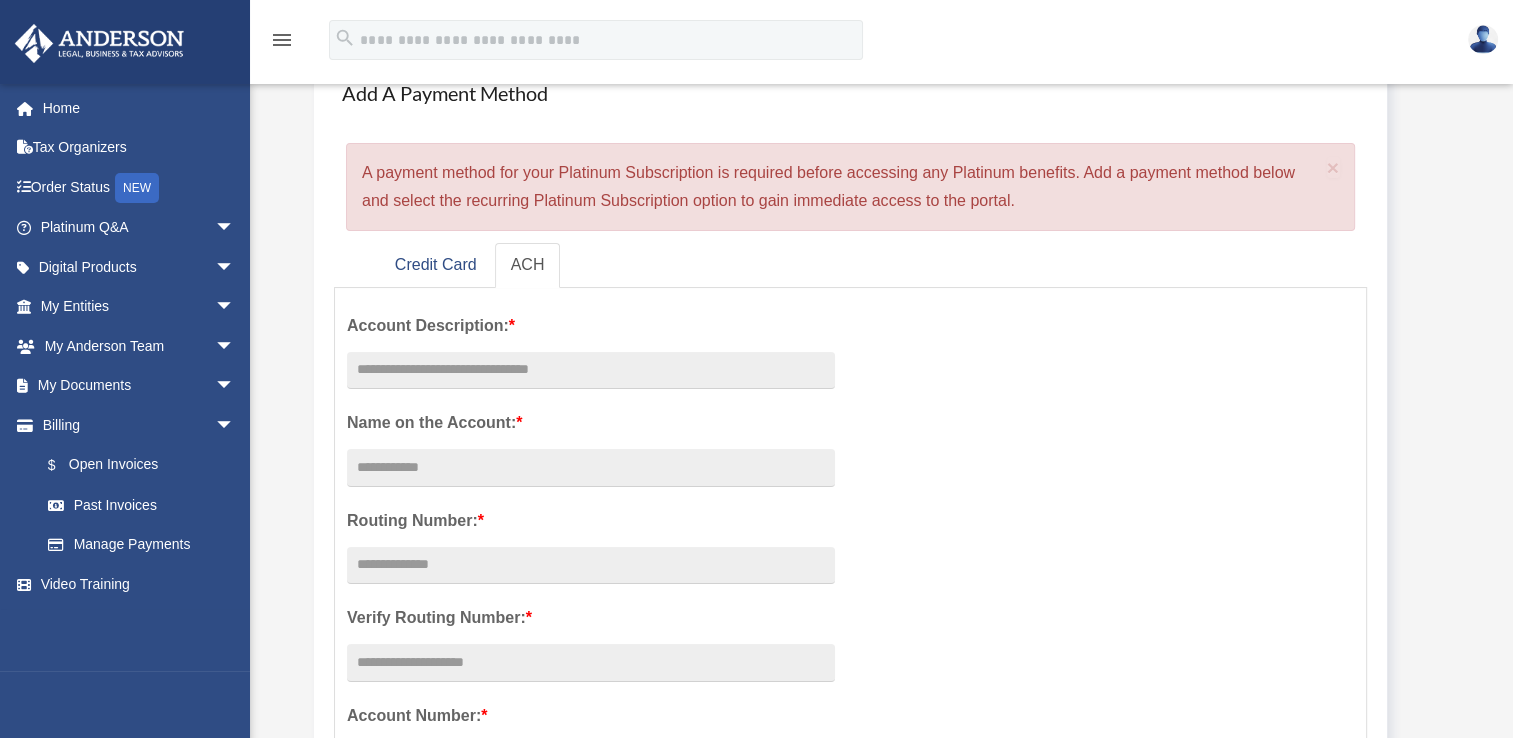scroll, scrollTop: 0, scrollLeft: 0, axis: both 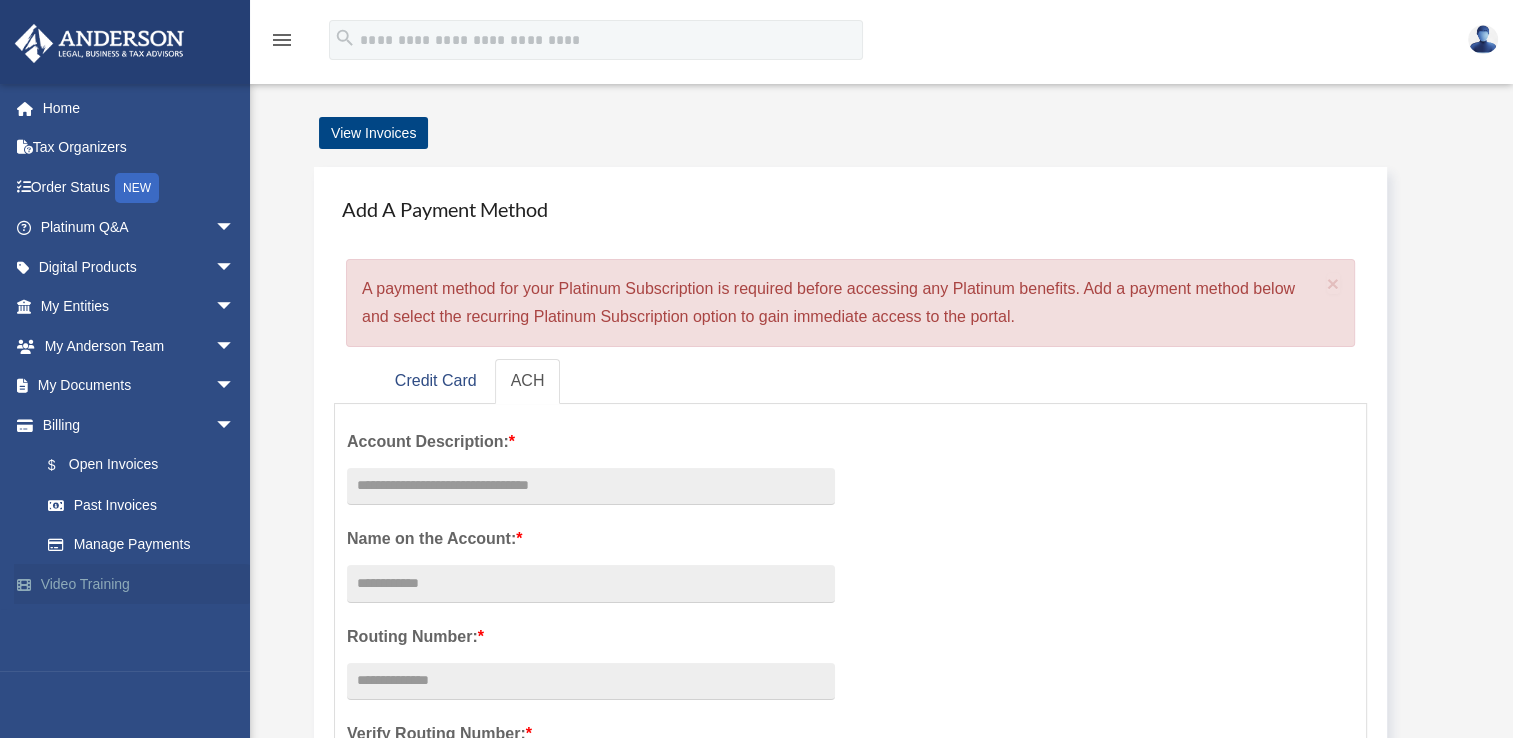 click on "Video Training" at bounding box center (139, 584) 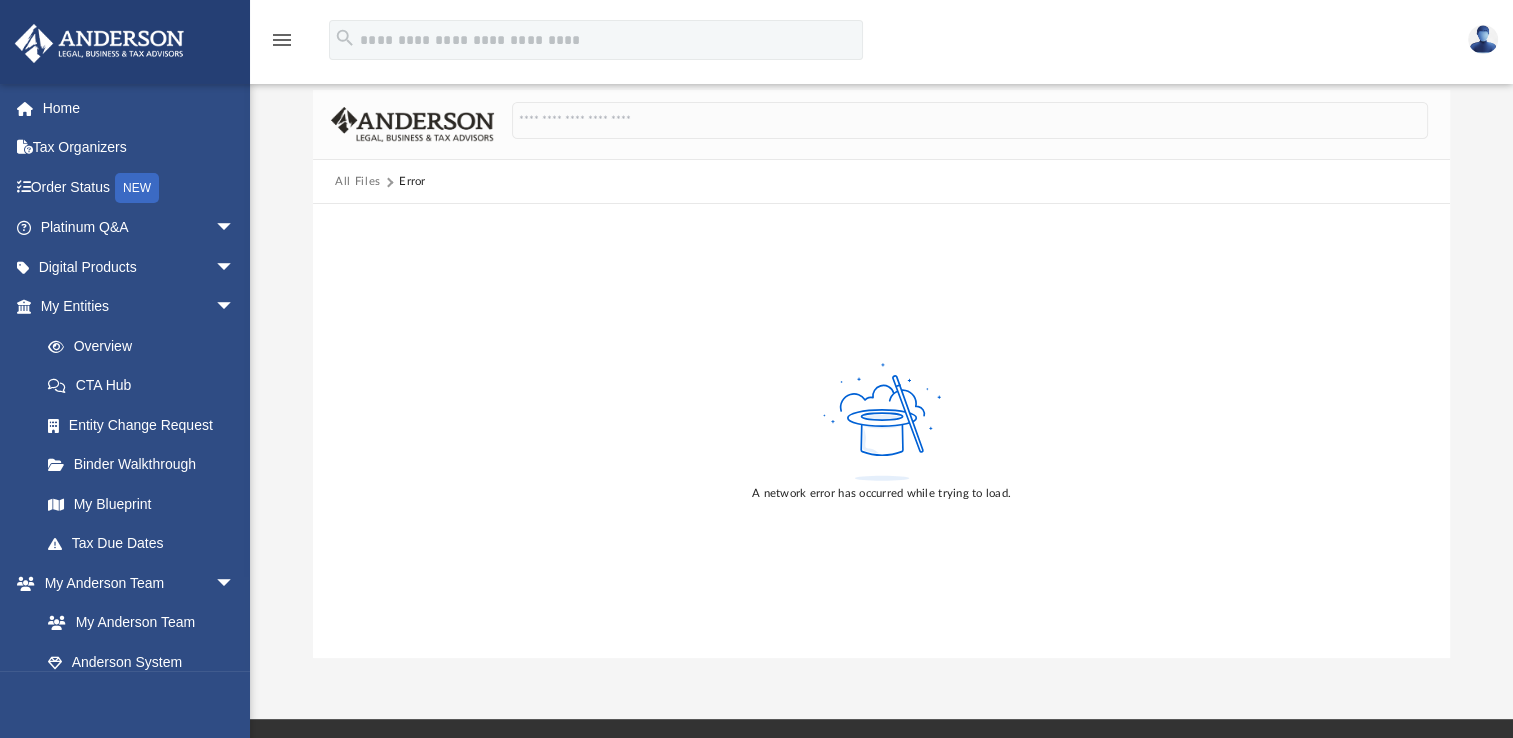 scroll, scrollTop: 0, scrollLeft: 0, axis: both 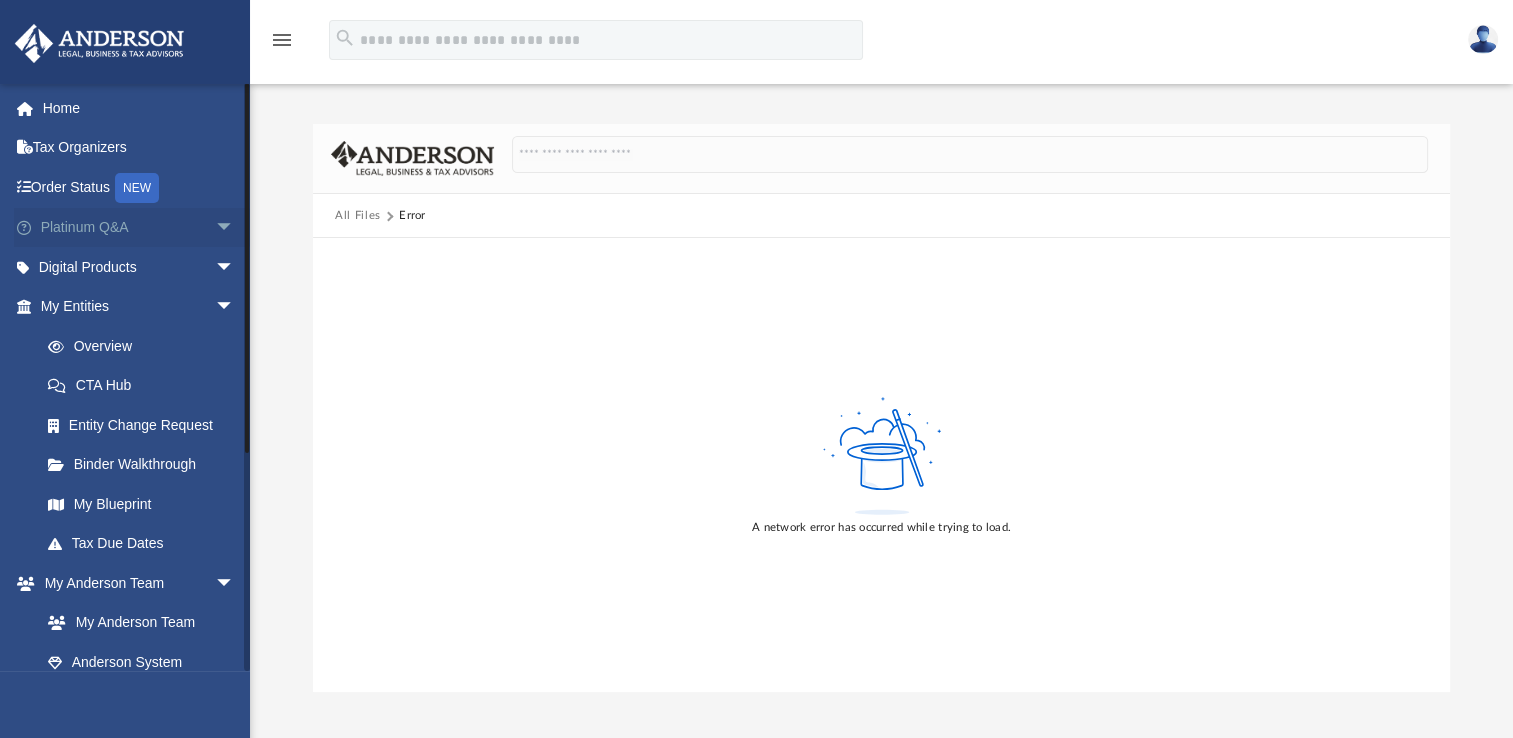 click on "Platinum Q&A arrow_drop_down" at bounding box center (139, 228) 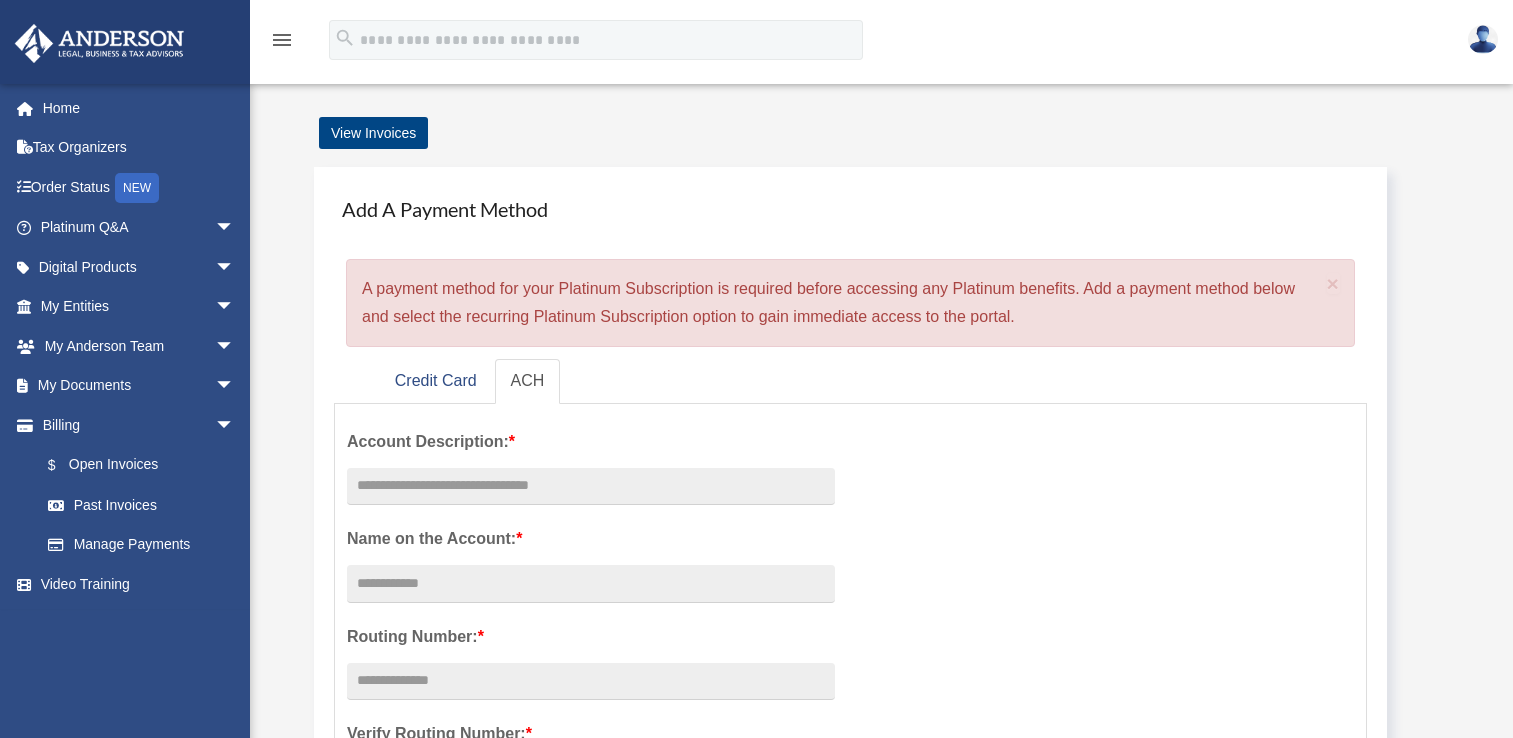 scroll, scrollTop: 0, scrollLeft: 0, axis: both 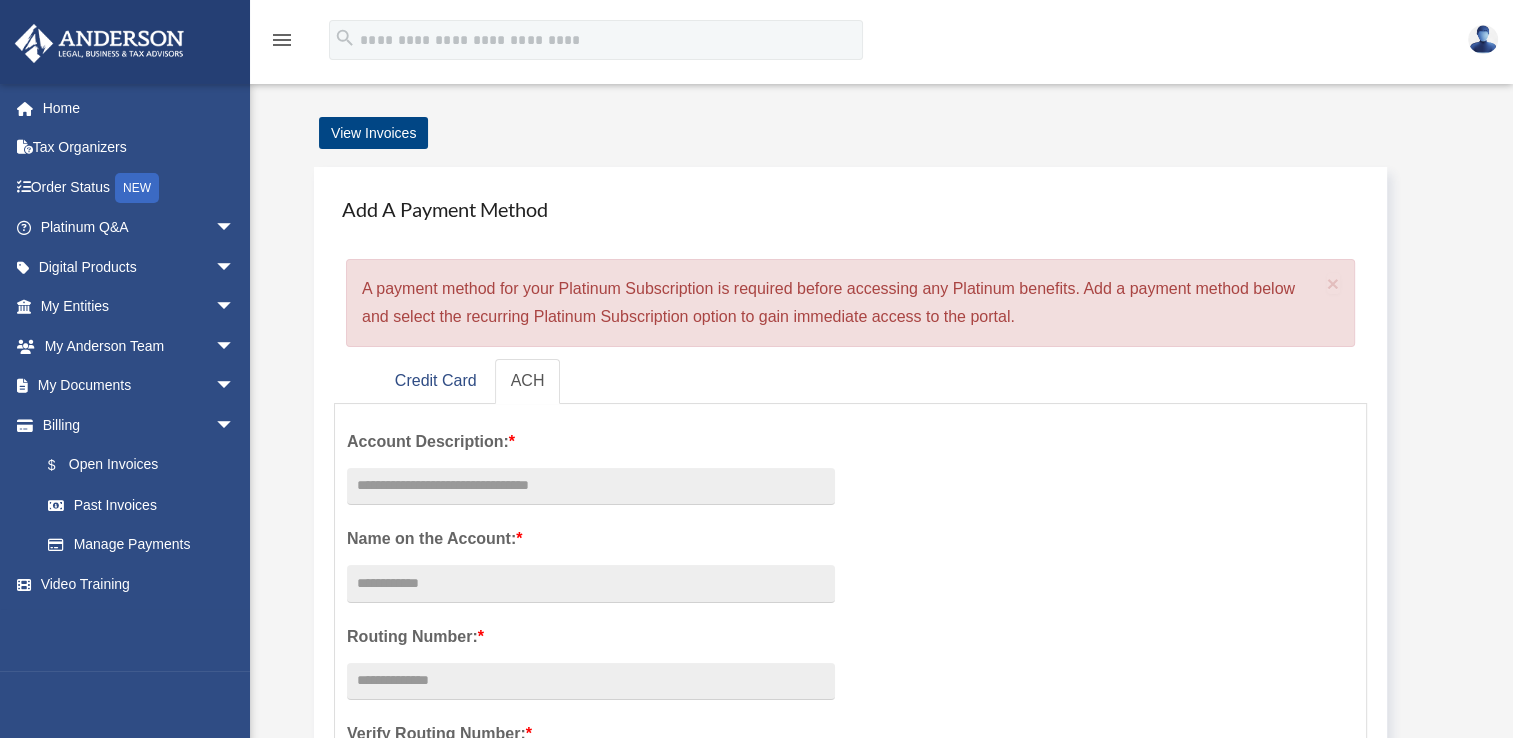 click on "arrow_drop_down" at bounding box center (235, 228) 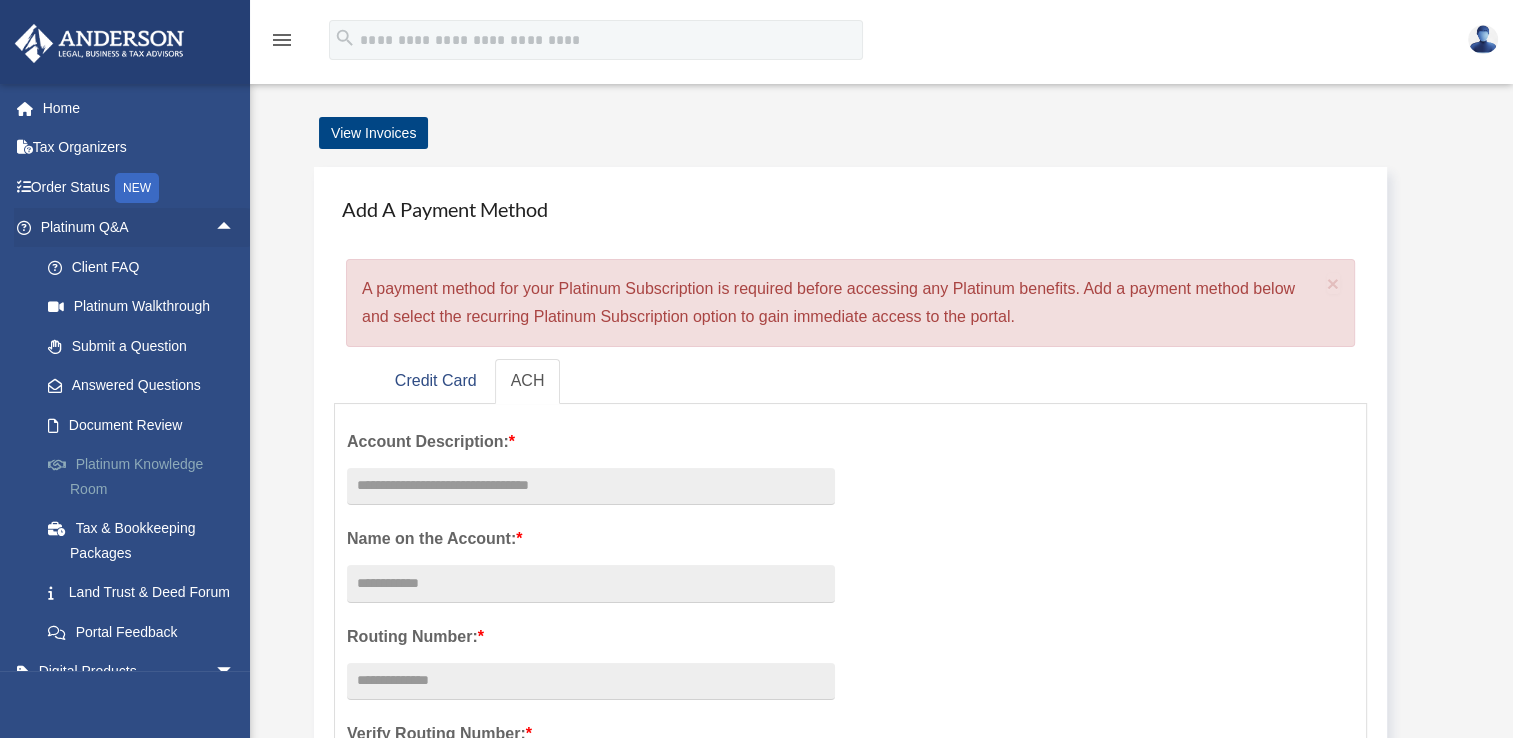 click on "Platinum Knowledge Room" at bounding box center [146, 477] 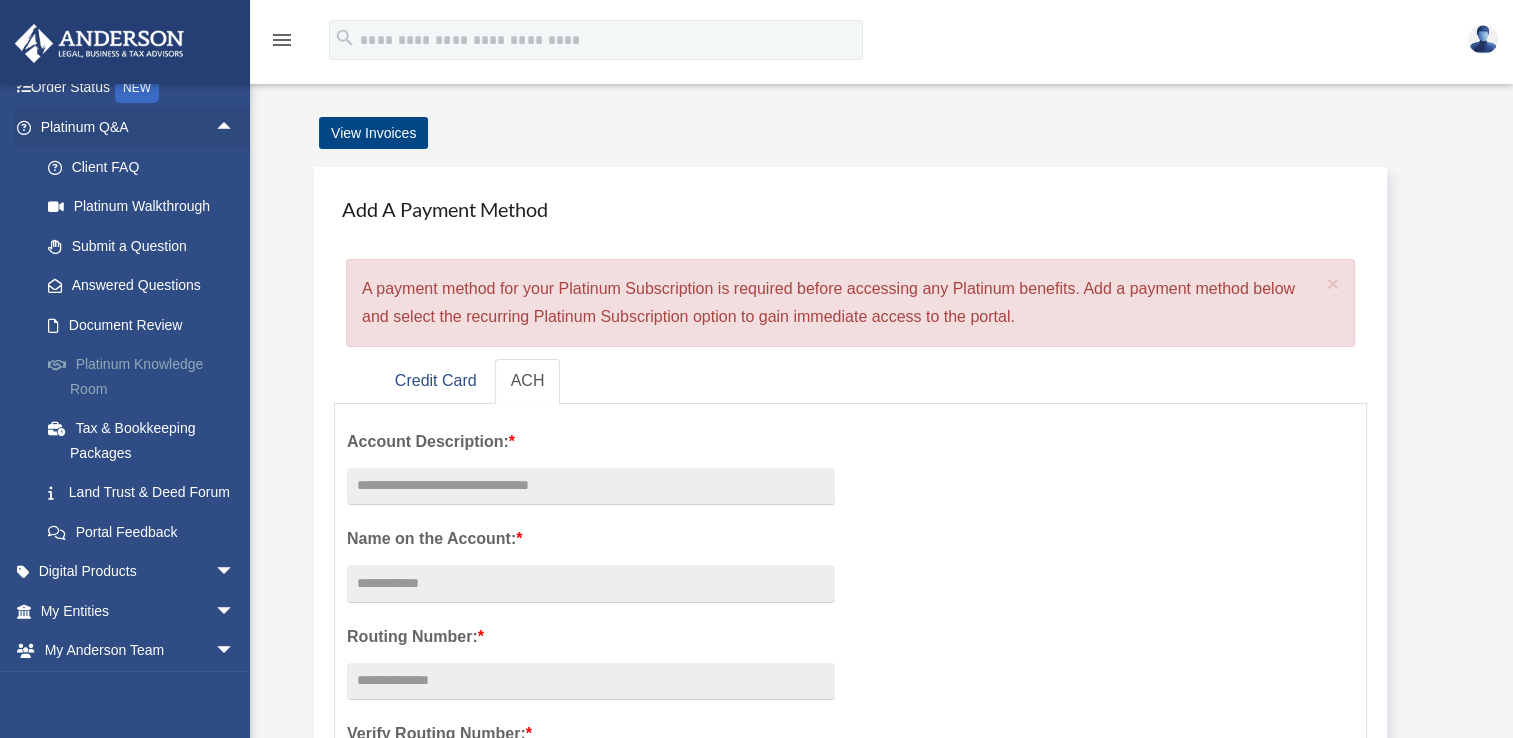 click on "Platinum Knowledge Room" at bounding box center (146, 377) 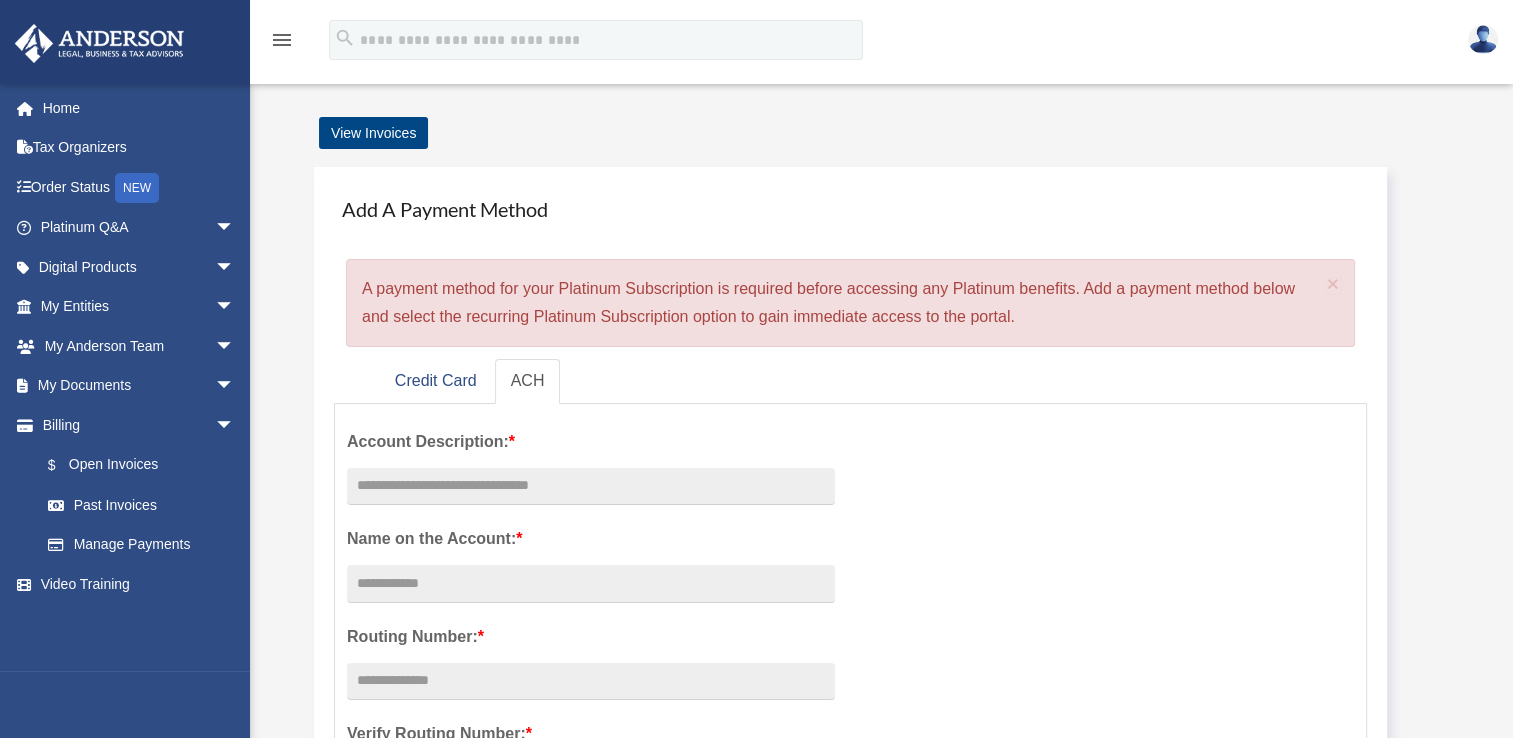 scroll, scrollTop: 300, scrollLeft: 0, axis: vertical 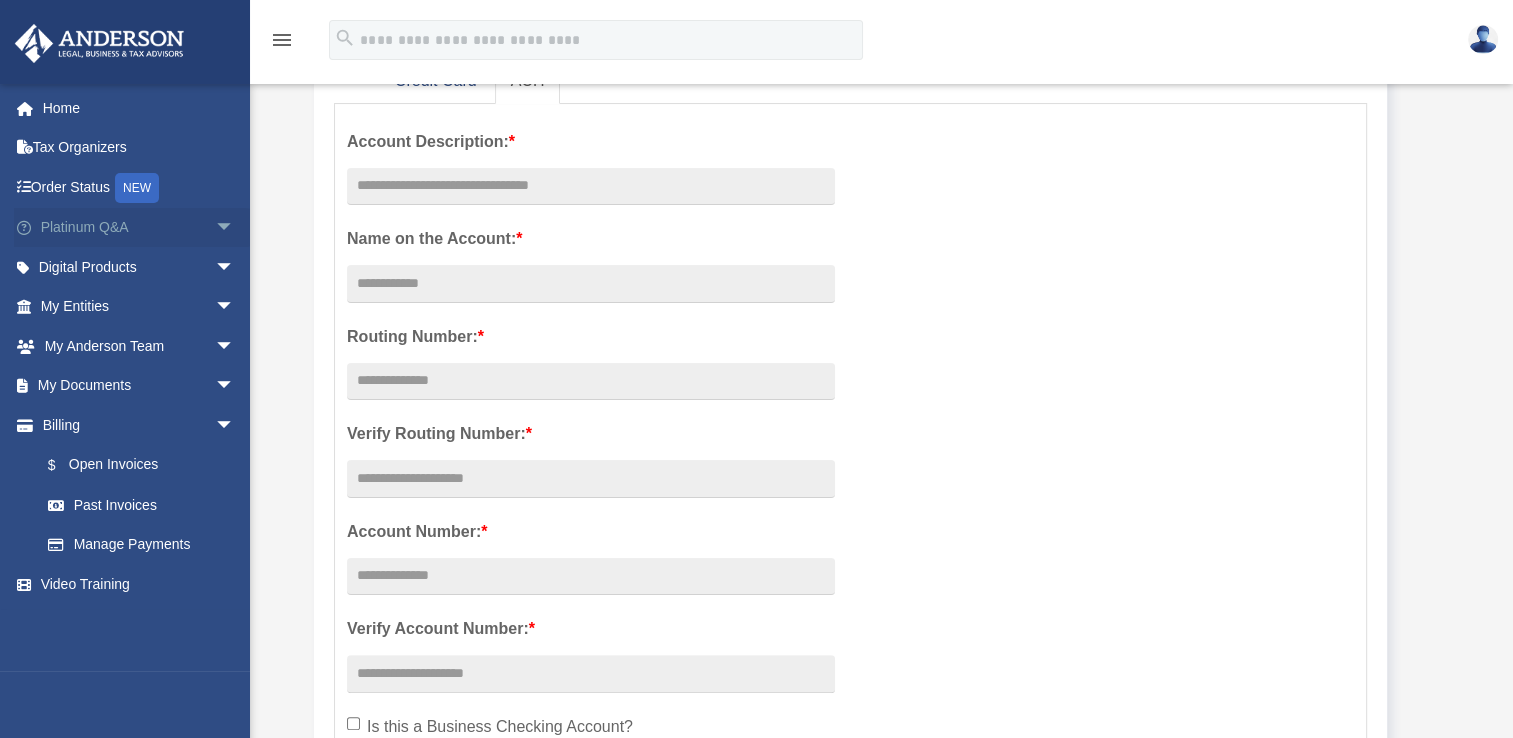 click on "Platinum Q&A arrow_drop_down" at bounding box center (139, 228) 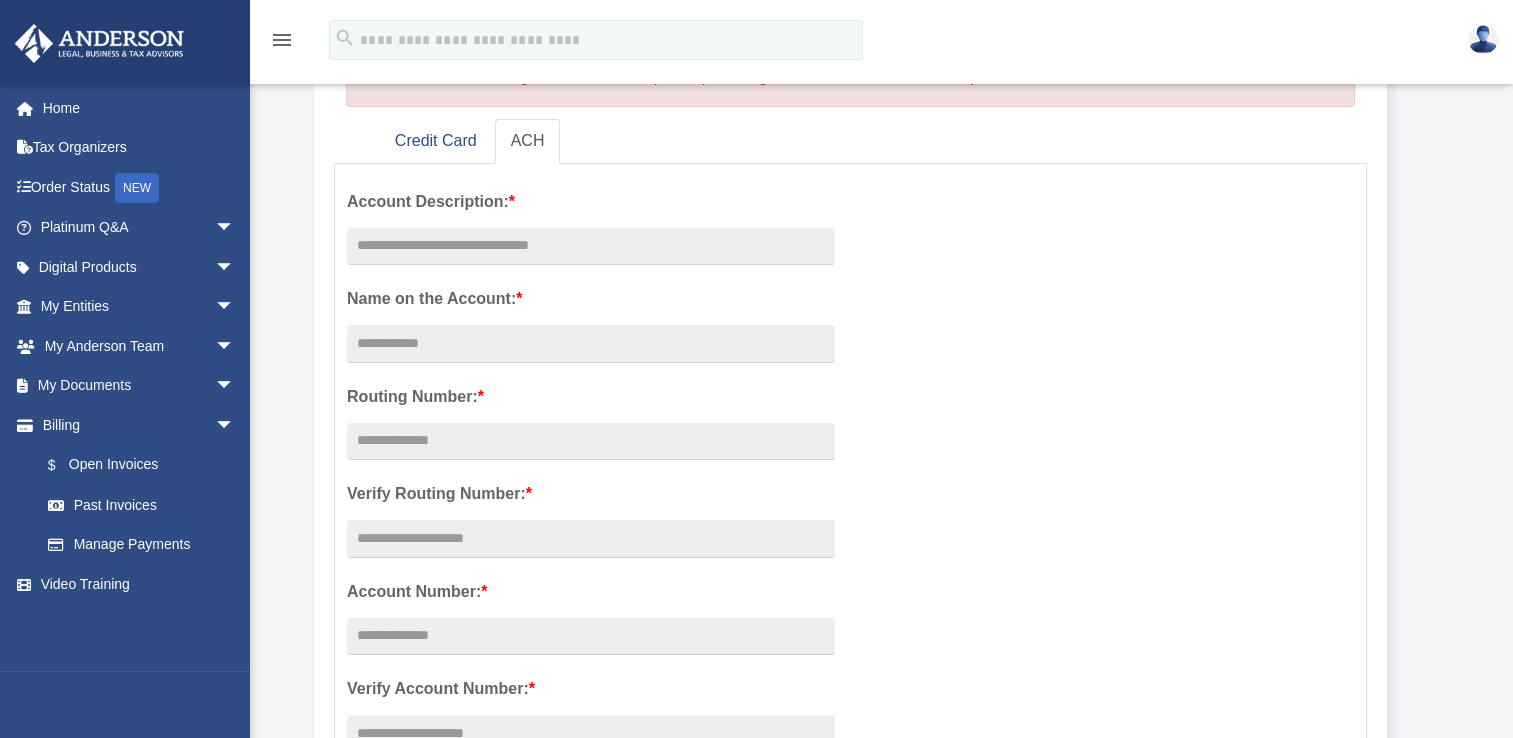 scroll, scrollTop: 0, scrollLeft: 0, axis: both 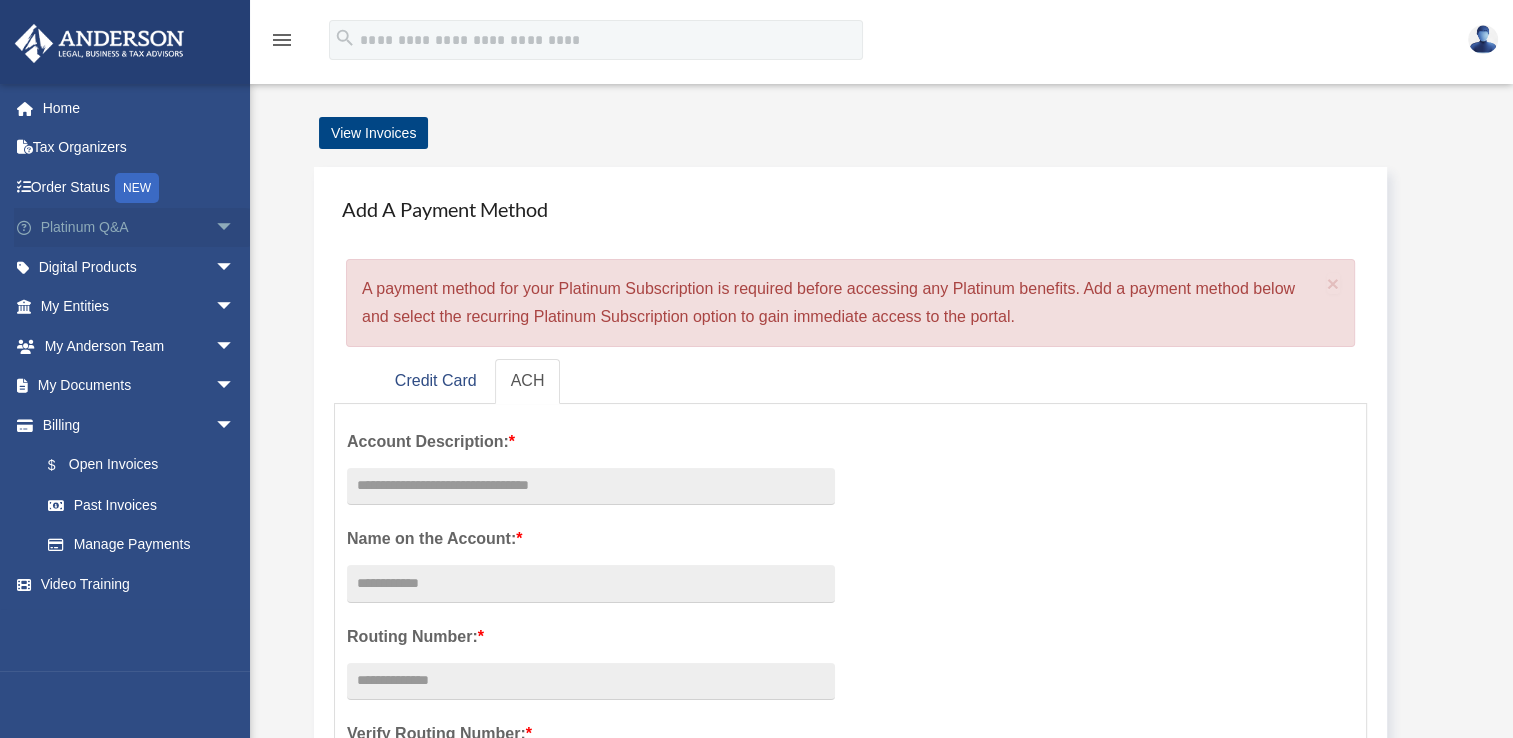 click on "arrow_drop_down" at bounding box center [235, 228] 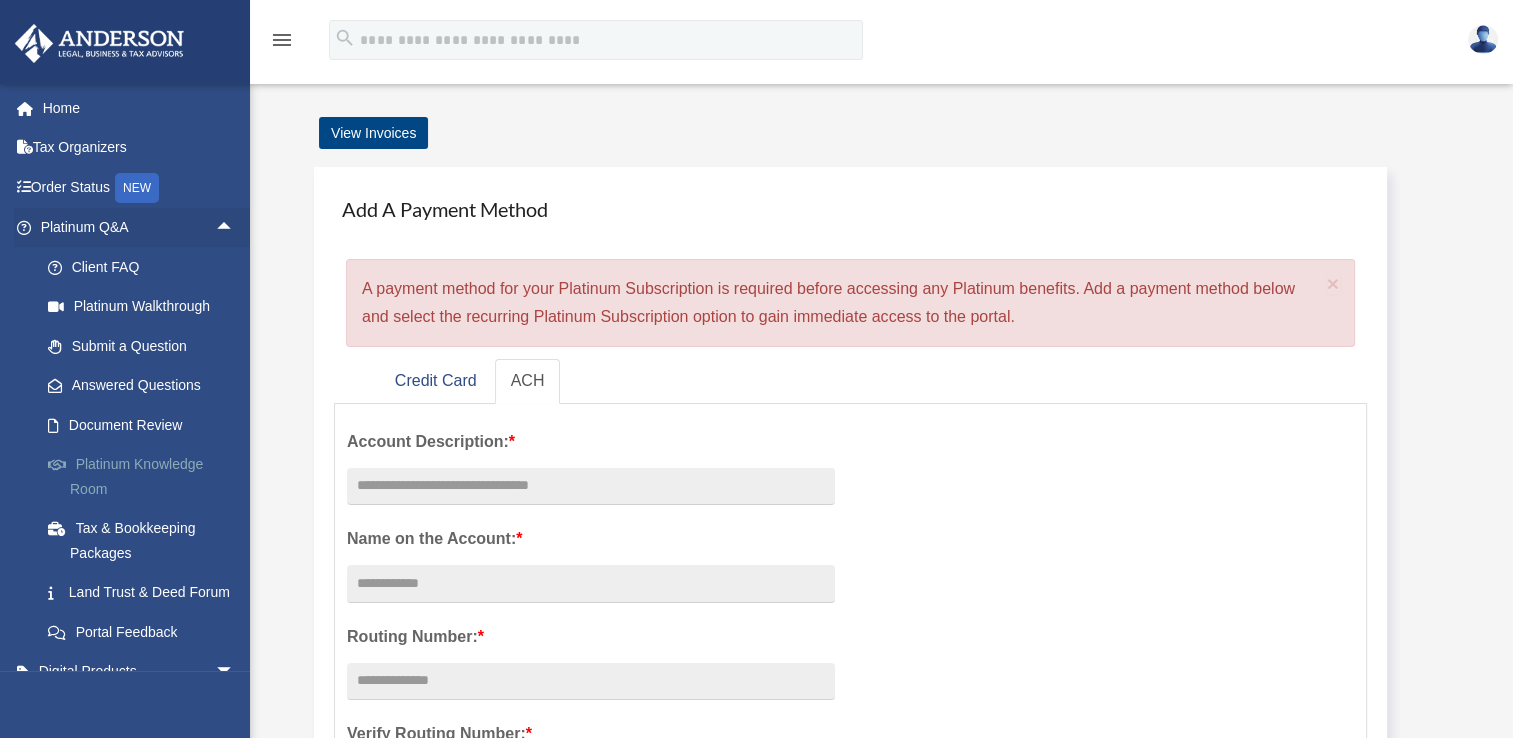 click on "Platinum Knowledge Room" at bounding box center [146, 477] 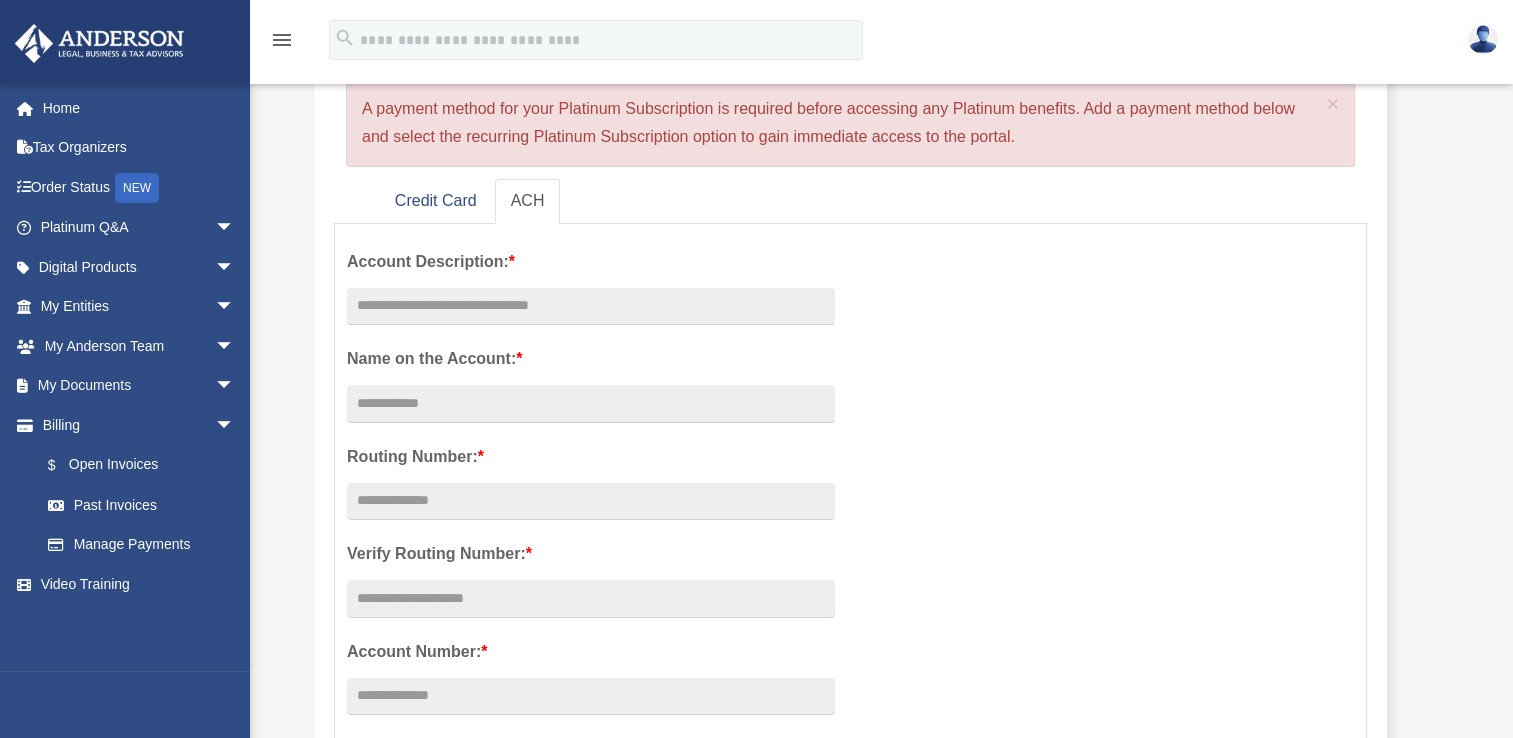 scroll, scrollTop: 0, scrollLeft: 0, axis: both 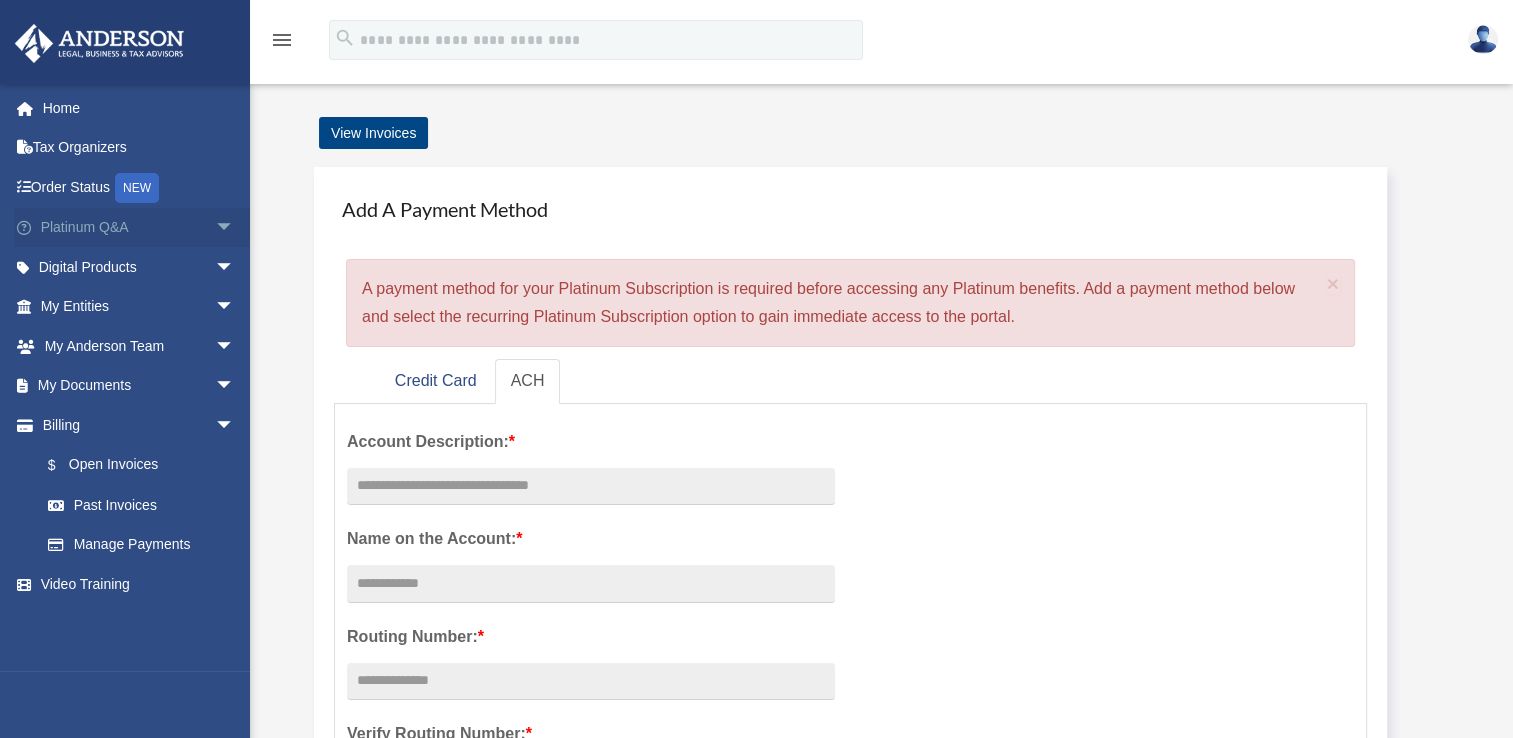 click on "arrow_drop_down" at bounding box center (235, 228) 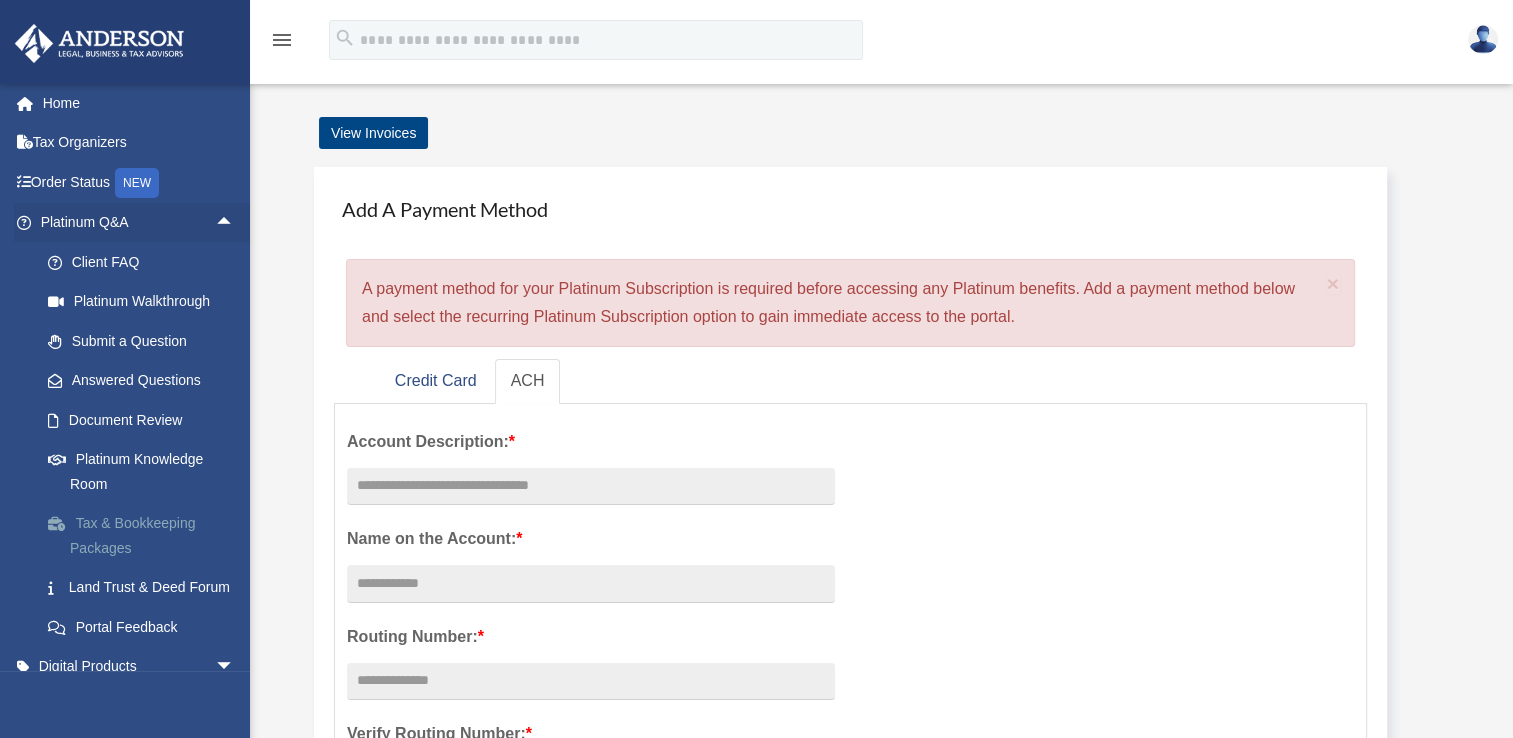 scroll, scrollTop: 0, scrollLeft: 0, axis: both 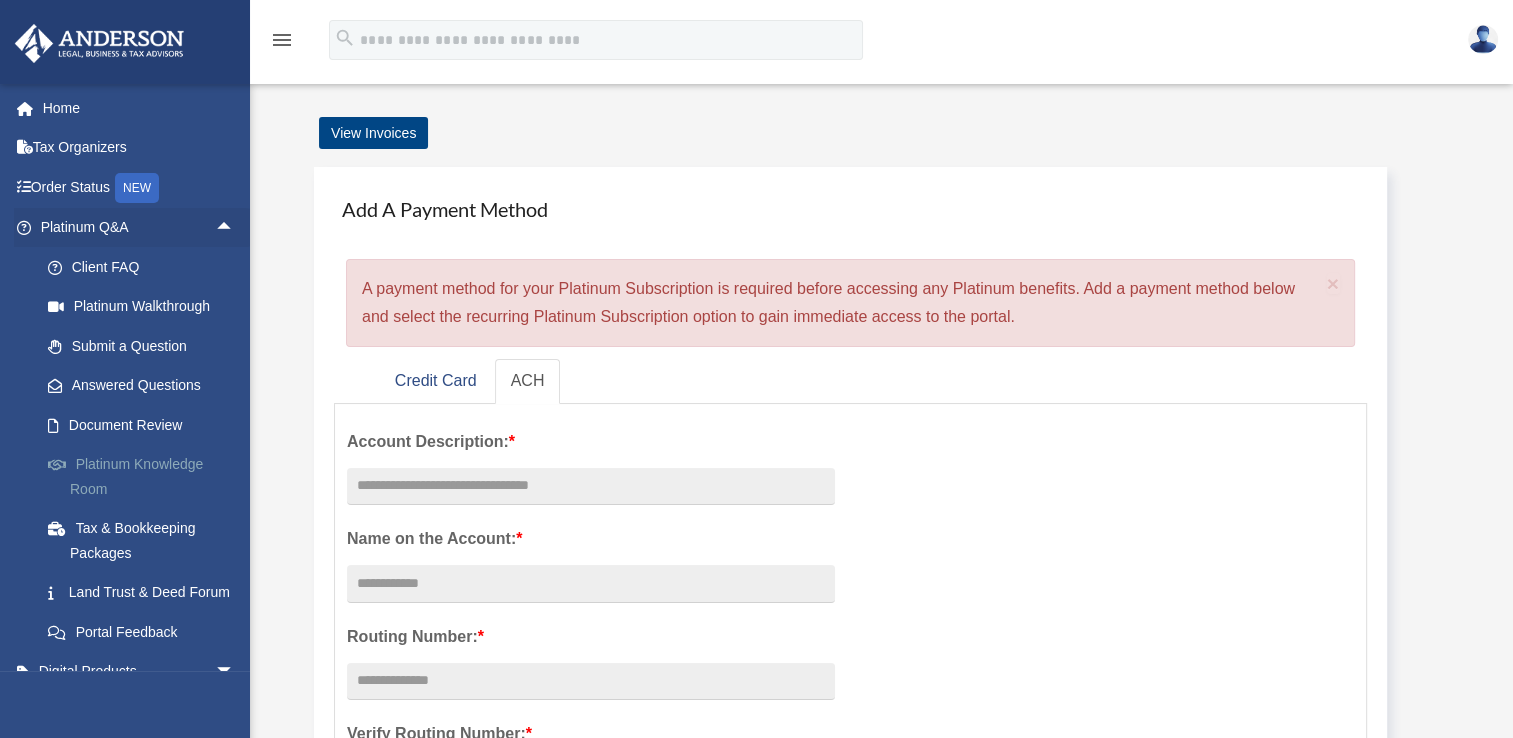 click on "Platinum Knowledge Room" at bounding box center (146, 477) 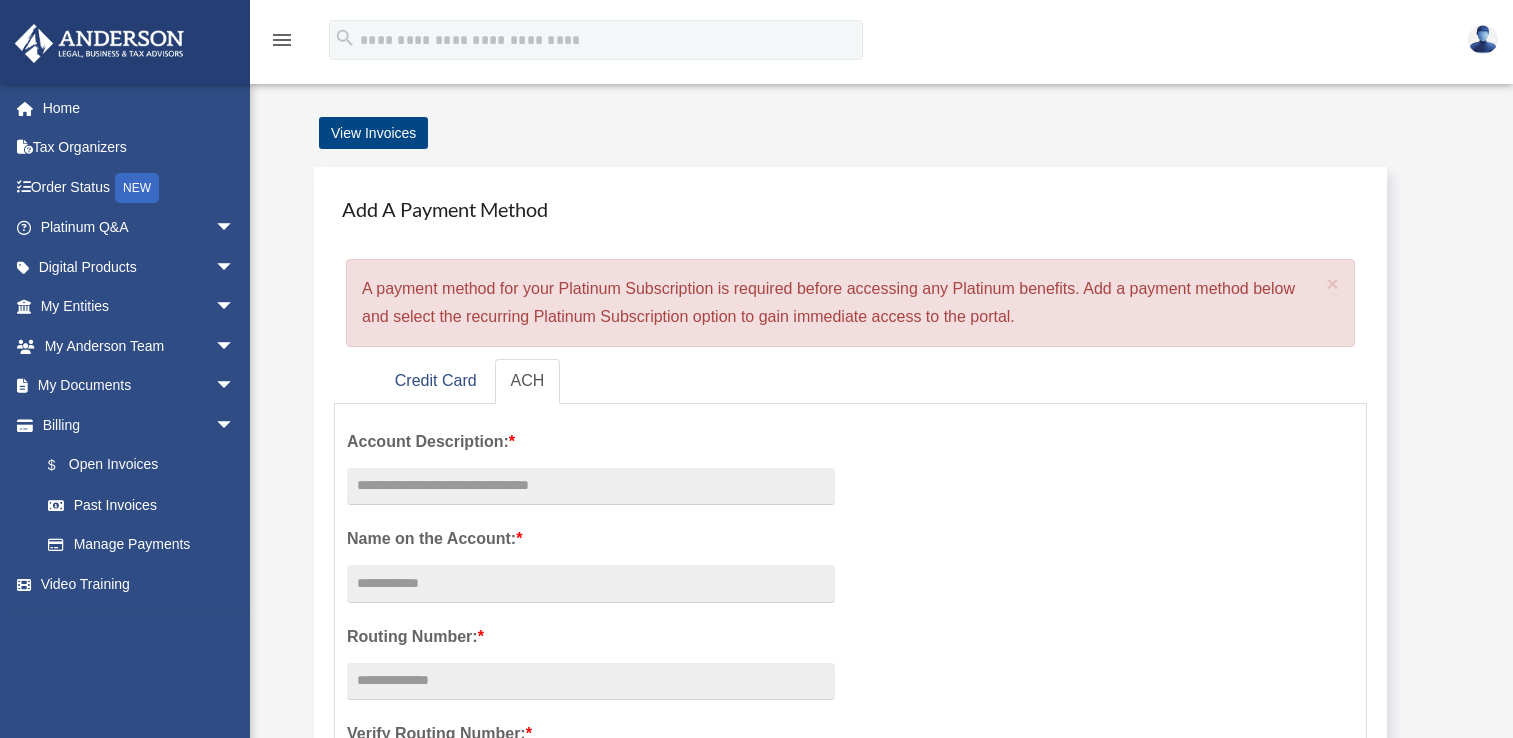 scroll, scrollTop: 0, scrollLeft: 0, axis: both 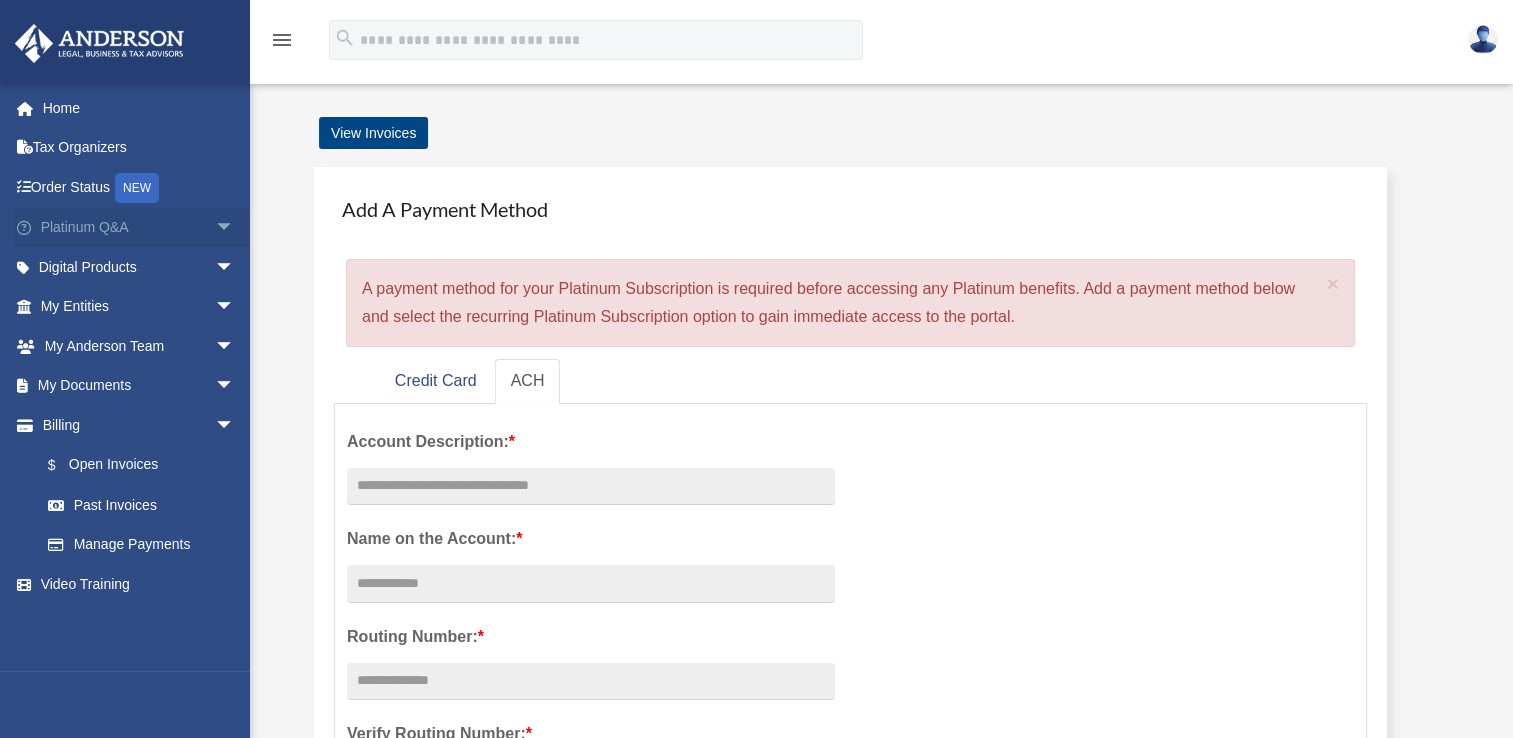 click on "arrow_drop_down" at bounding box center [235, 228] 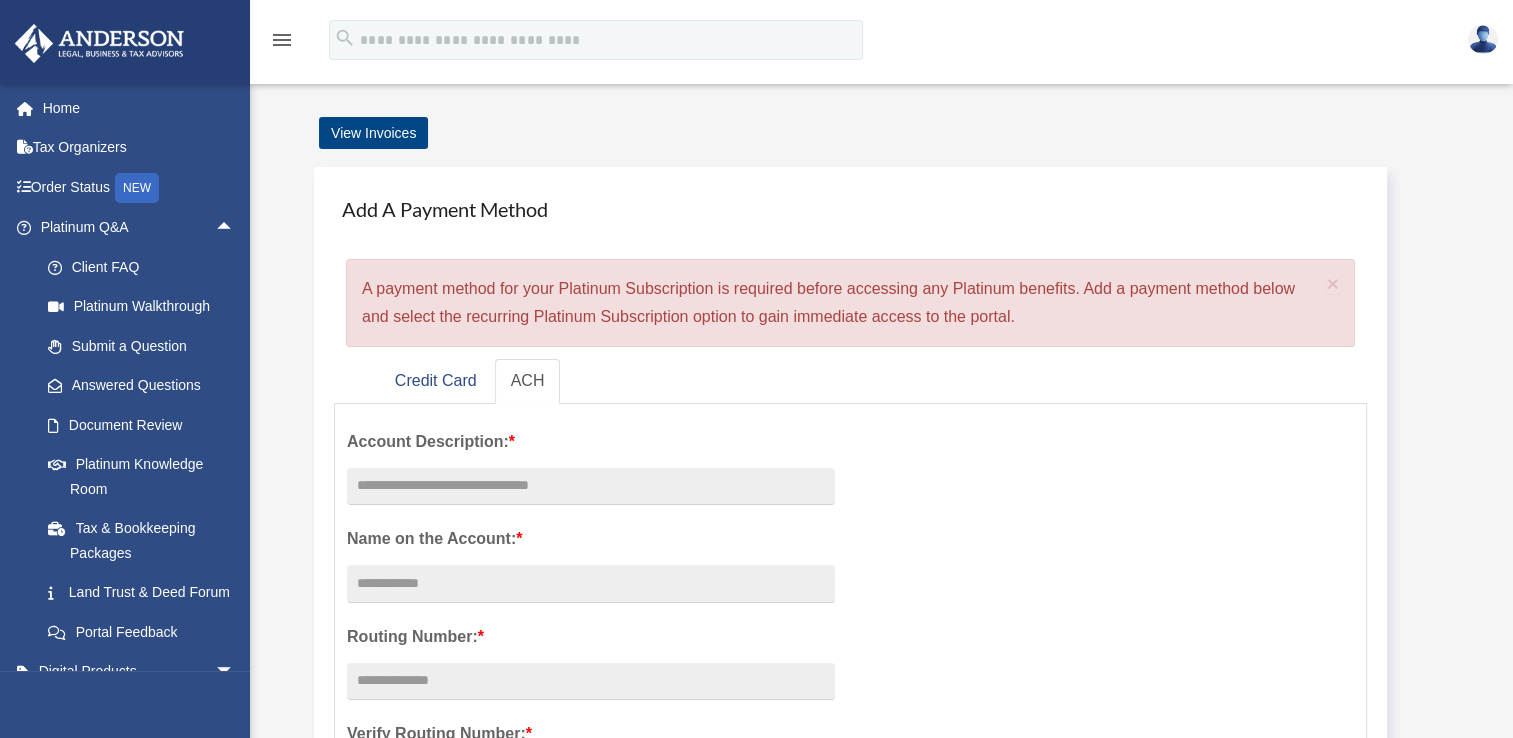 scroll, scrollTop: 0, scrollLeft: 0, axis: both 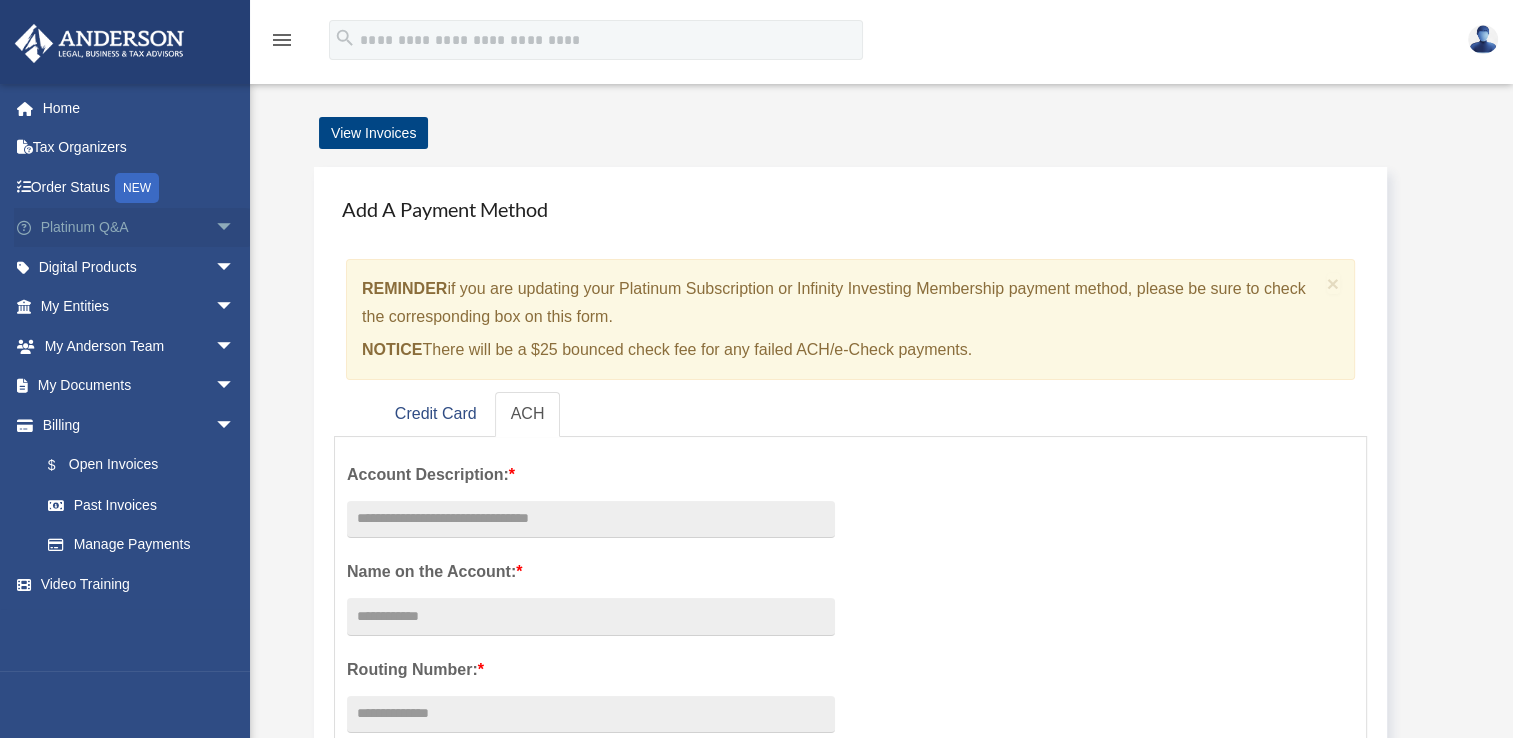 click on "arrow_drop_down" at bounding box center (235, 228) 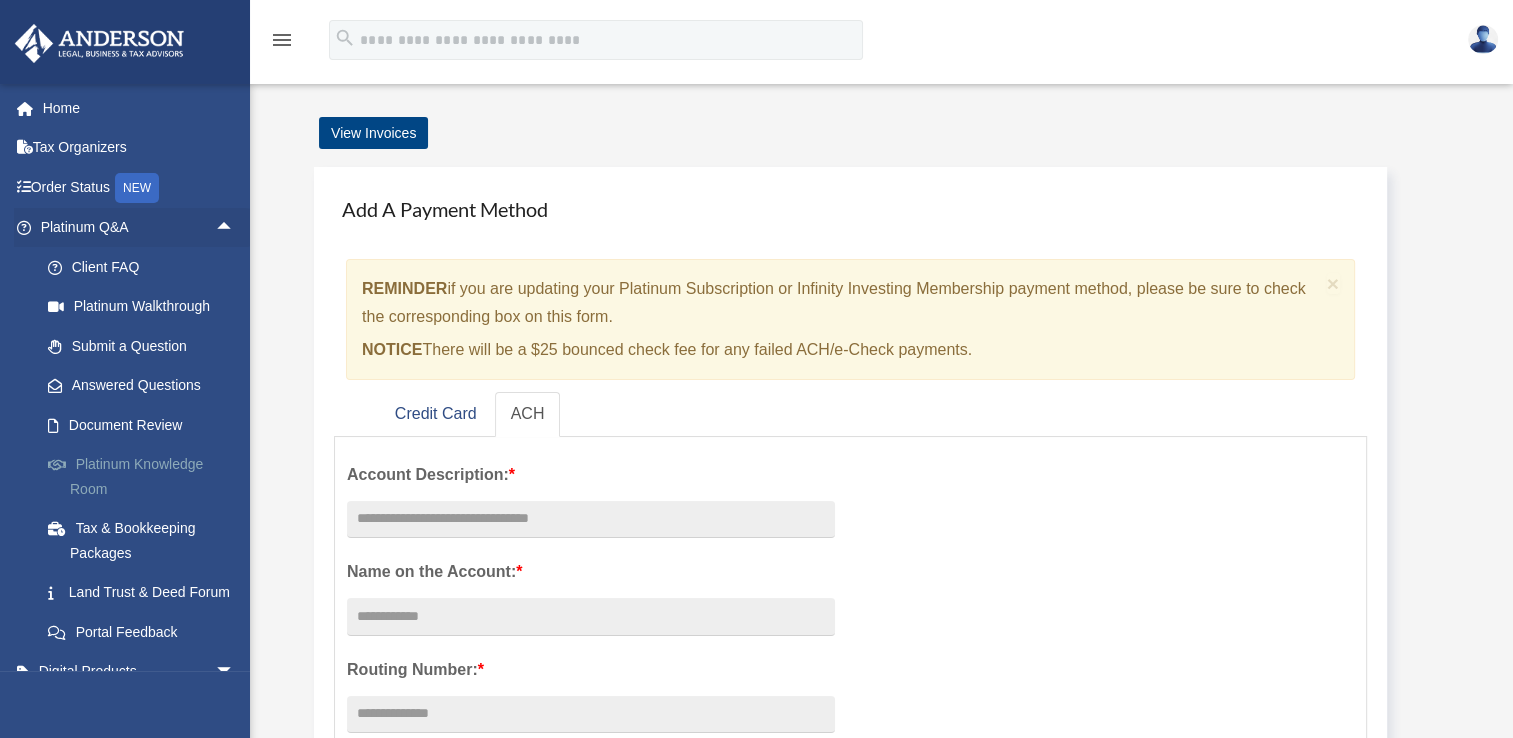 click on "Platinum Knowledge Room" at bounding box center [146, 477] 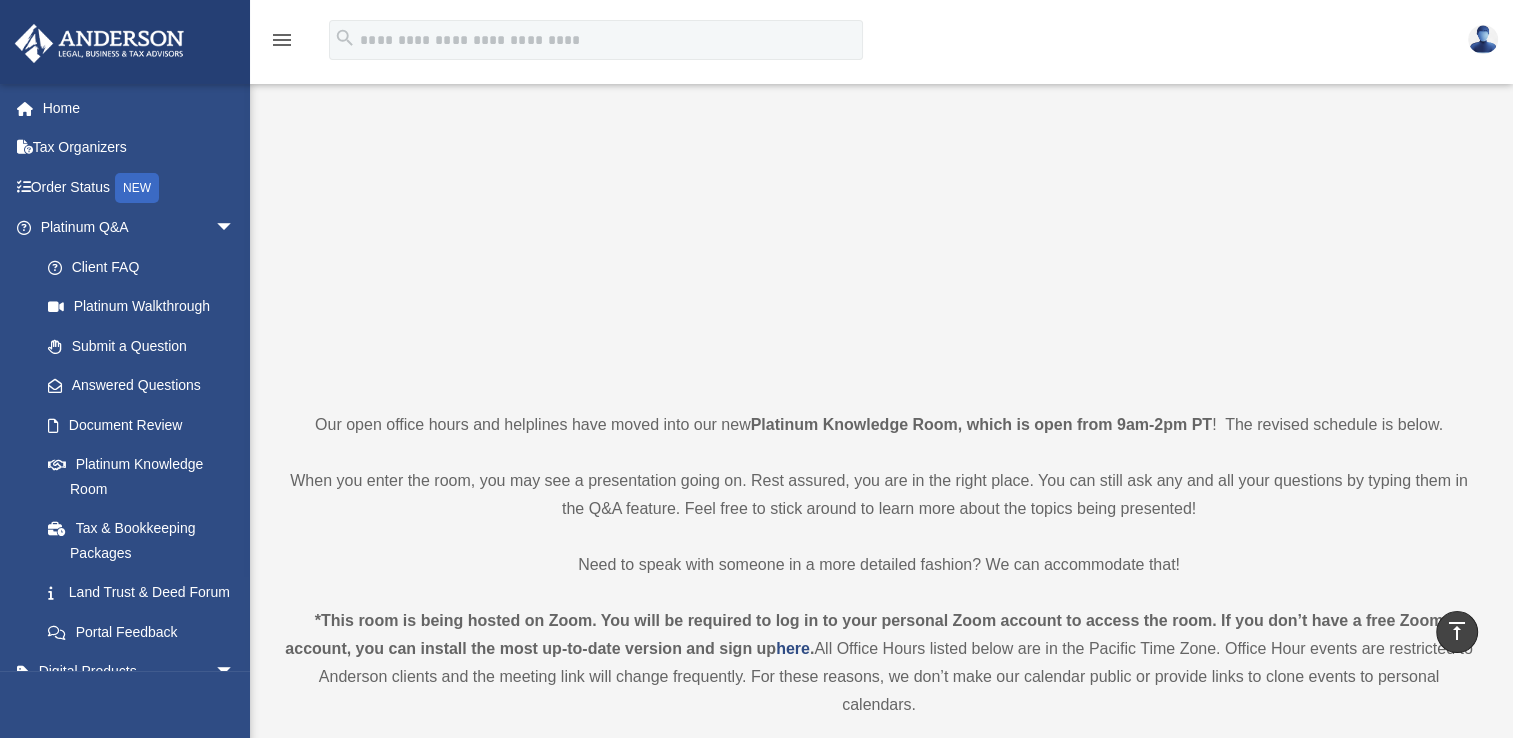 scroll, scrollTop: 0, scrollLeft: 0, axis: both 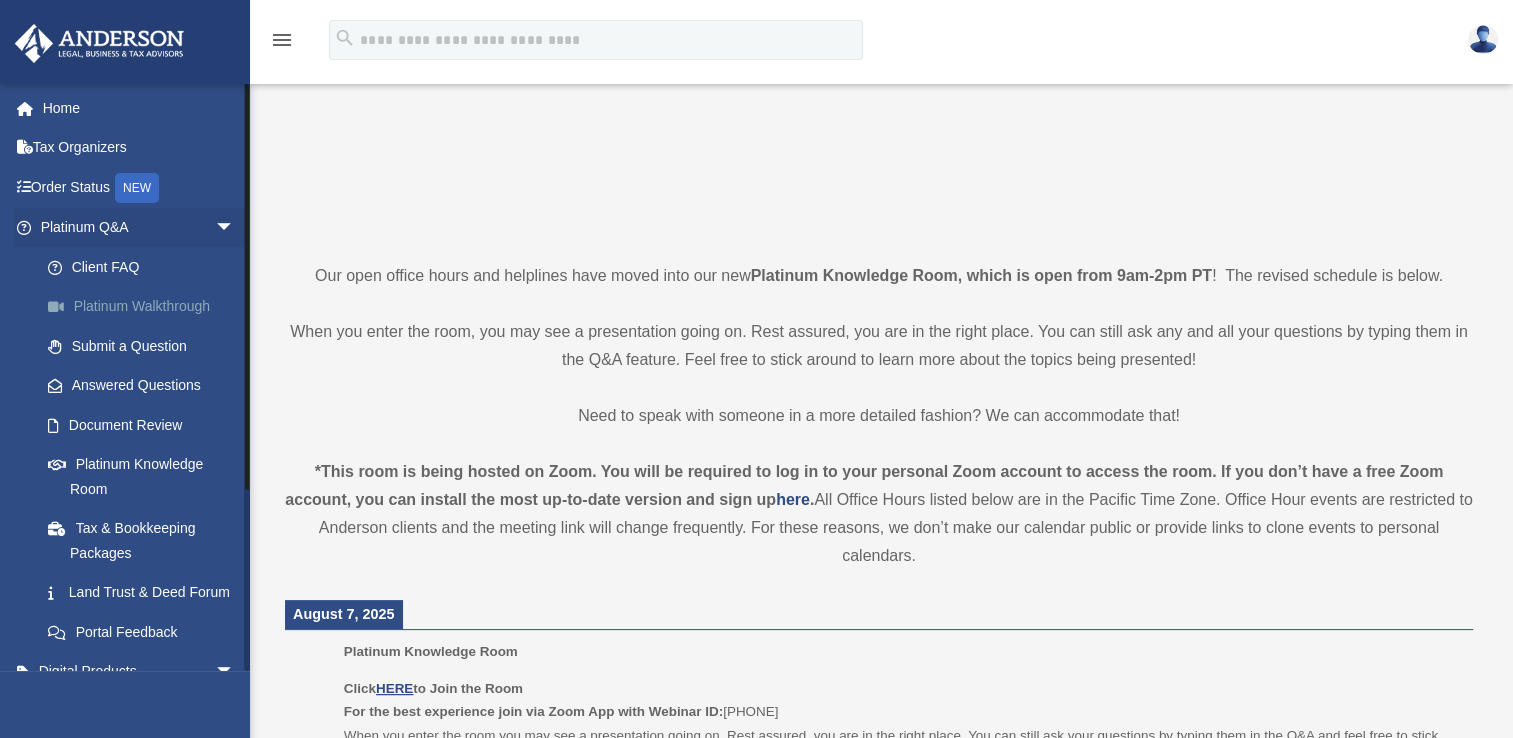 click on "Platinum Walkthrough" at bounding box center [146, 307] 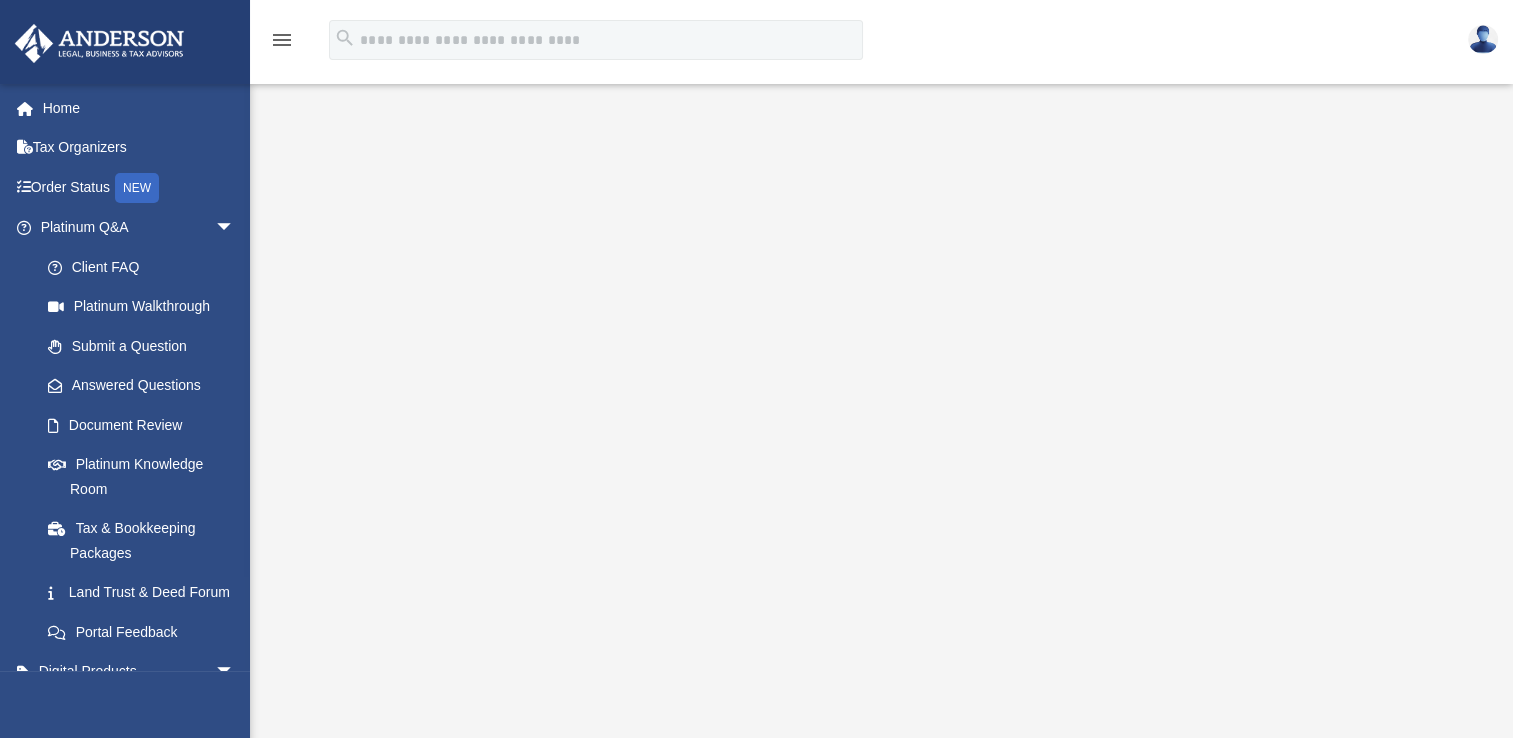 scroll, scrollTop: 0, scrollLeft: 0, axis: both 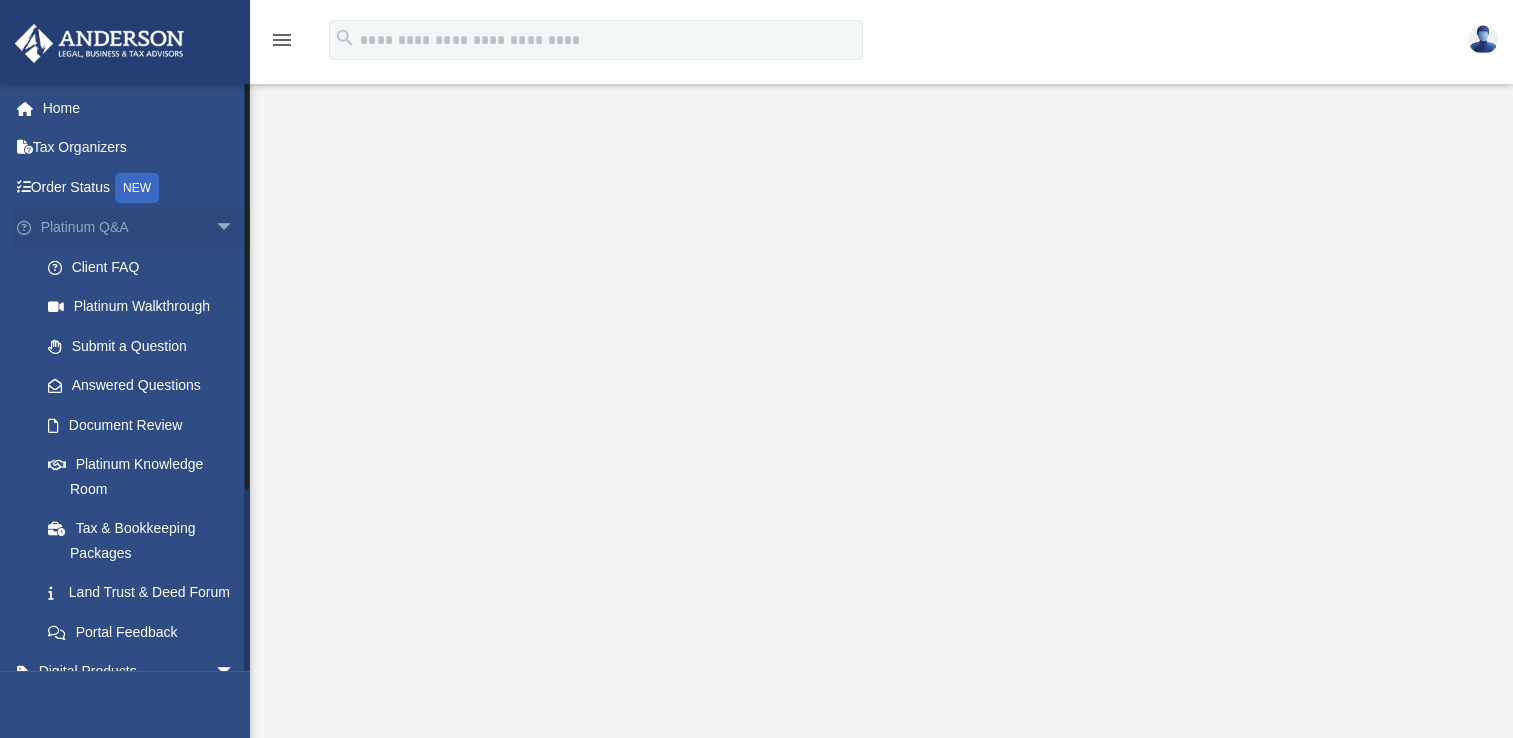 click on "arrow_drop_down" at bounding box center (235, 228) 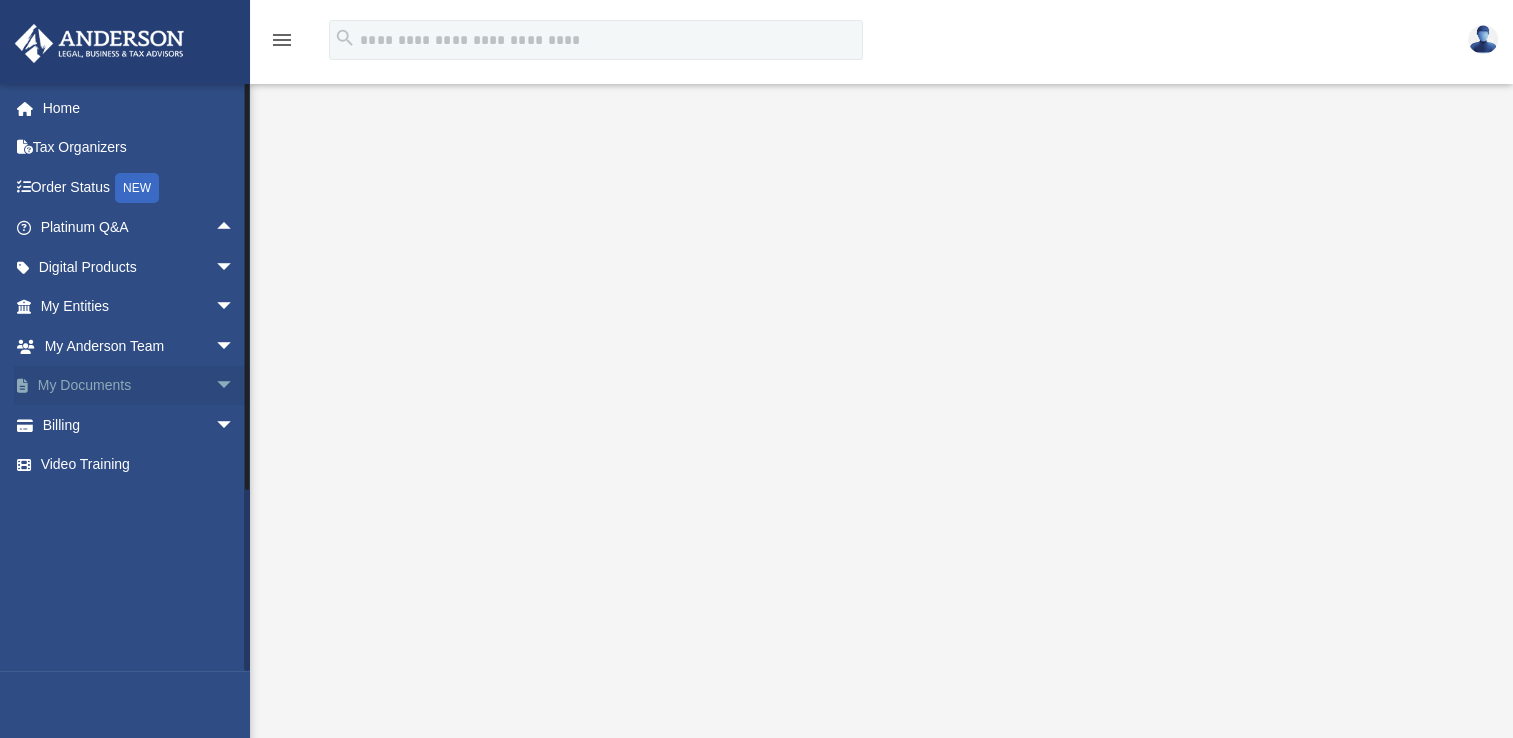 click on "arrow_drop_down" at bounding box center [235, 386] 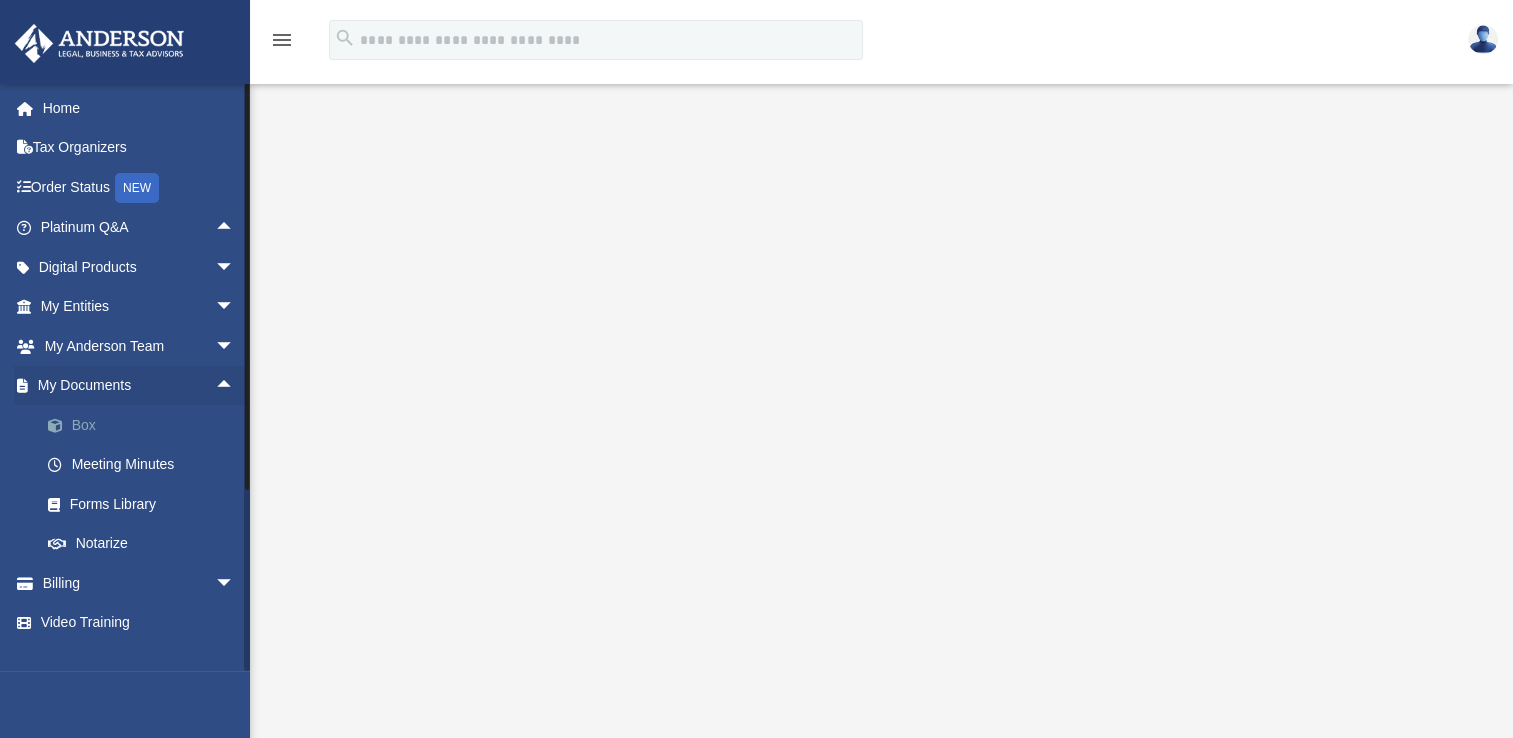 click on "Box" at bounding box center (146, 425) 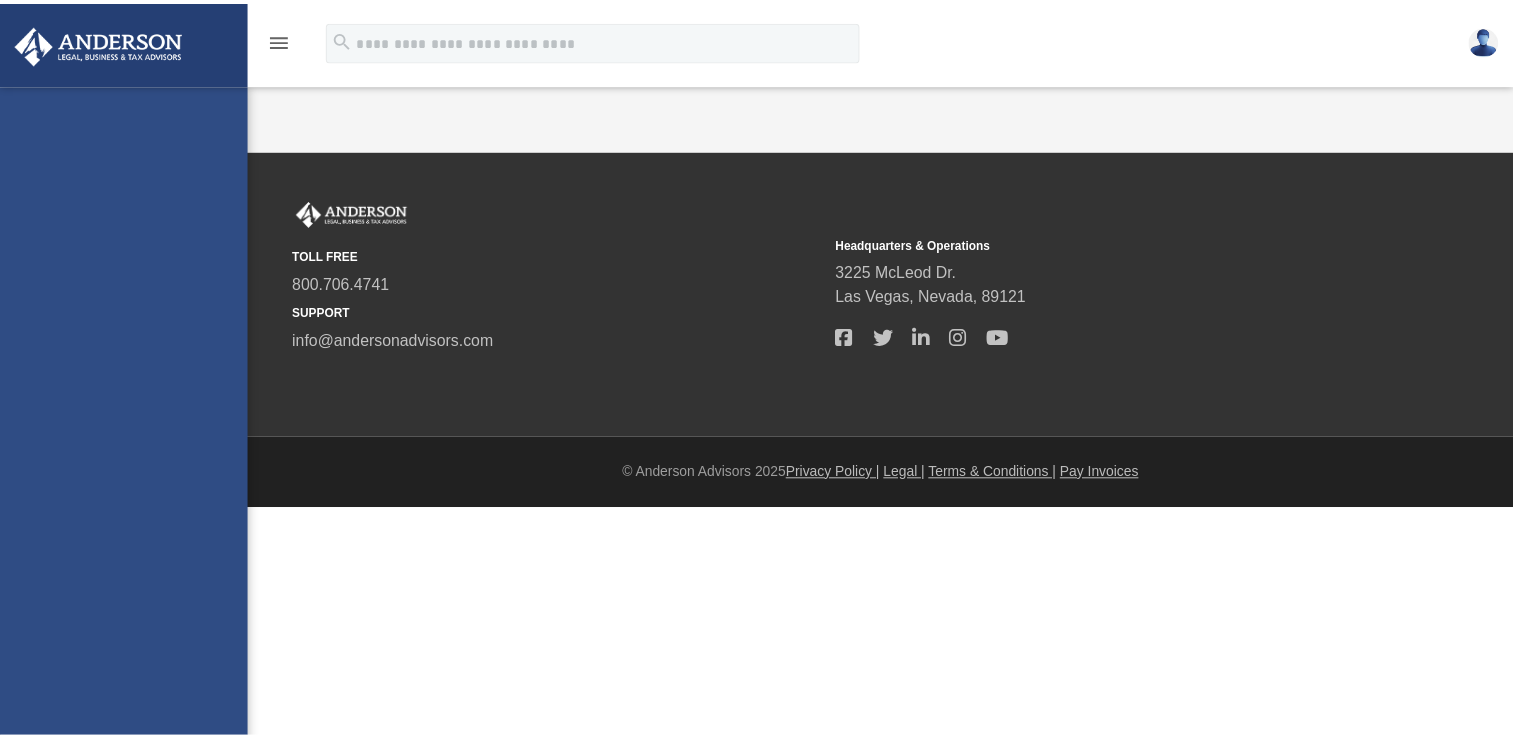 scroll, scrollTop: 0, scrollLeft: 0, axis: both 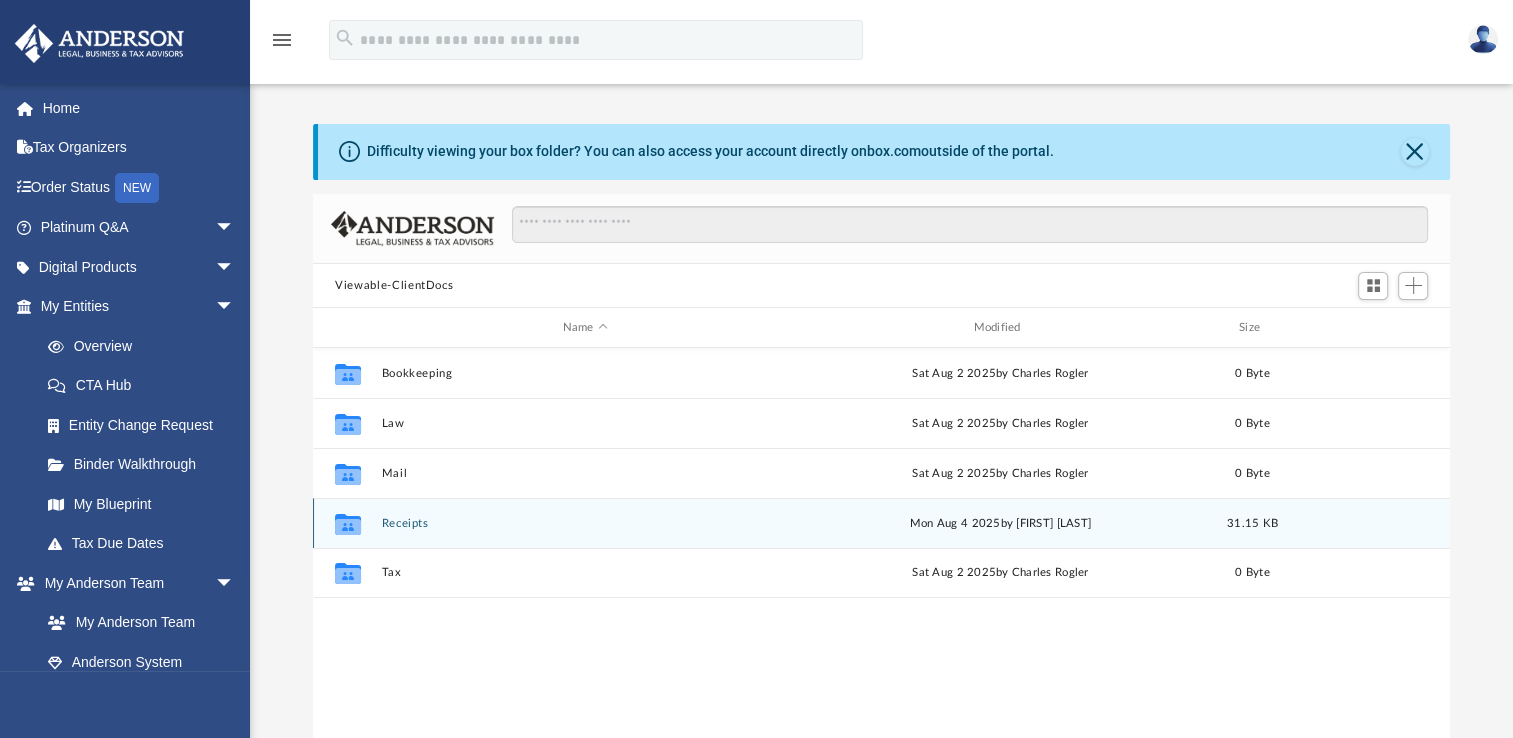 click 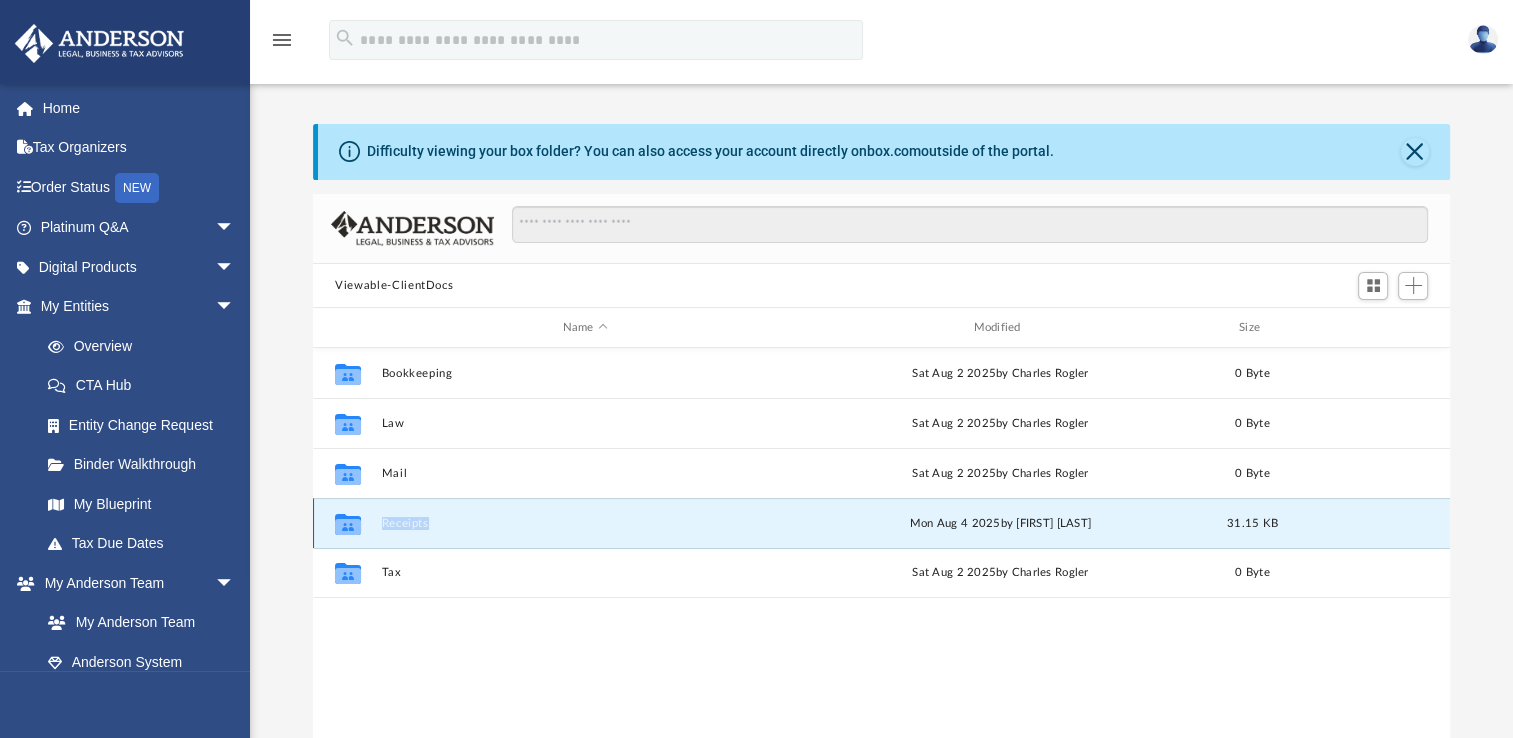 click 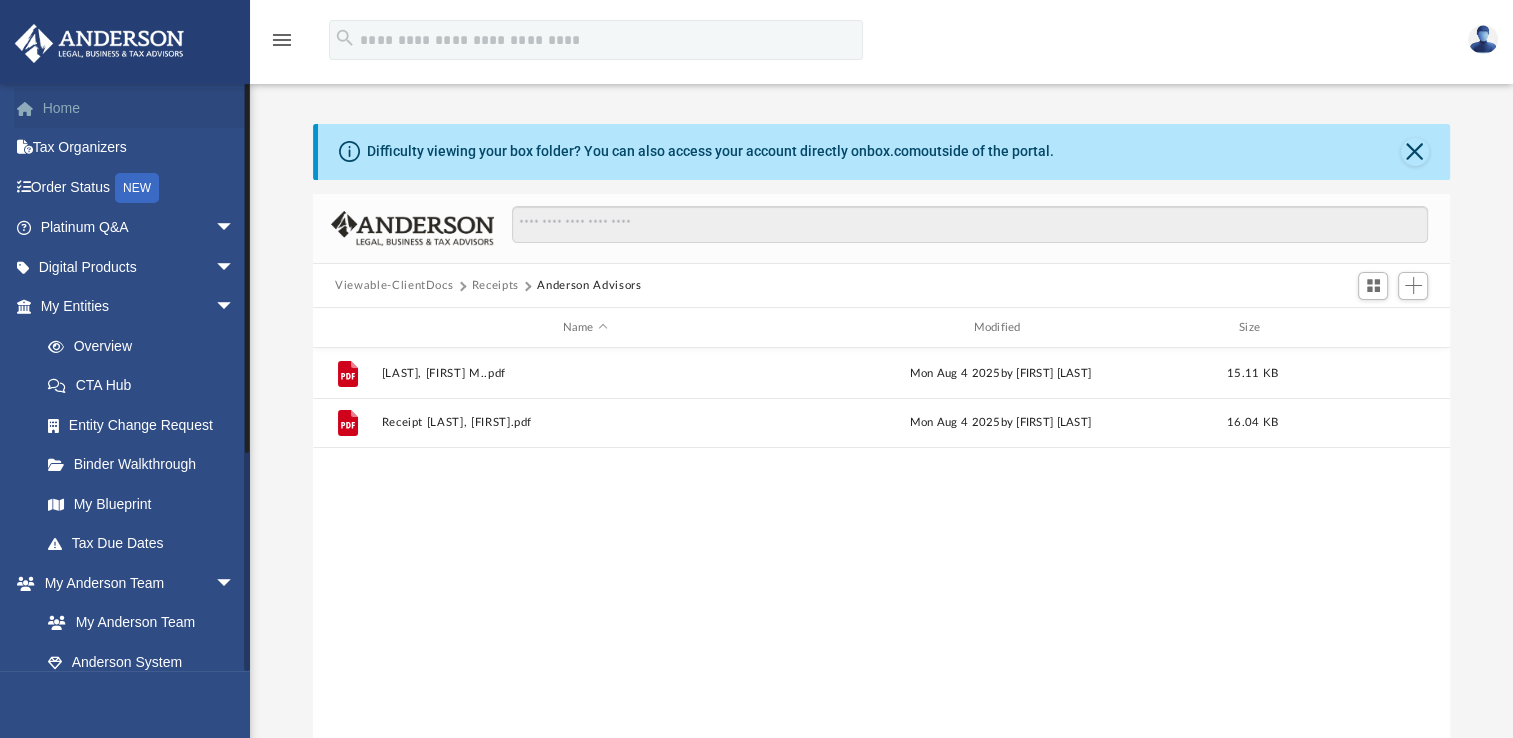 click on "Home" at bounding box center (139, 108) 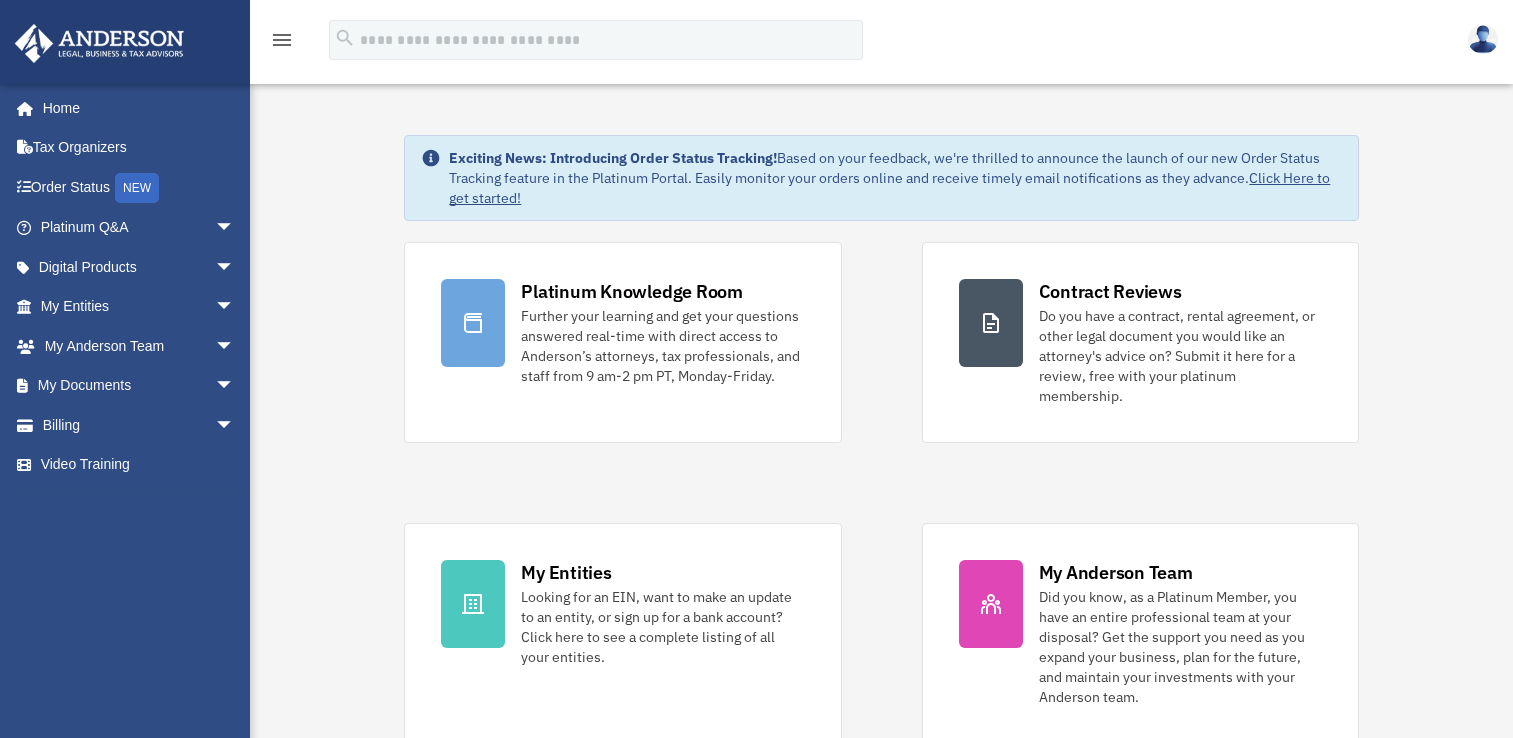 scroll, scrollTop: 0, scrollLeft: 0, axis: both 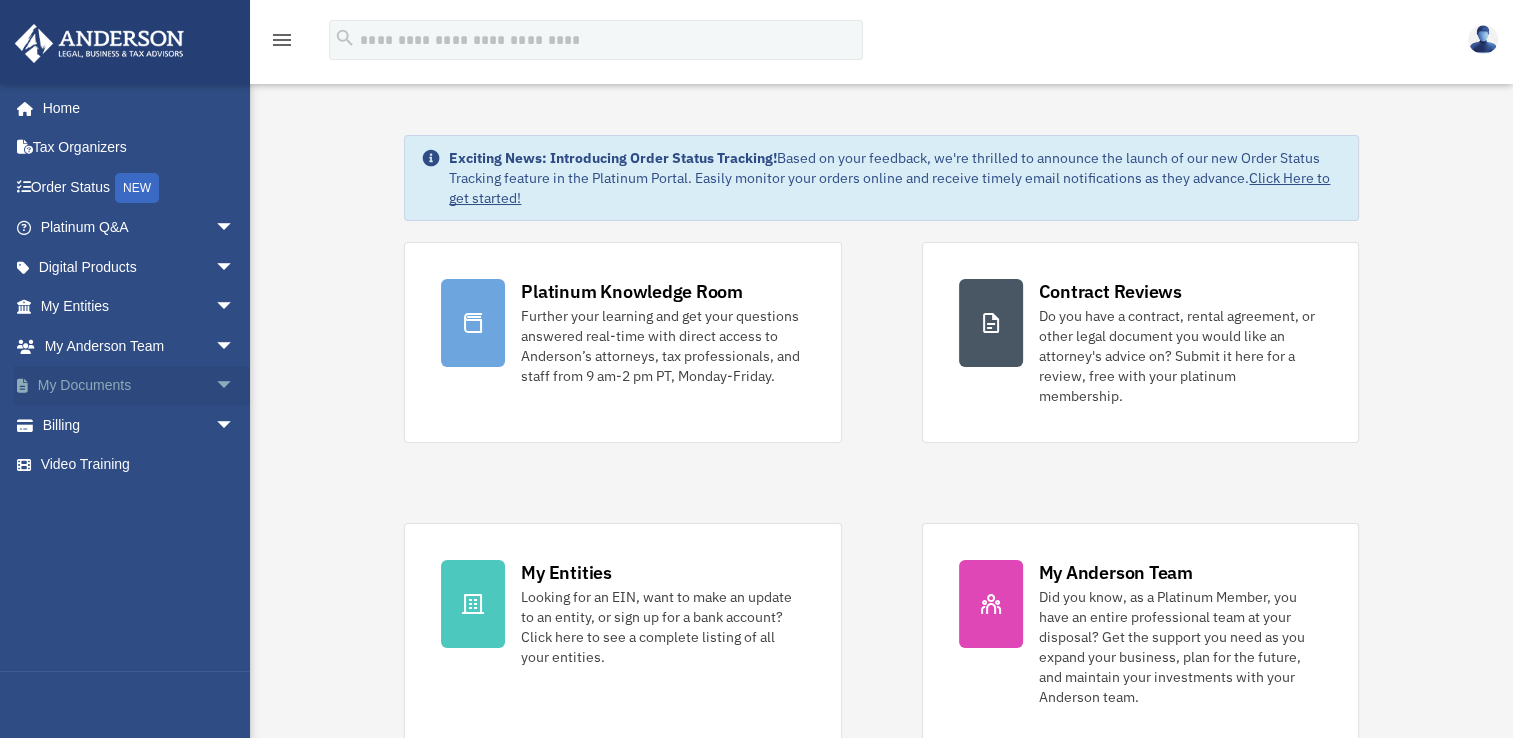 click on "arrow_drop_down" at bounding box center [235, 386] 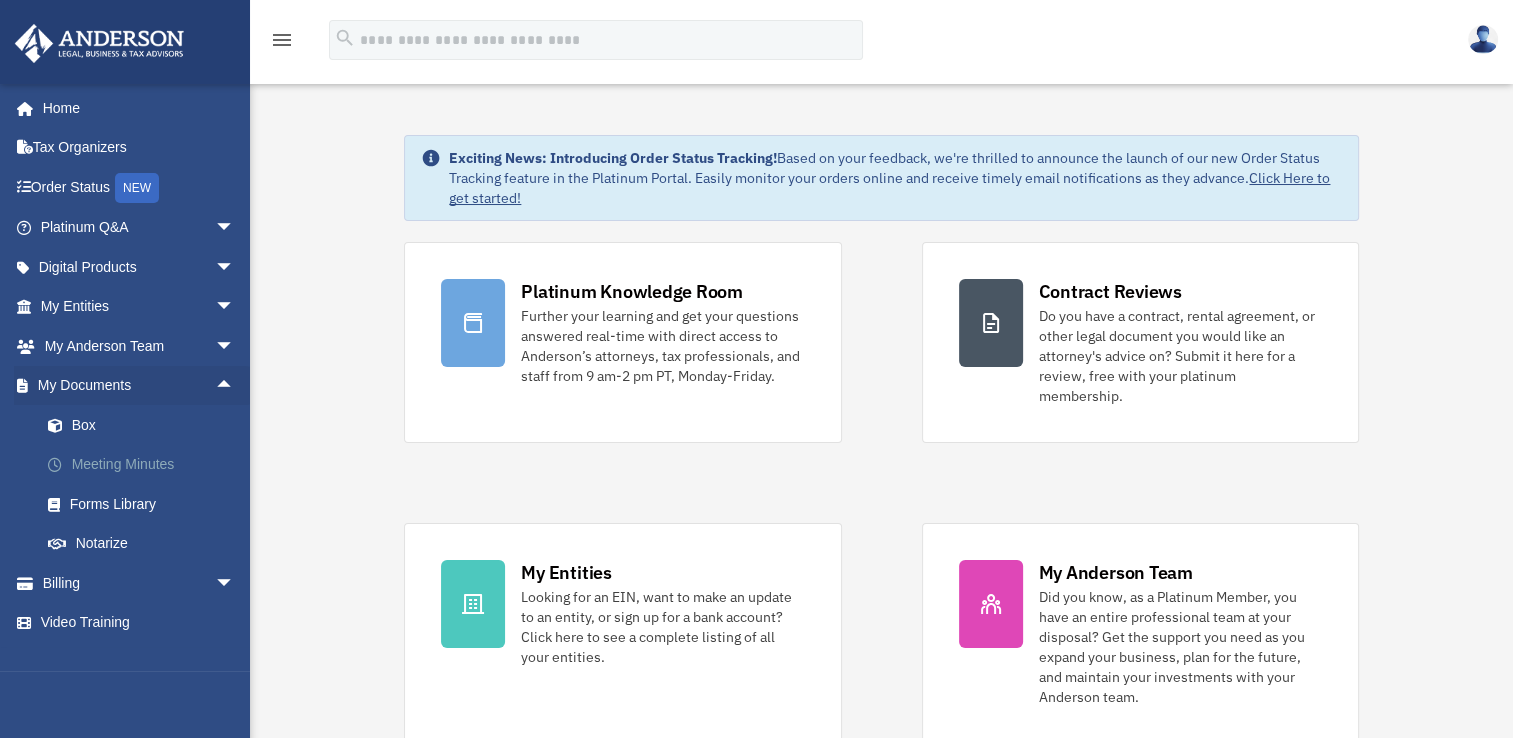 click on "Meeting Minutes" at bounding box center (146, 465) 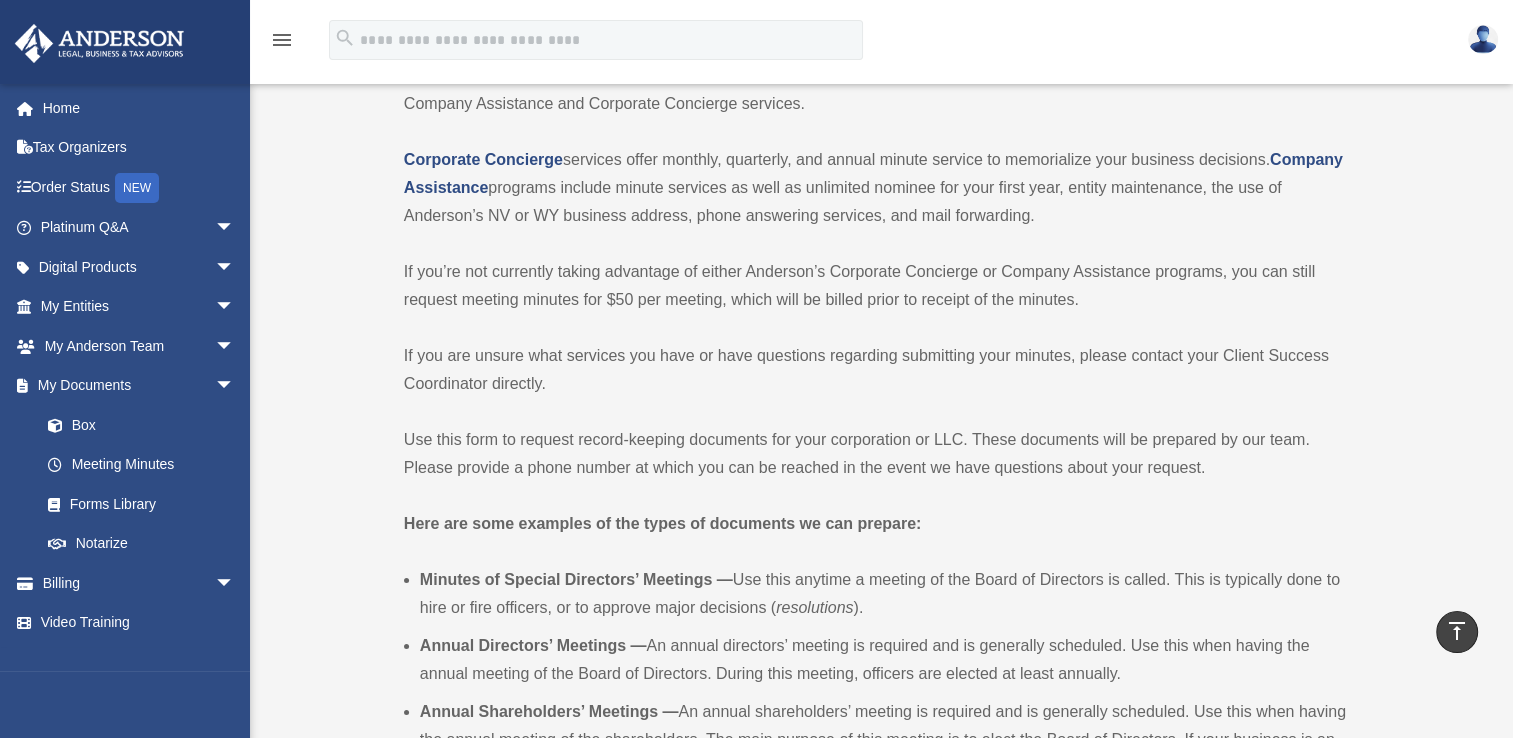 scroll, scrollTop: 0, scrollLeft: 0, axis: both 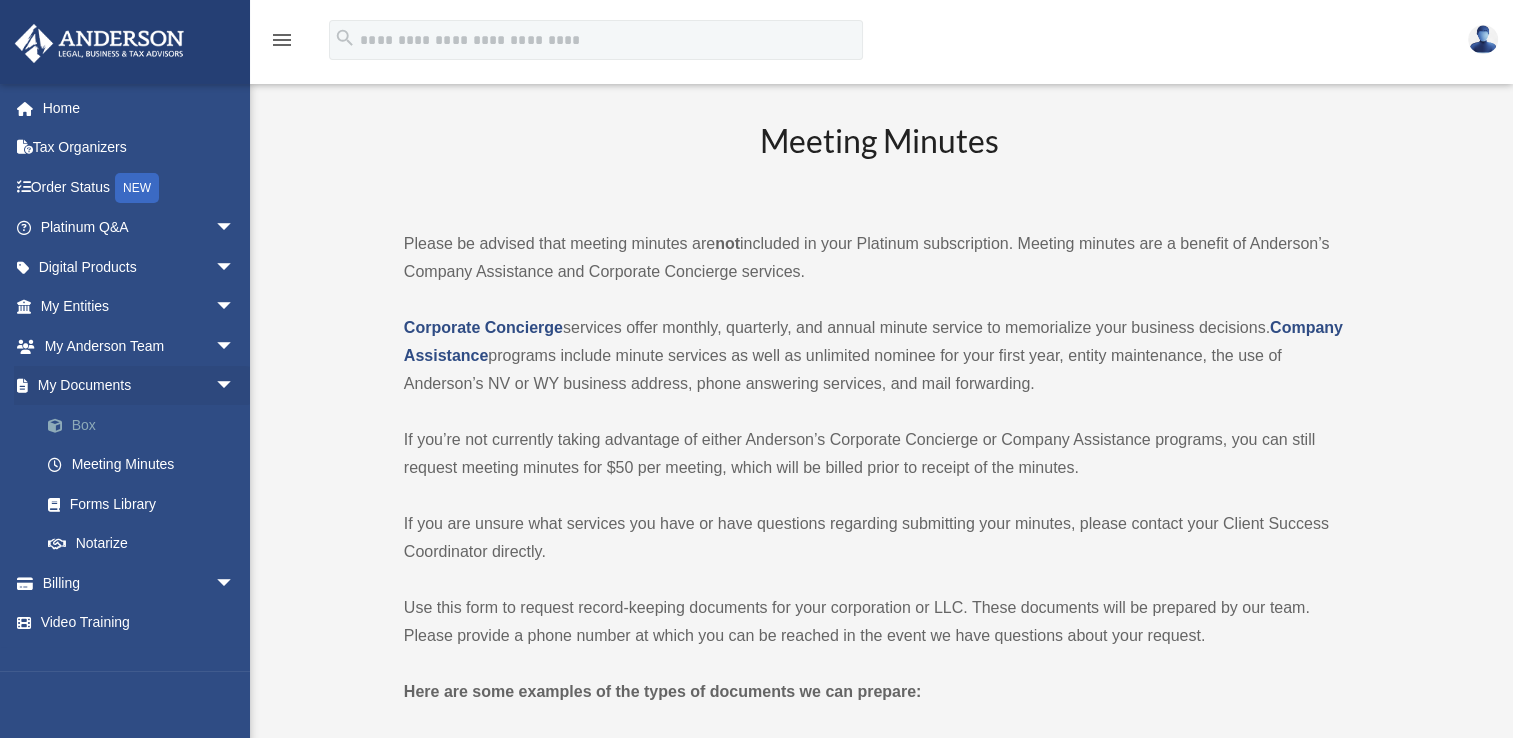 click on "Box" at bounding box center (146, 425) 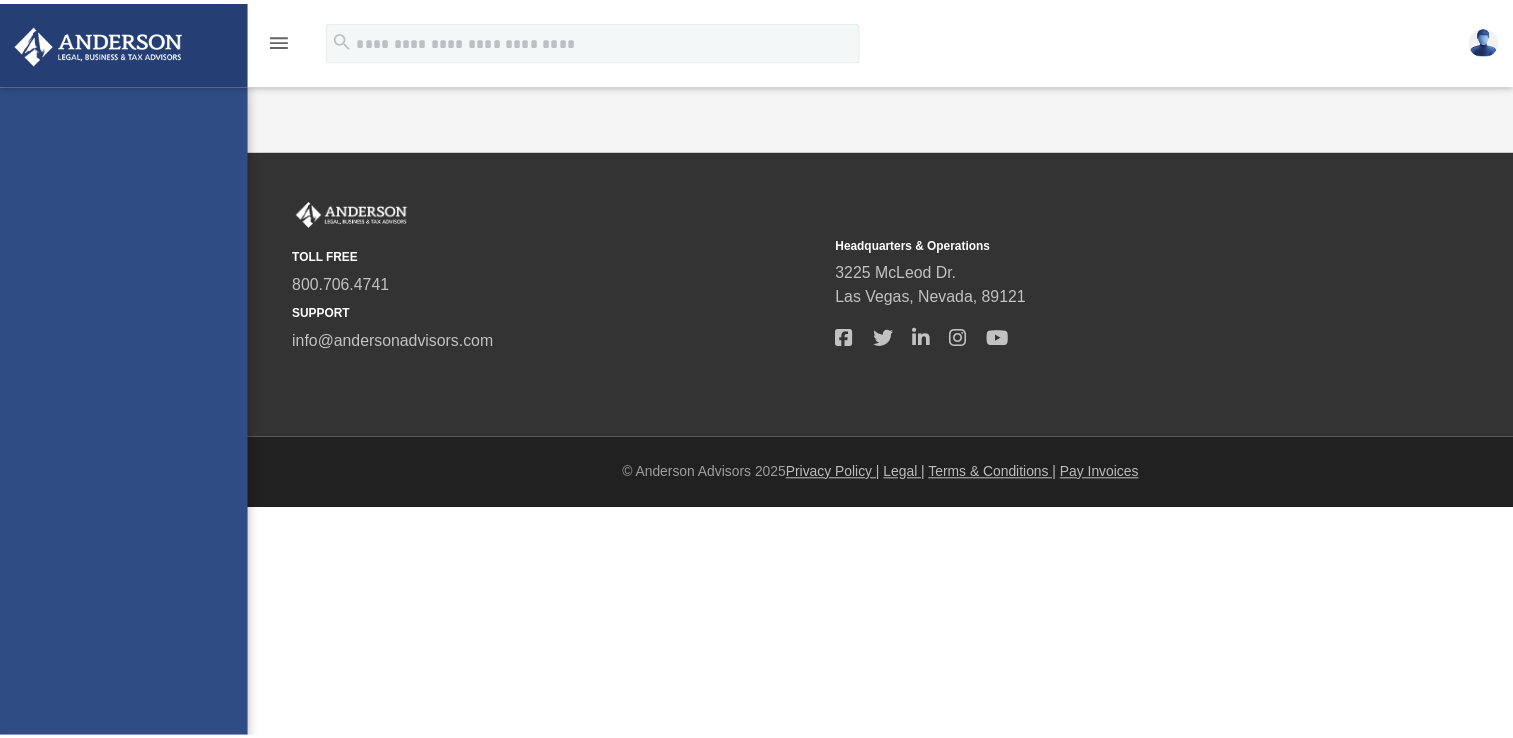 scroll, scrollTop: 0, scrollLeft: 0, axis: both 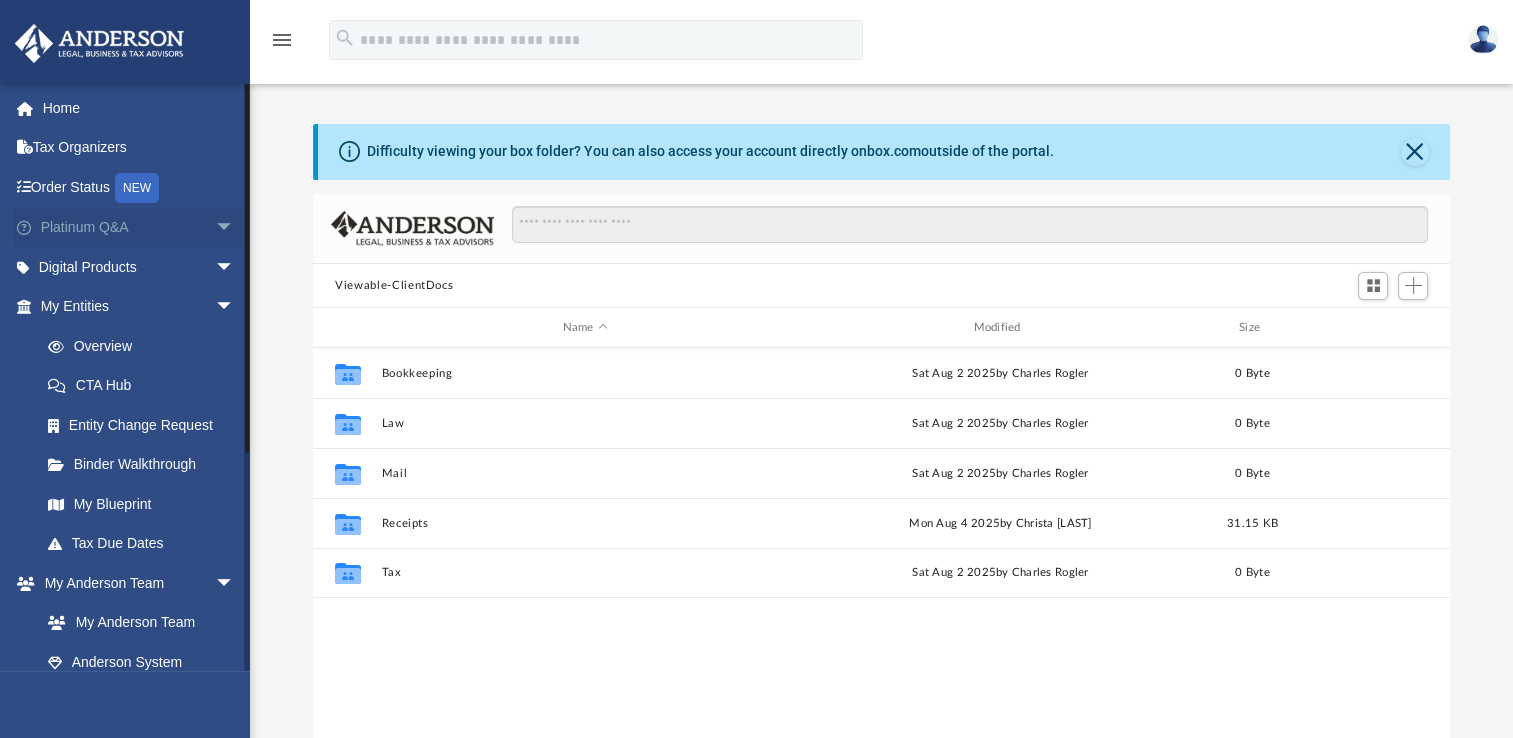 click on "Platinum Q&A arrow_drop_down" at bounding box center [139, 228] 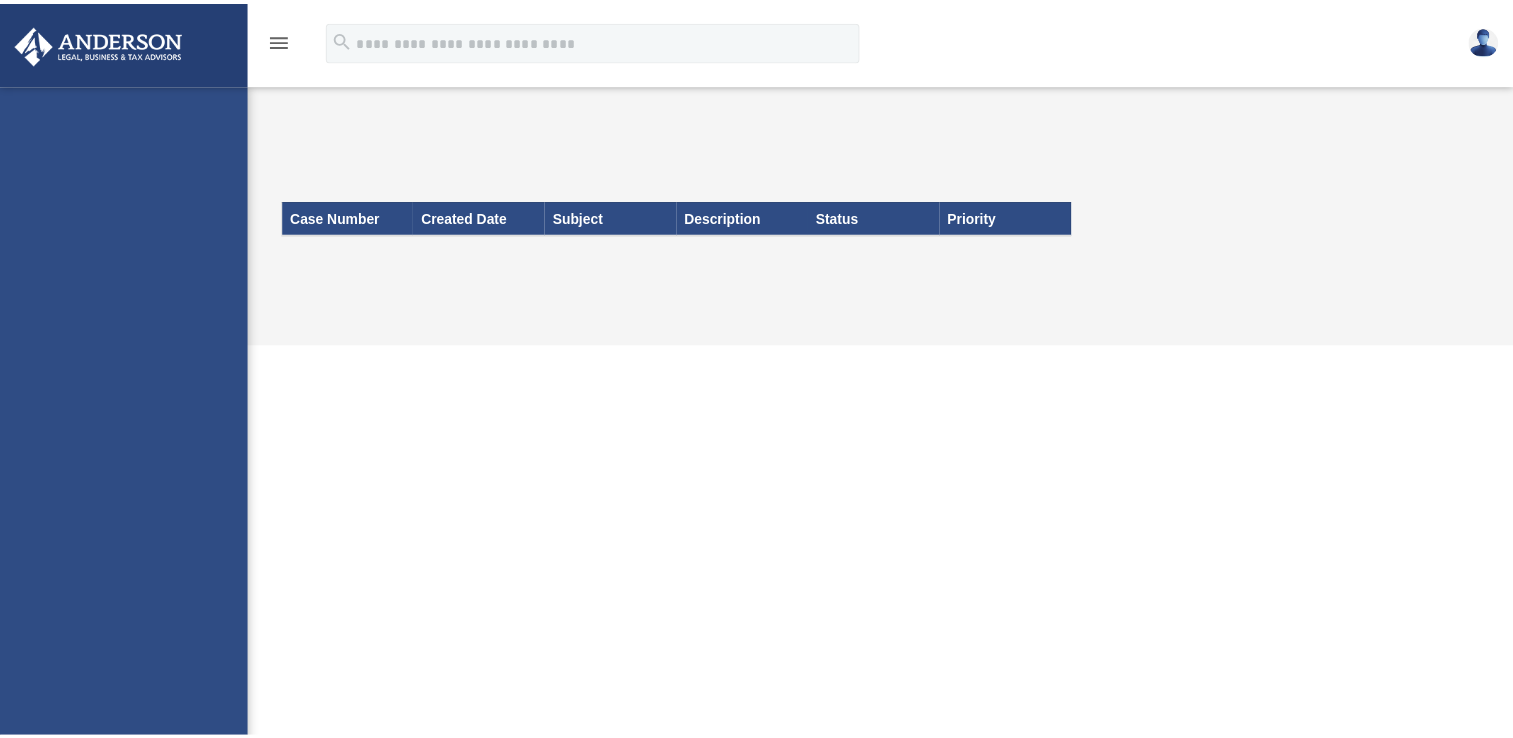 scroll, scrollTop: 0, scrollLeft: 0, axis: both 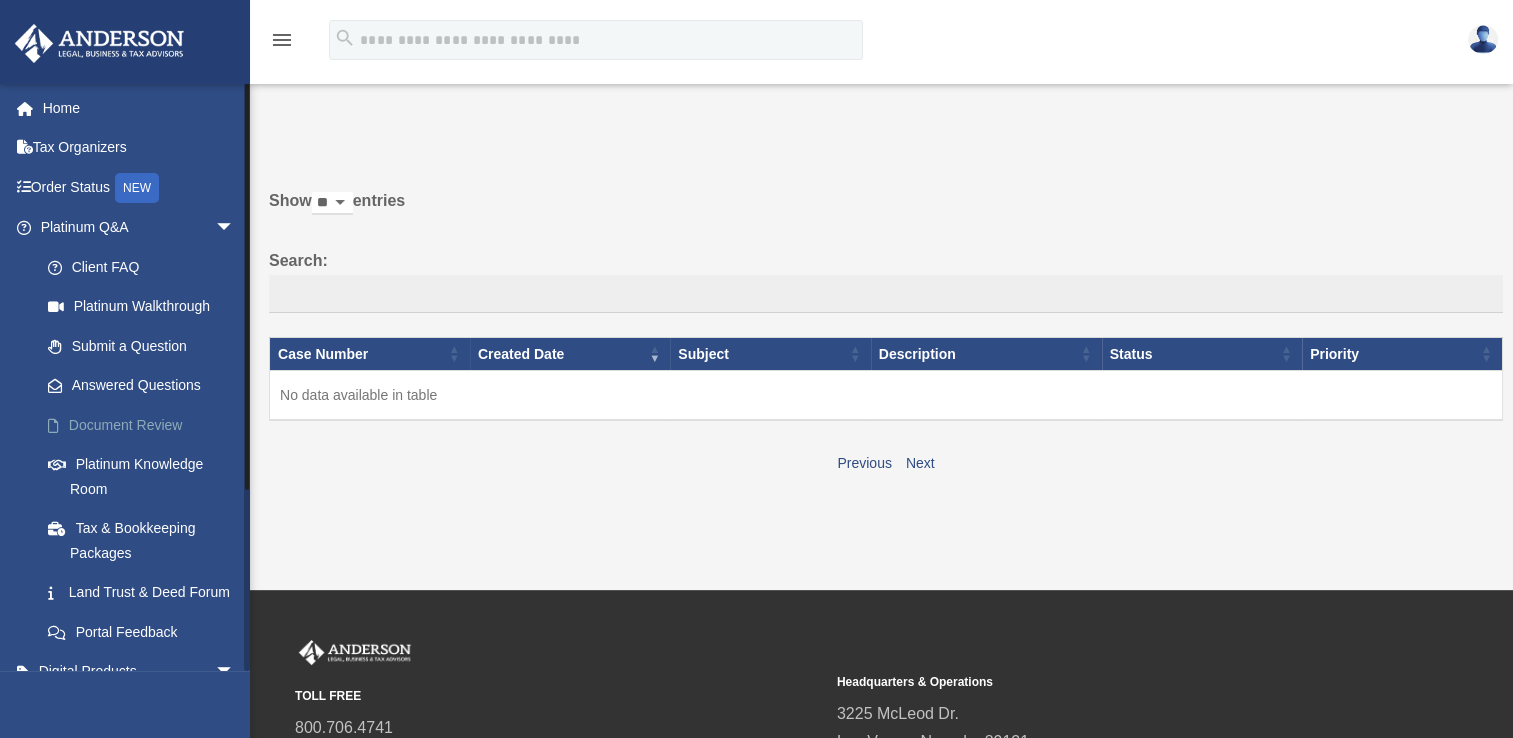 click on "Document Review" at bounding box center (146, 425) 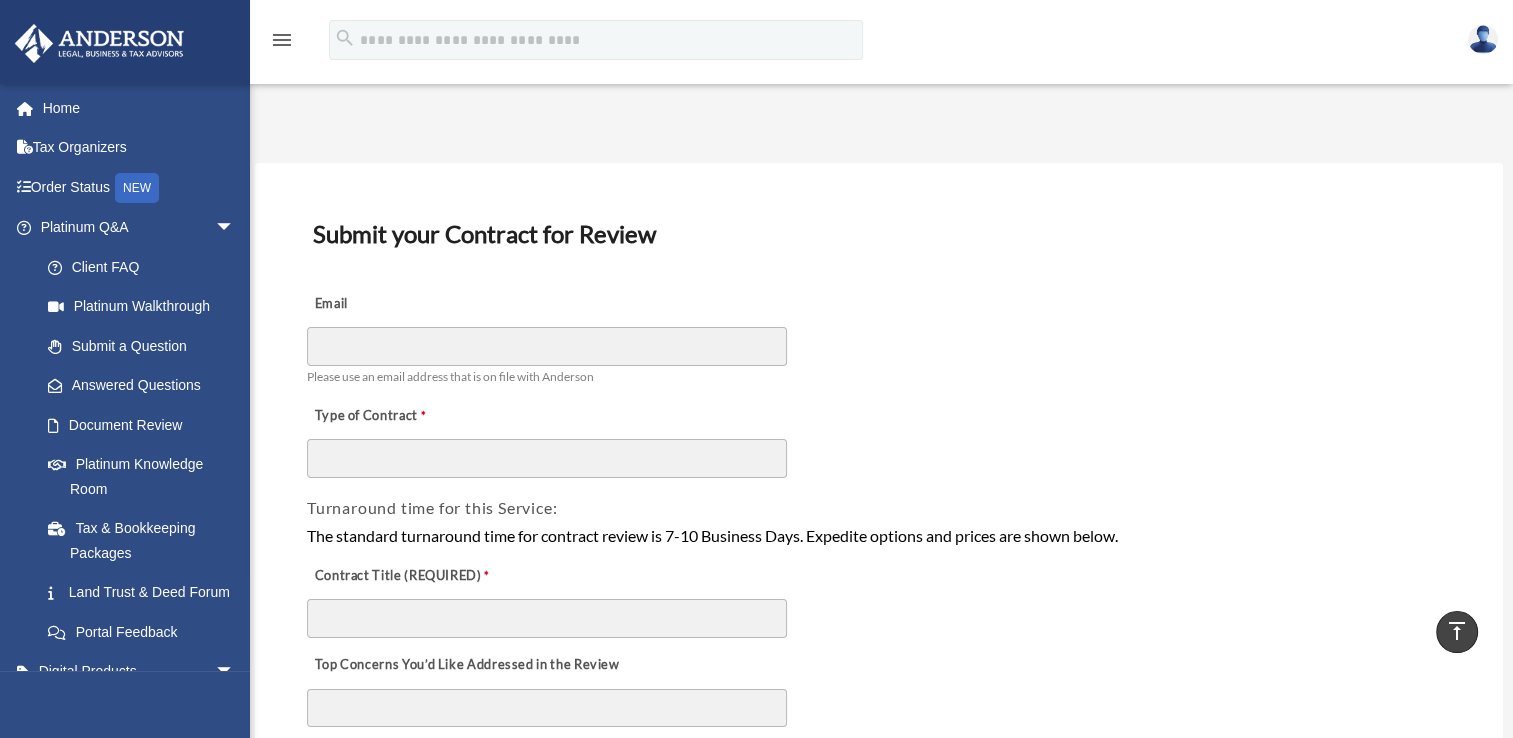 scroll, scrollTop: 0, scrollLeft: 0, axis: both 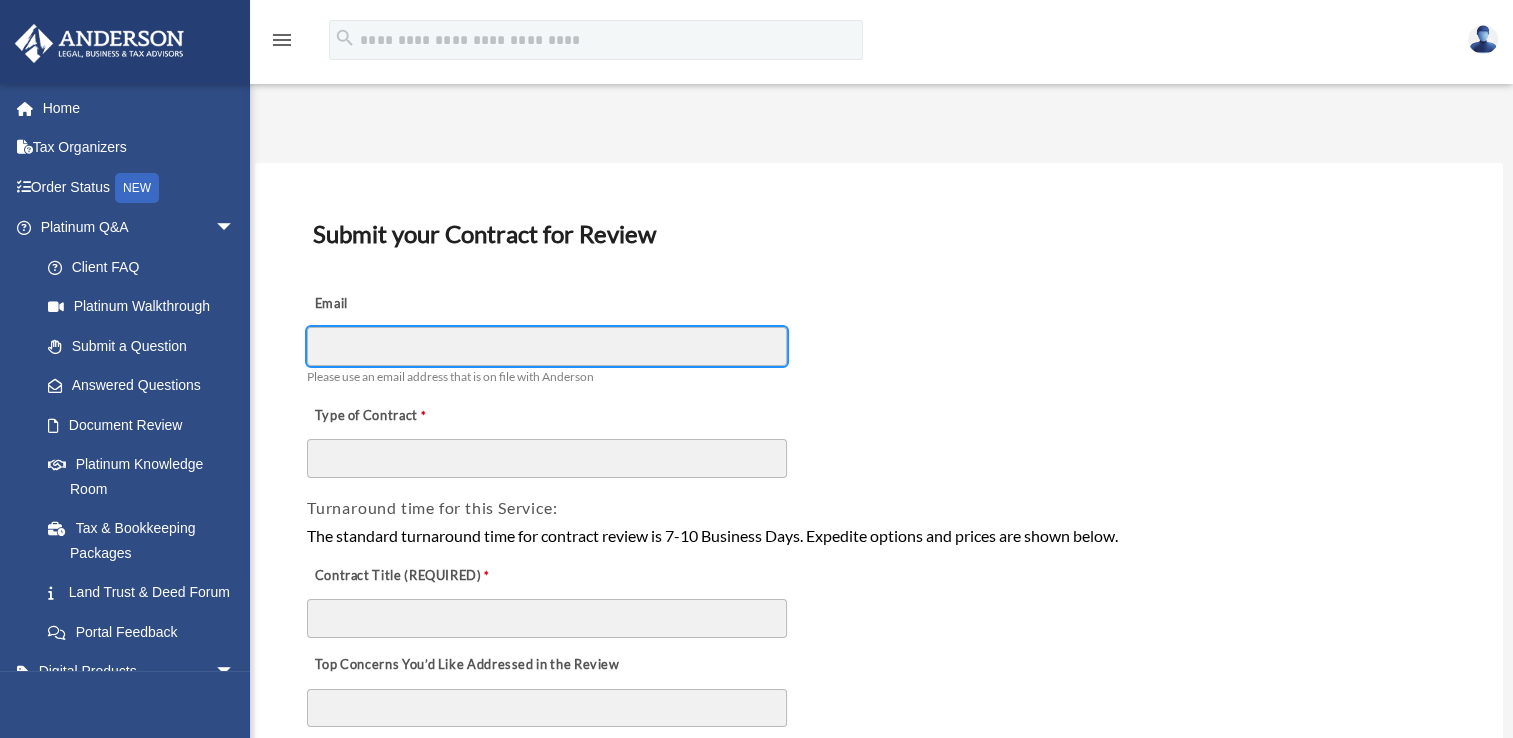 click on "Email" at bounding box center [547, 346] 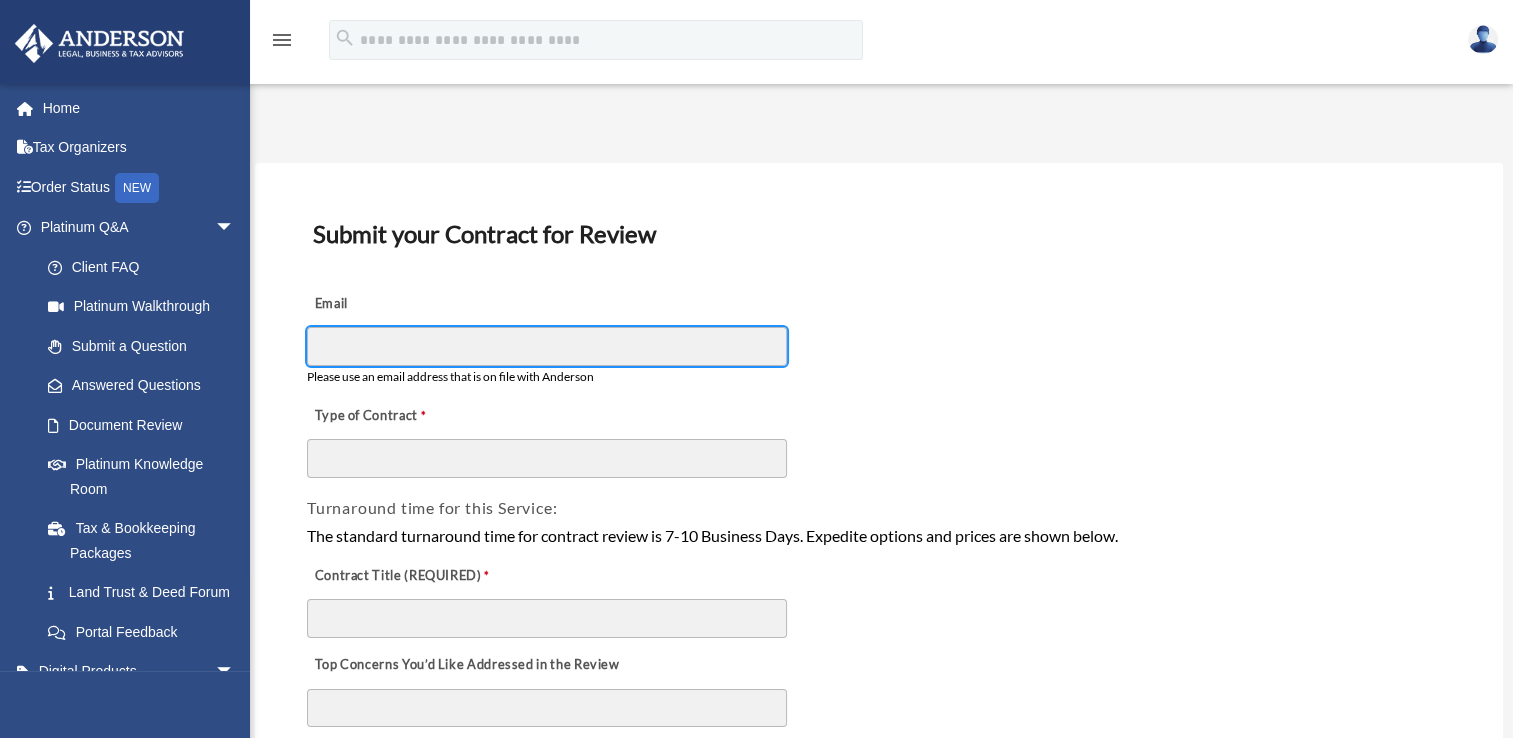 type on "**********" 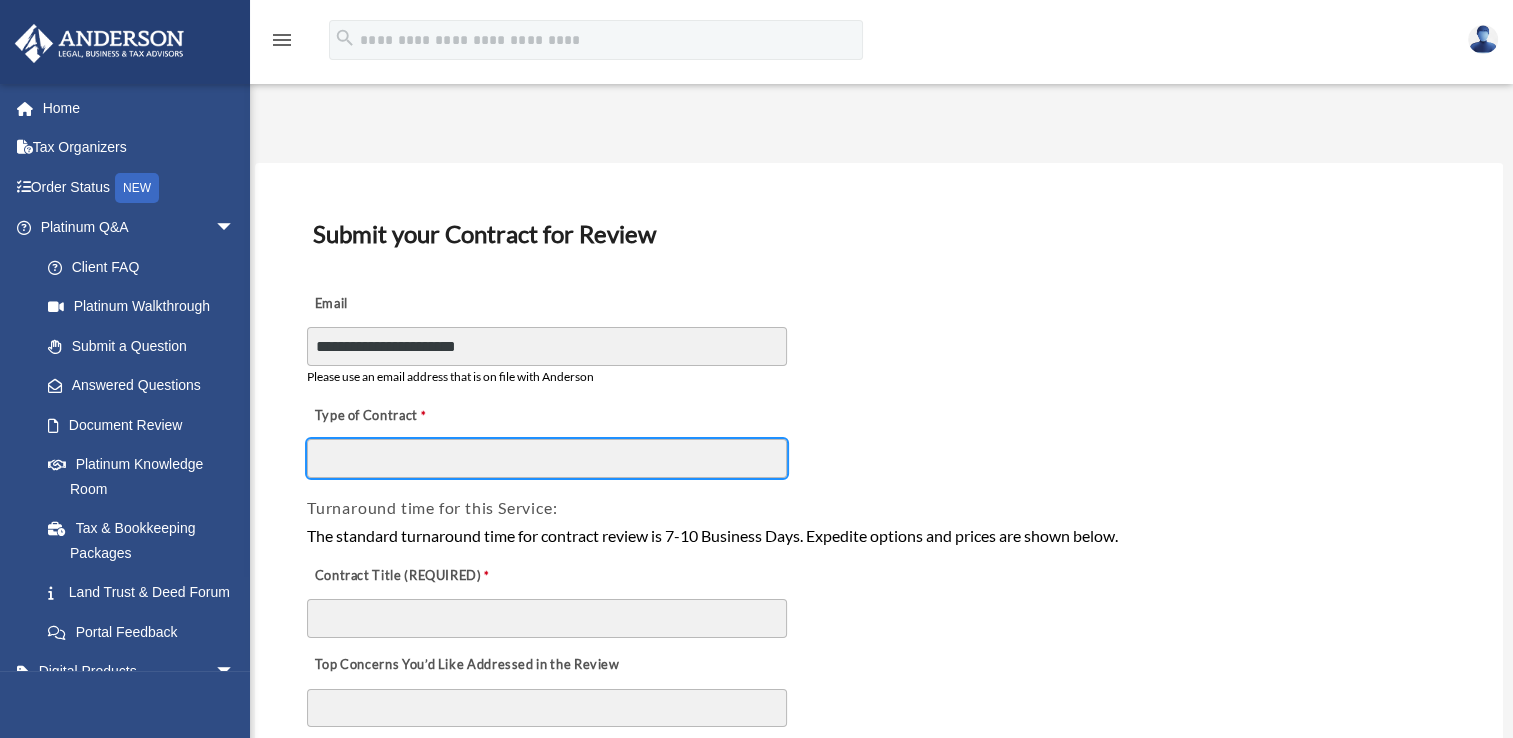 click on "Type of Contract" at bounding box center (547, 458) 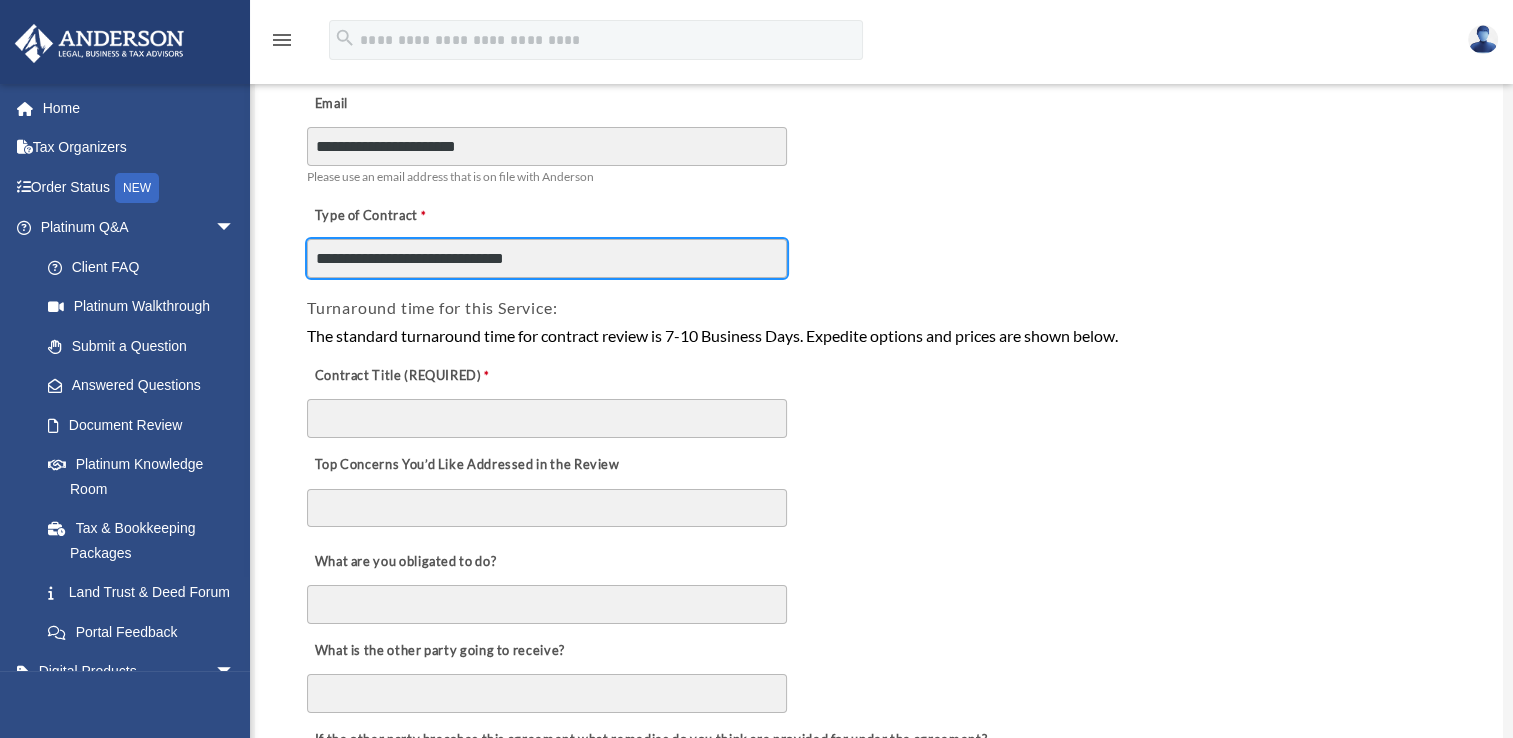 scroll, scrollTop: 300, scrollLeft: 0, axis: vertical 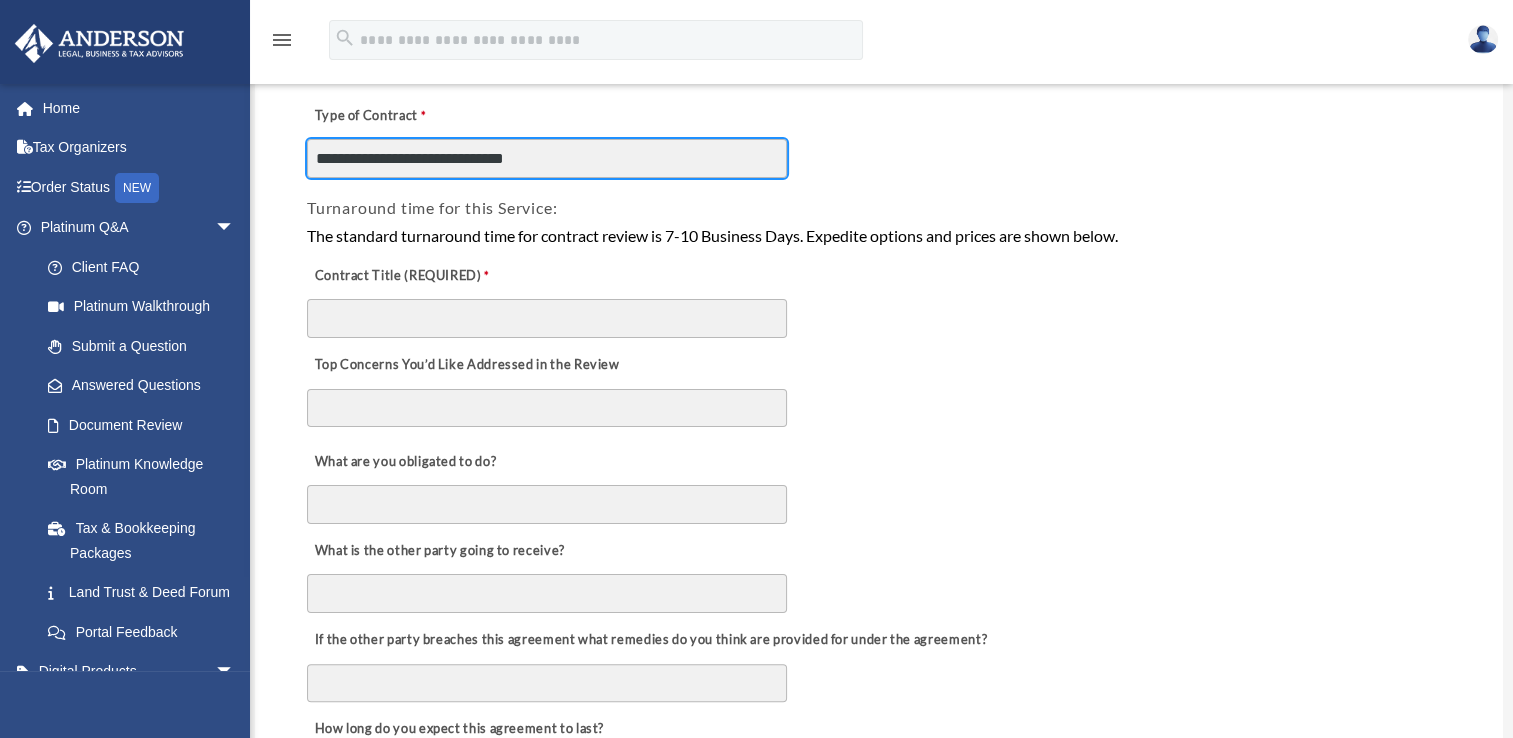 type on "**********" 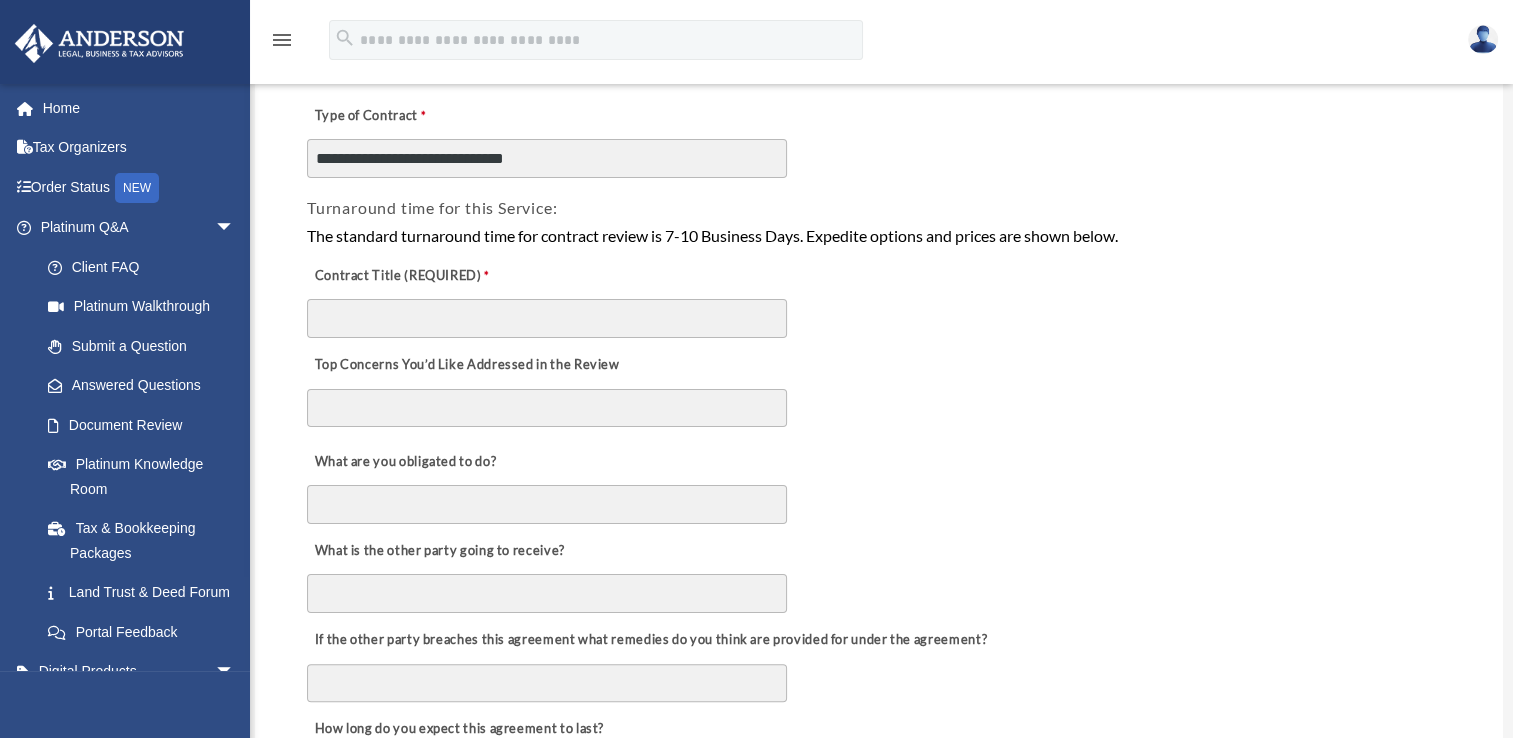 click on "Top Concerns You’d Like Addressed in the Review" at bounding box center [547, 408] 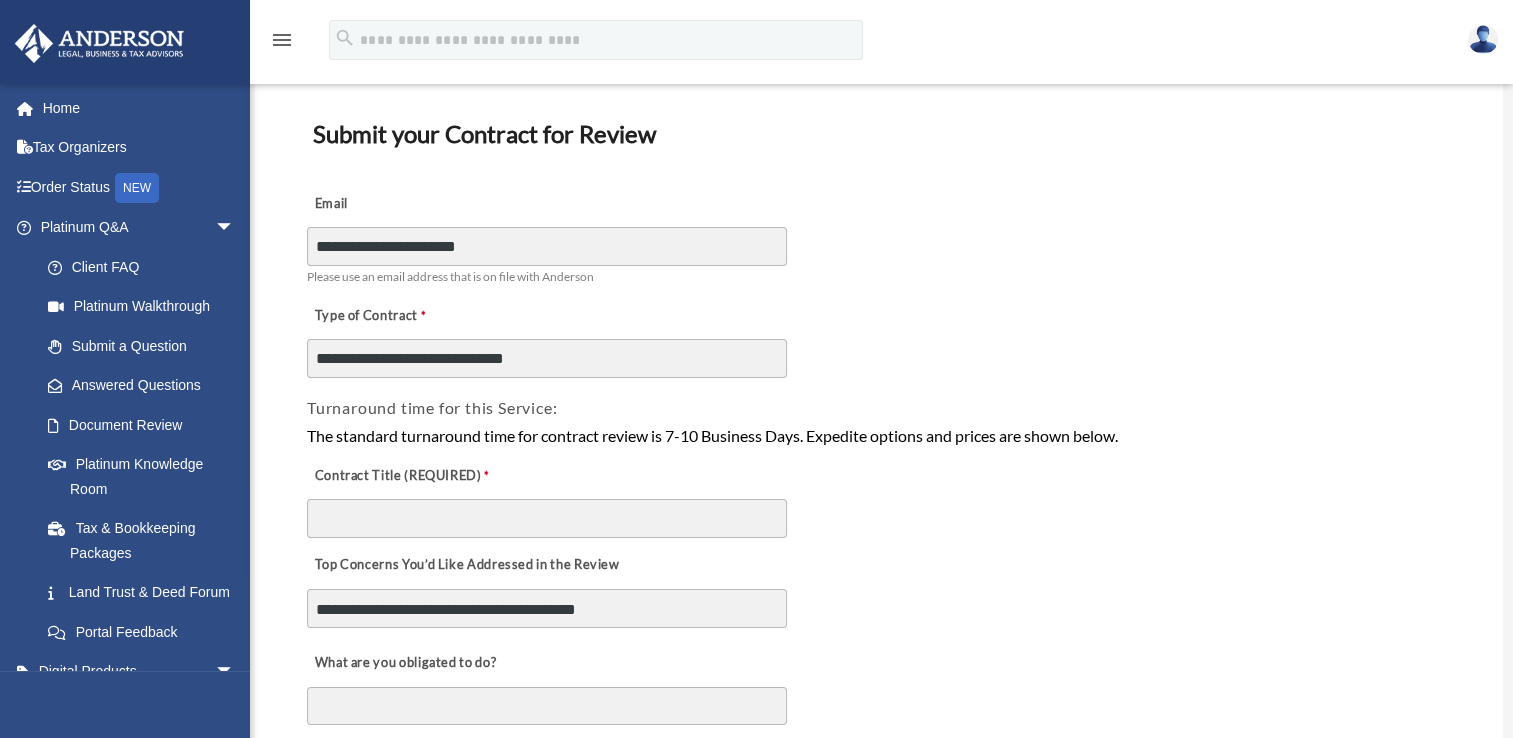 scroll, scrollTop: 0, scrollLeft: 0, axis: both 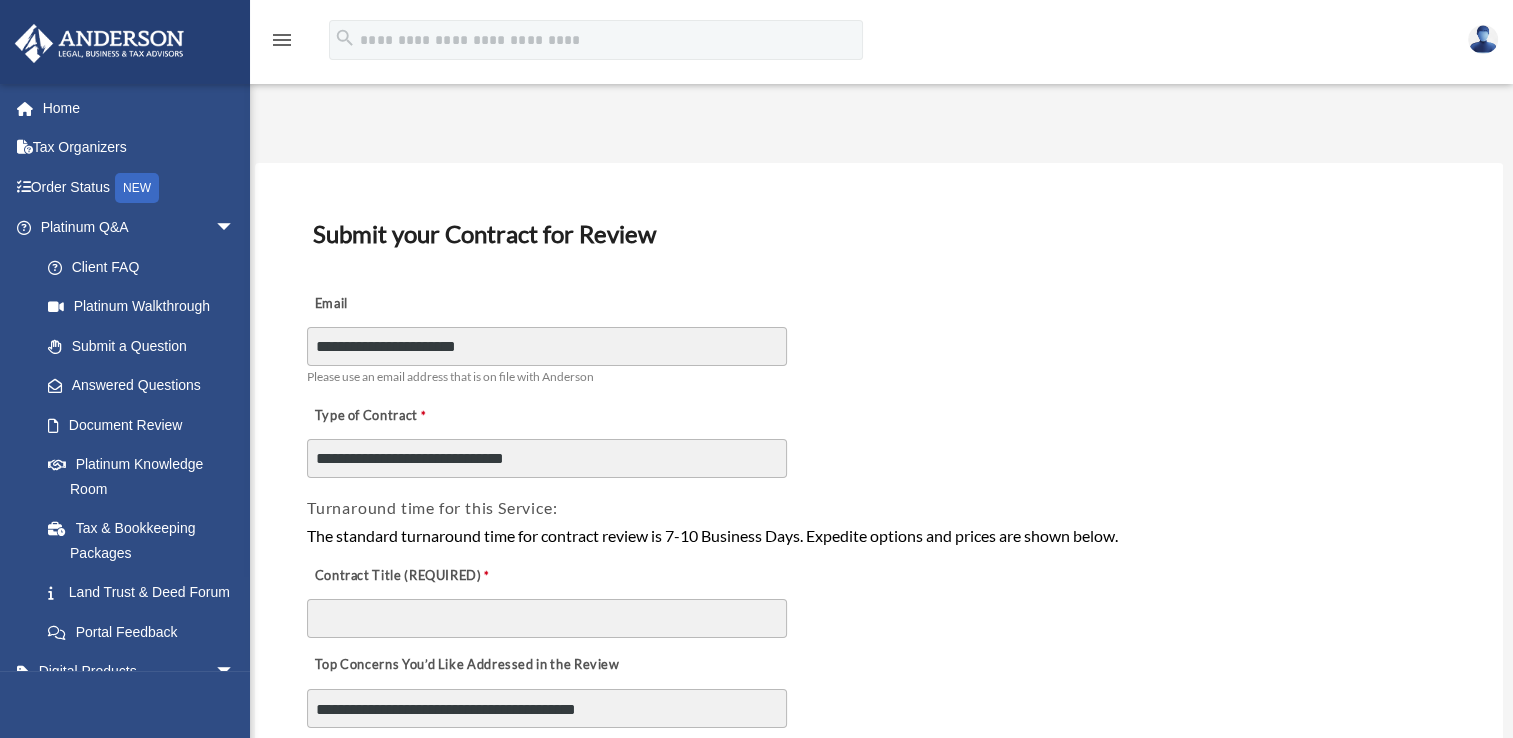 type on "**********" 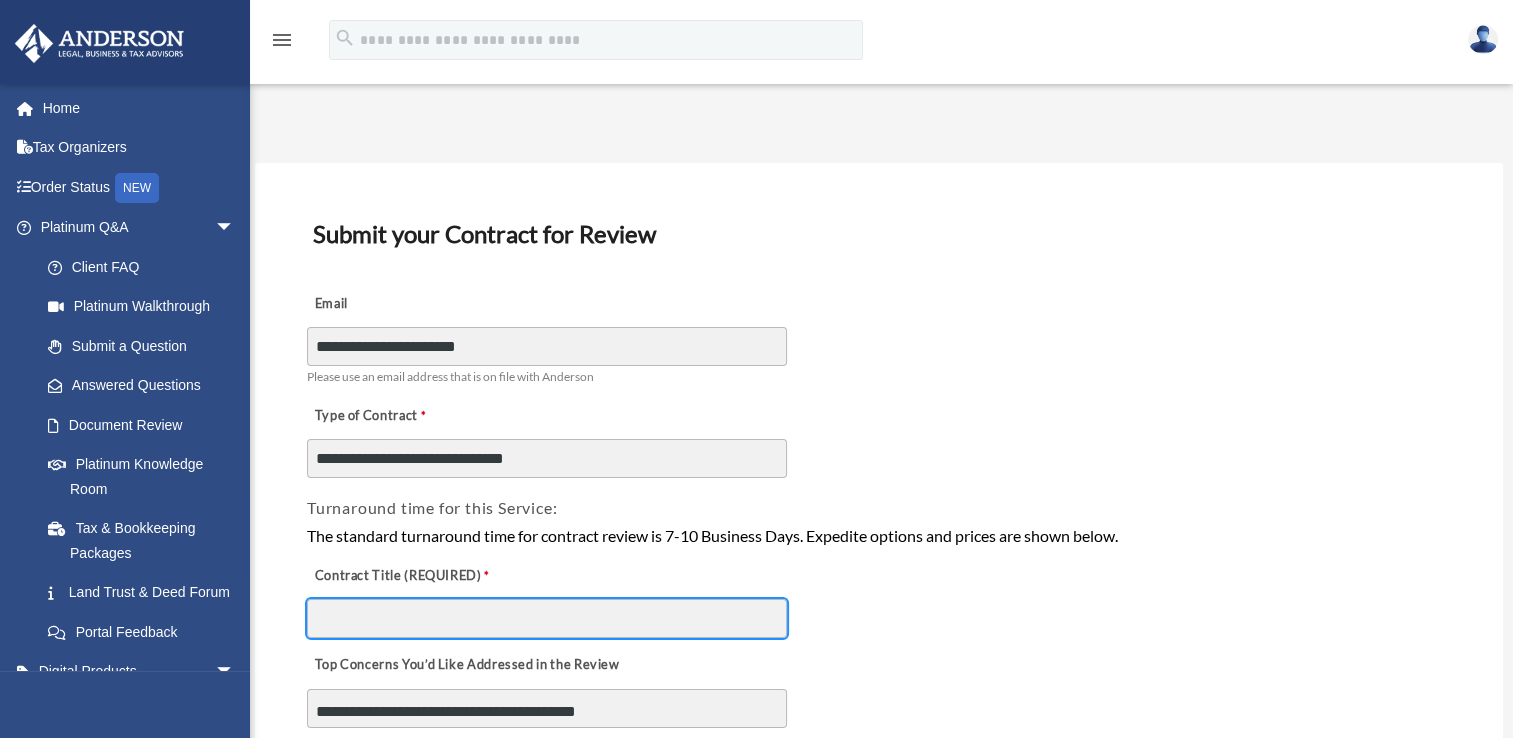click on "Contract Title (REQUIRED)" at bounding box center [547, 618] 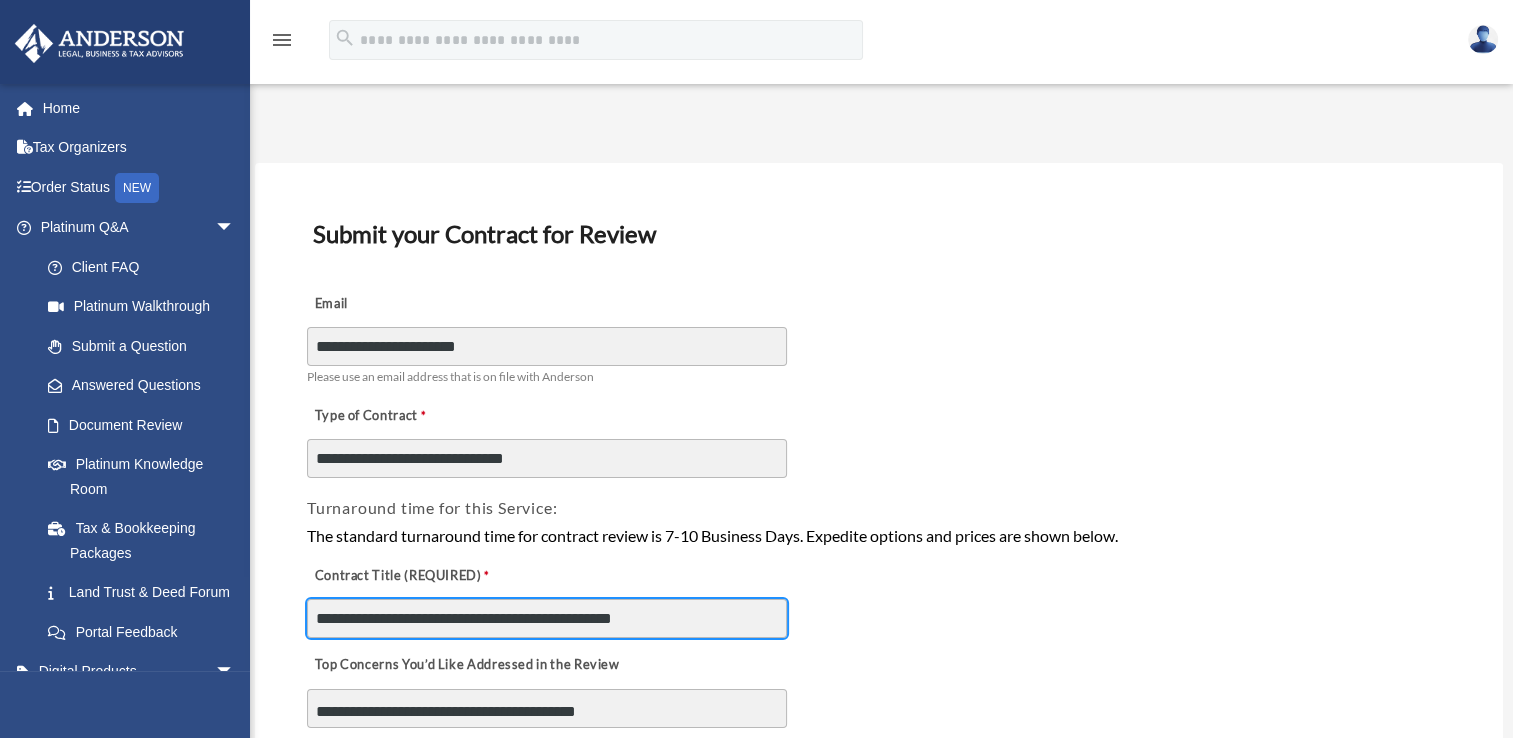 type on "**********" 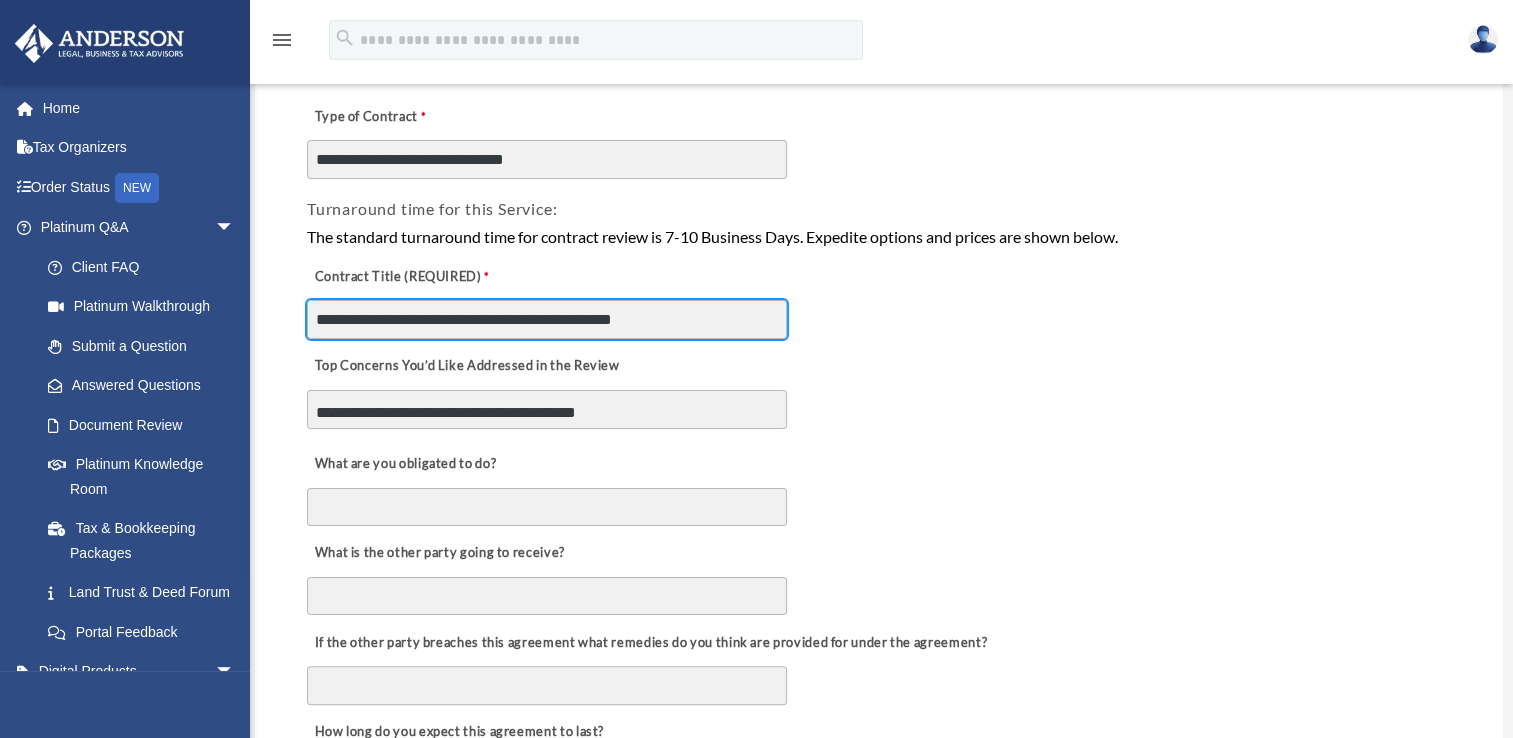scroll, scrollTop: 300, scrollLeft: 0, axis: vertical 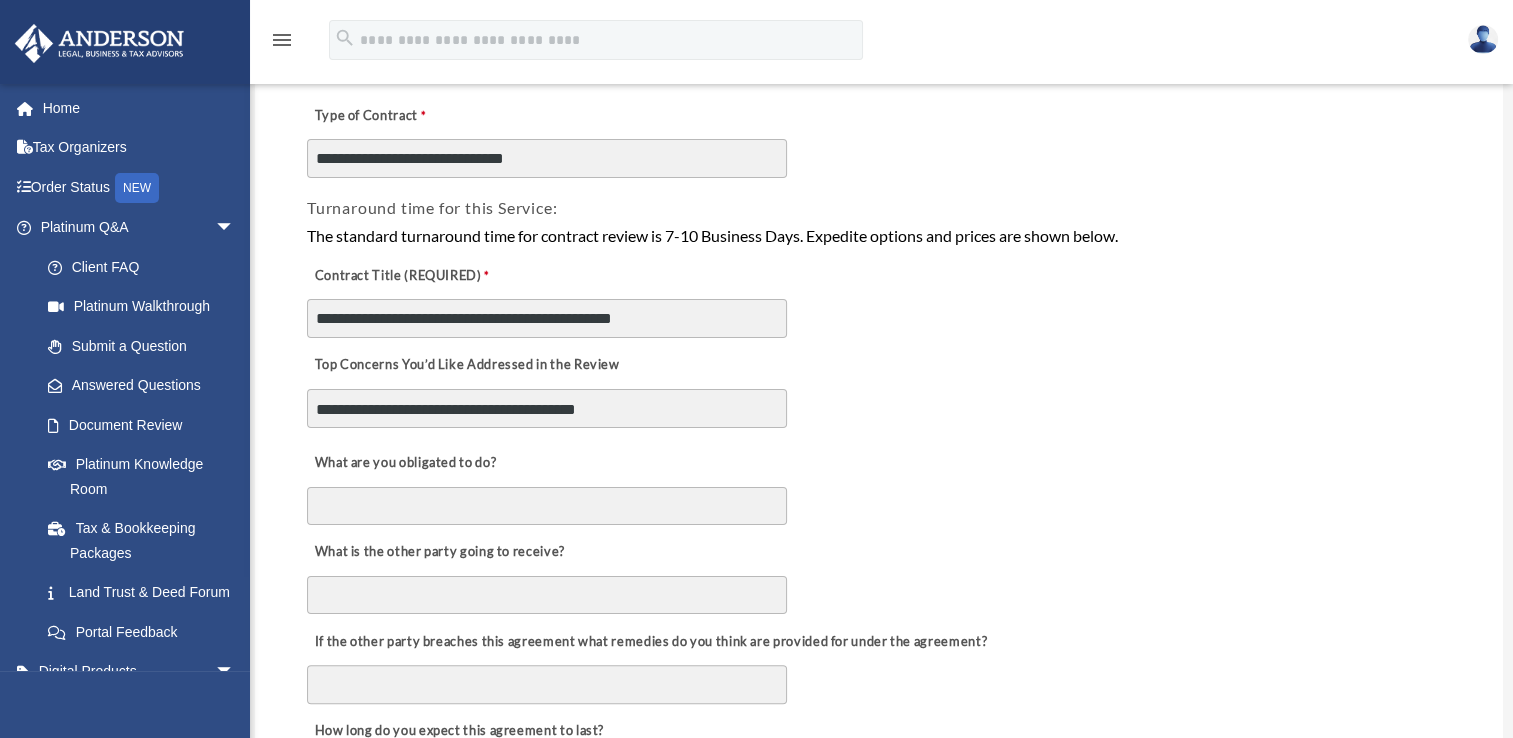 click on "**********" at bounding box center (547, 409) 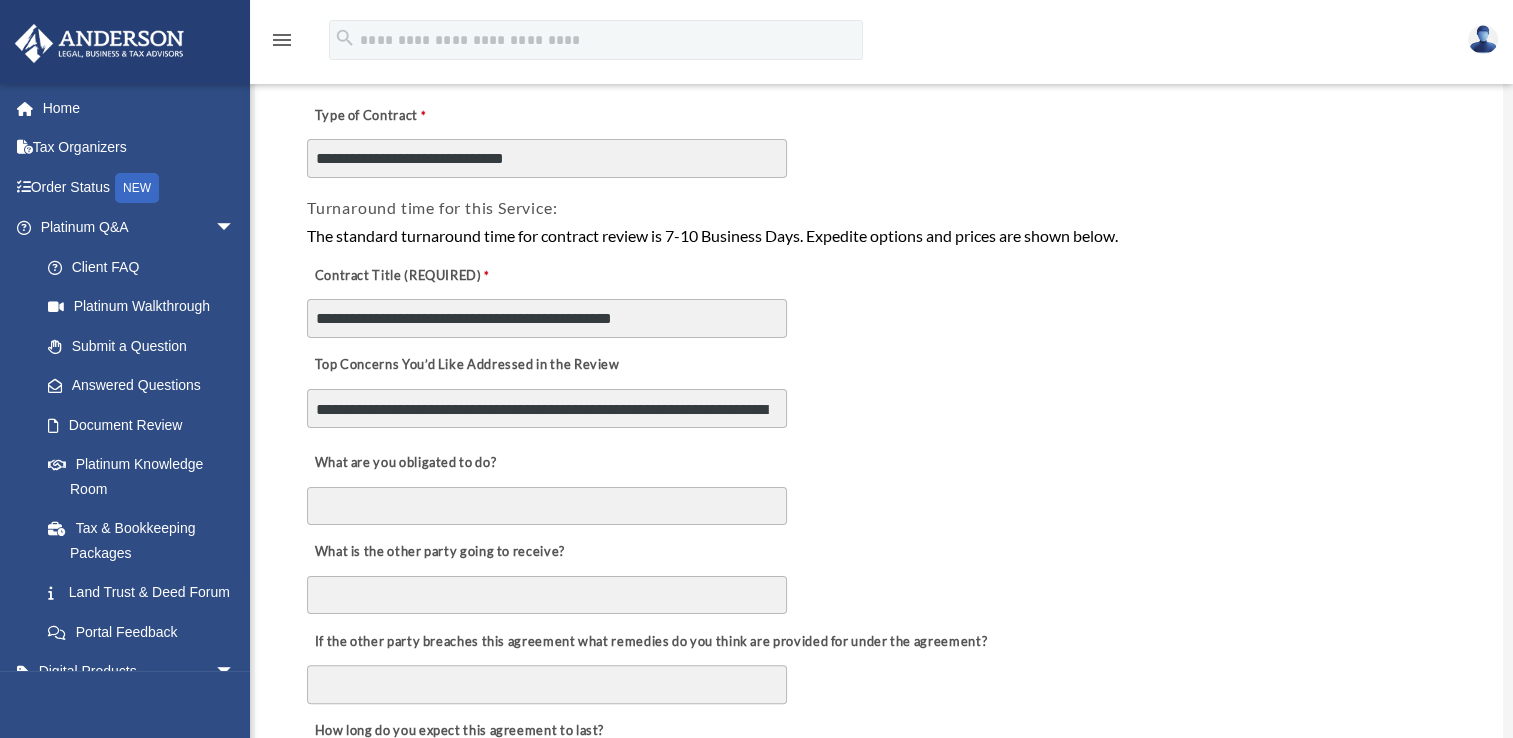 scroll, scrollTop: 16, scrollLeft: 0, axis: vertical 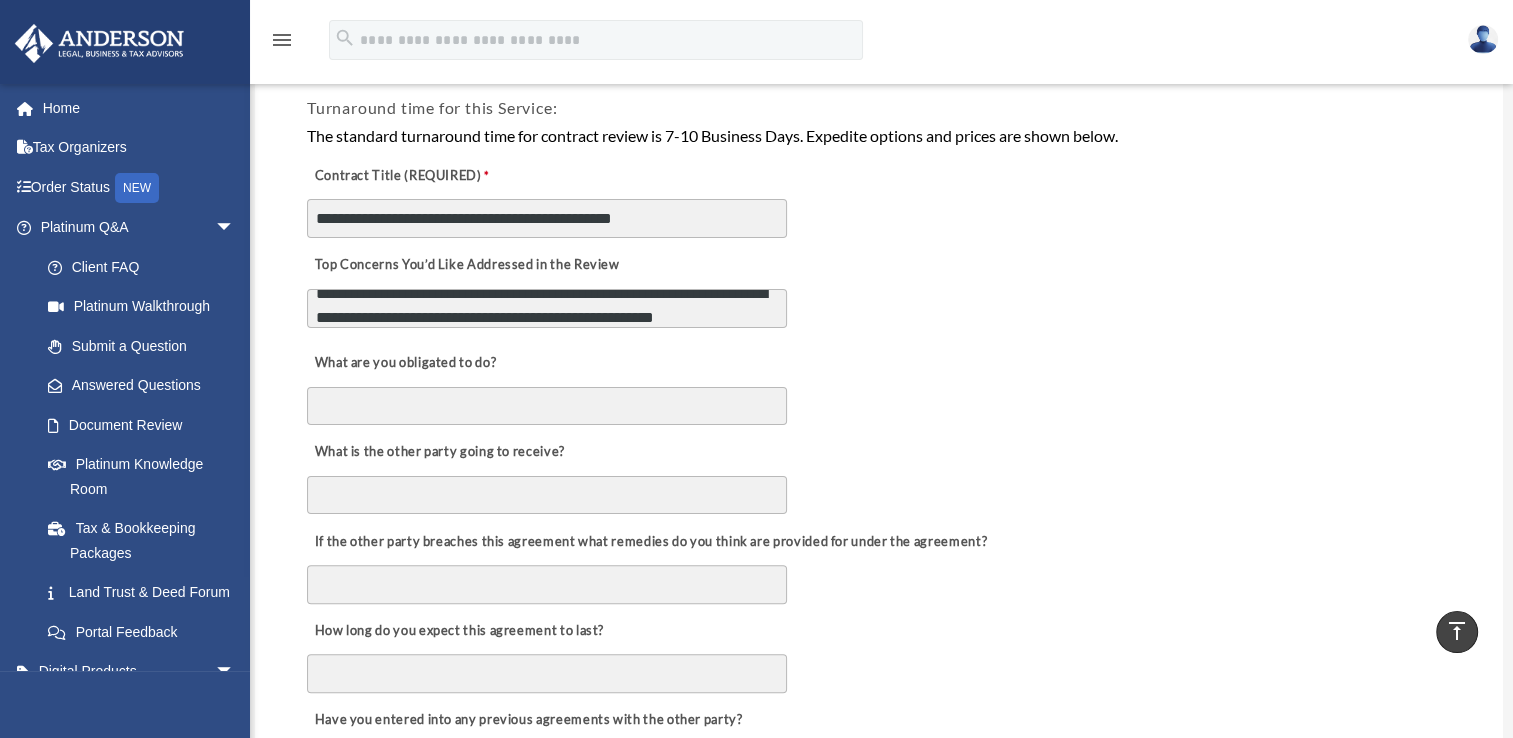 click on "**********" at bounding box center [547, 309] 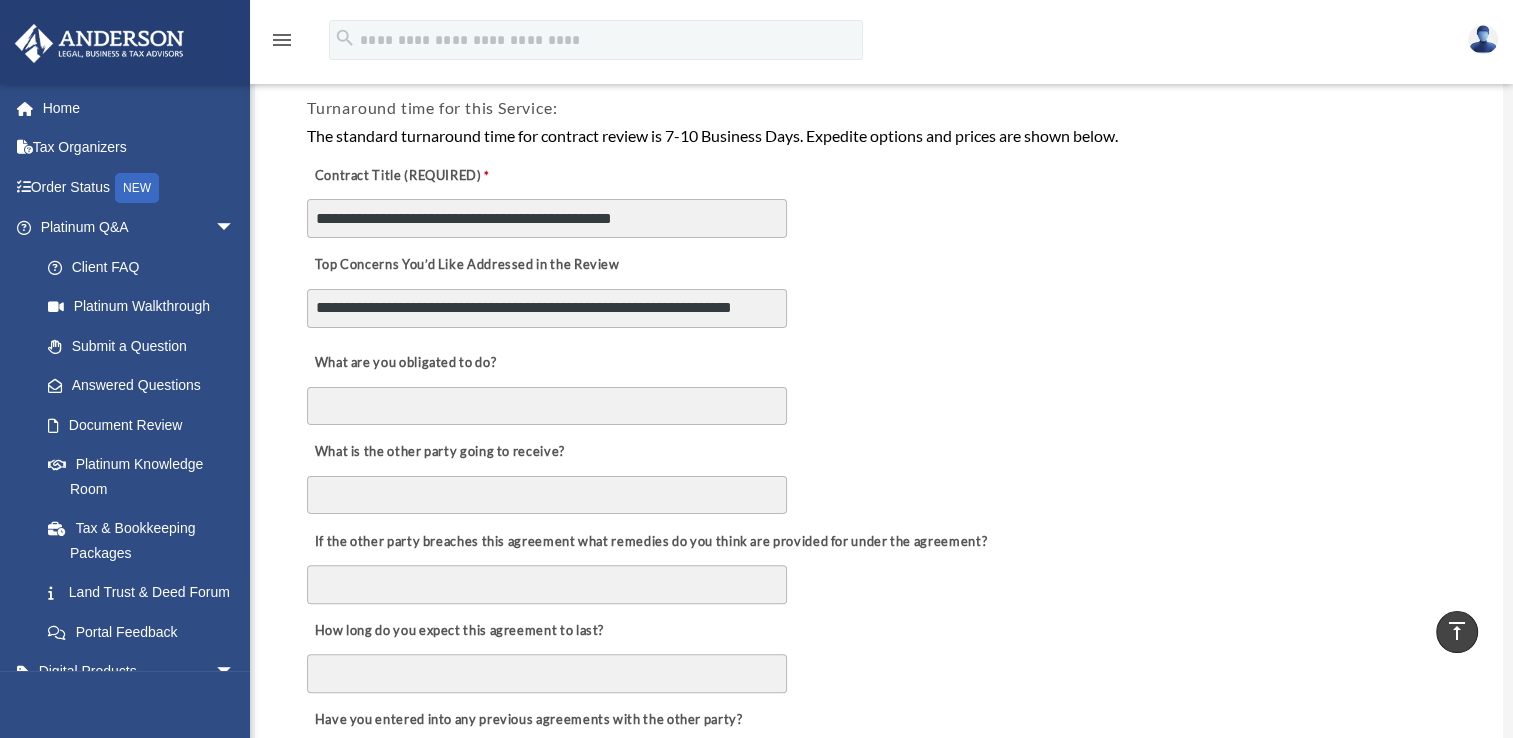 click on "**********" at bounding box center [547, 309] 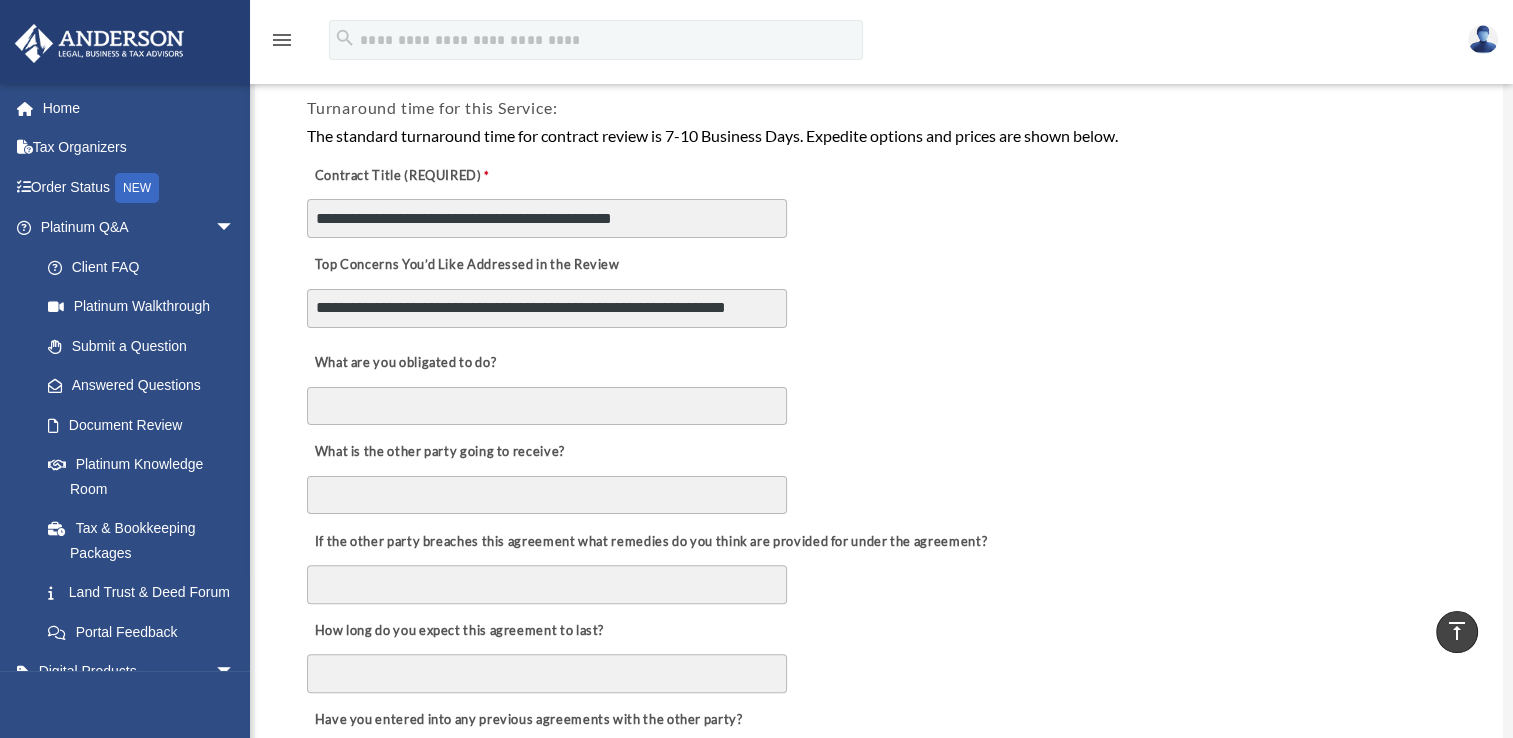 scroll, scrollTop: 33, scrollLeft: 0, axis: vertical 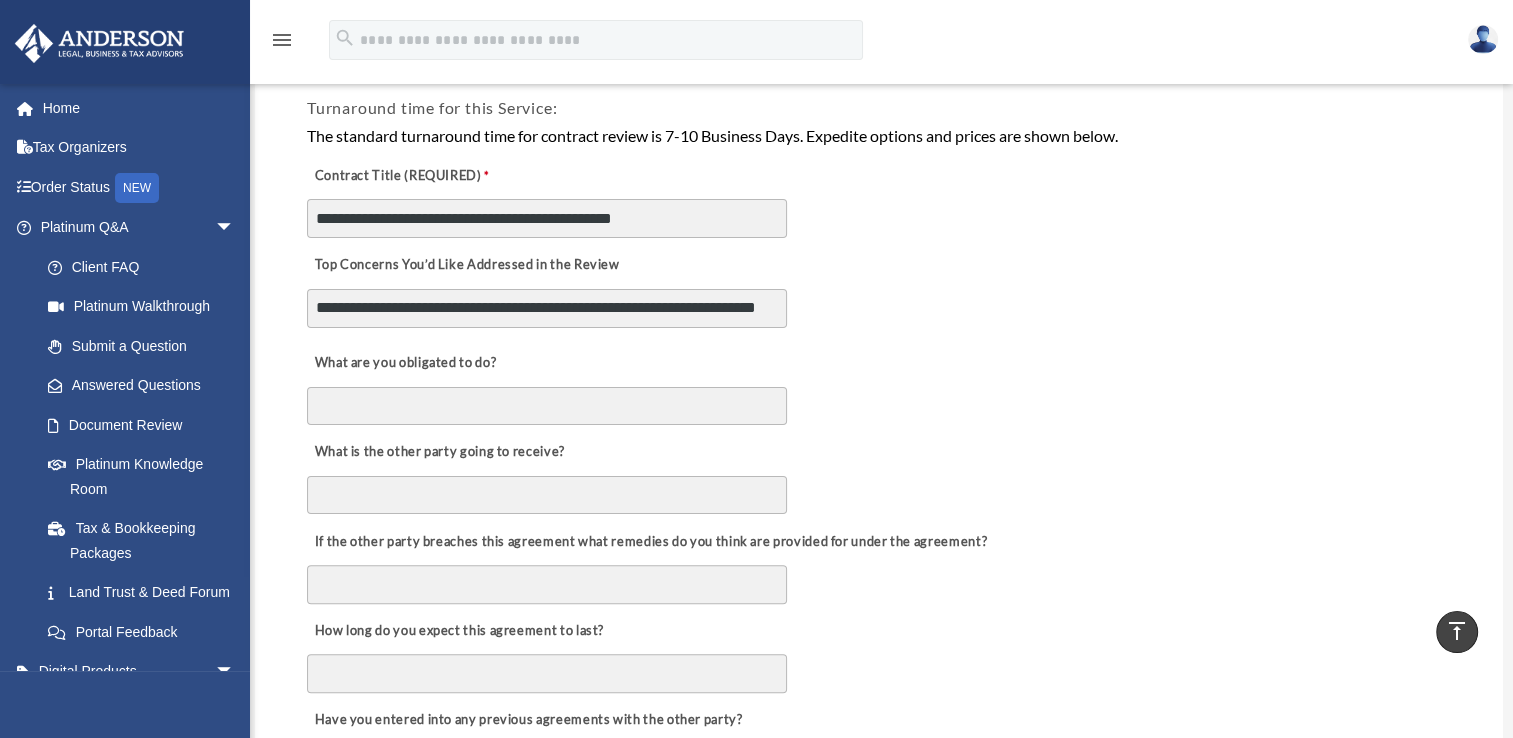 click on "**********" at bounding box center (547, 309) 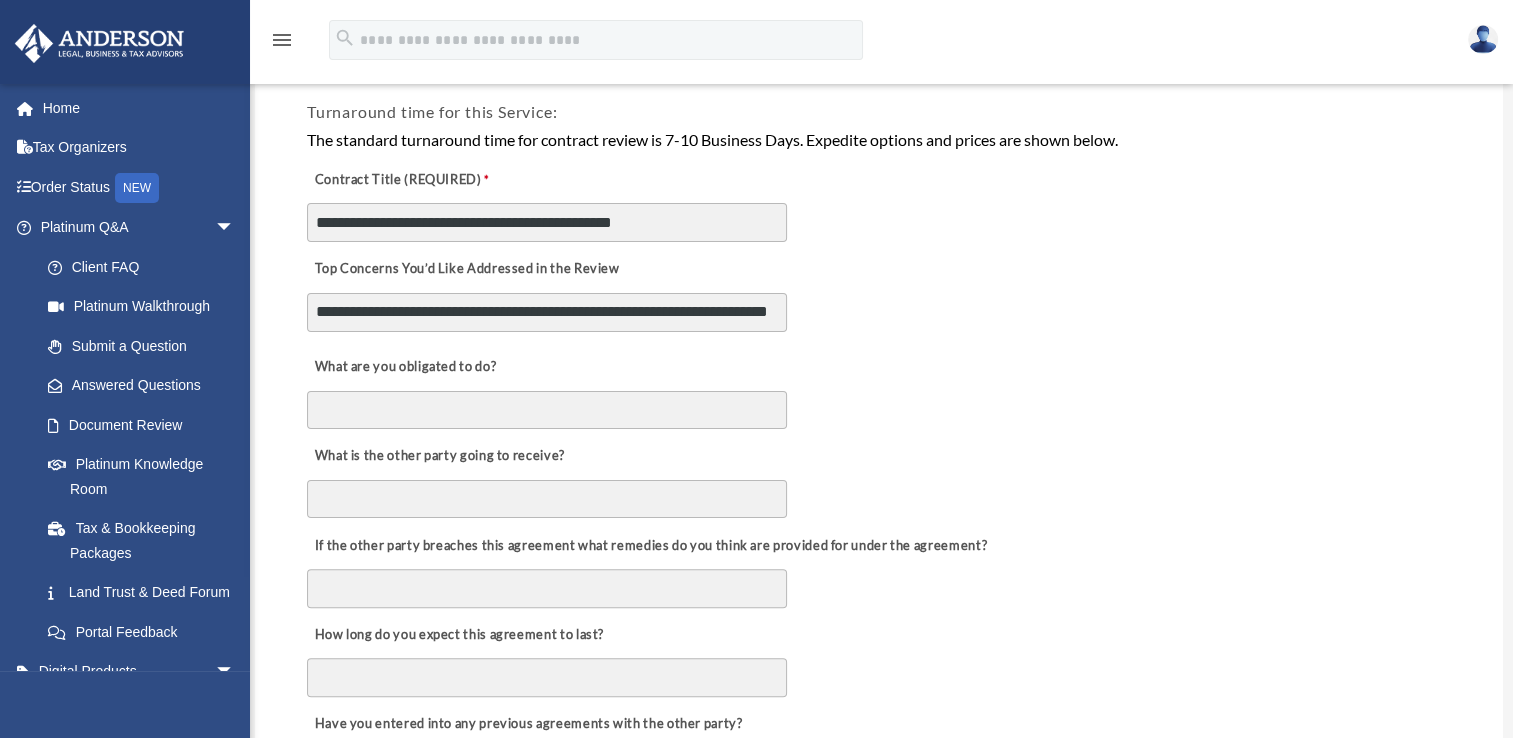 scroll, scrollTop: 400, scrollLeft: 0, axis: vertical 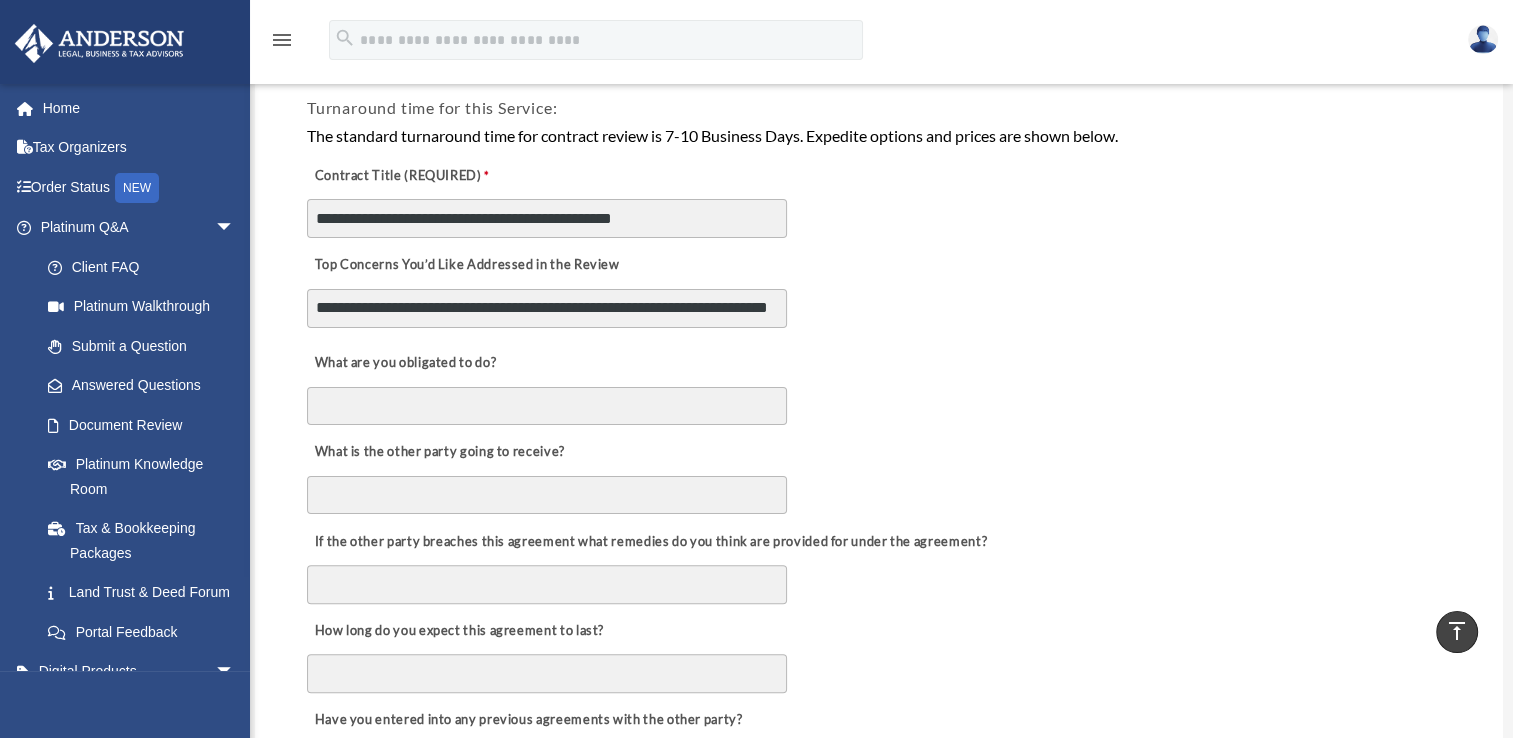 click on "**********" at bounding box center (547, 309) 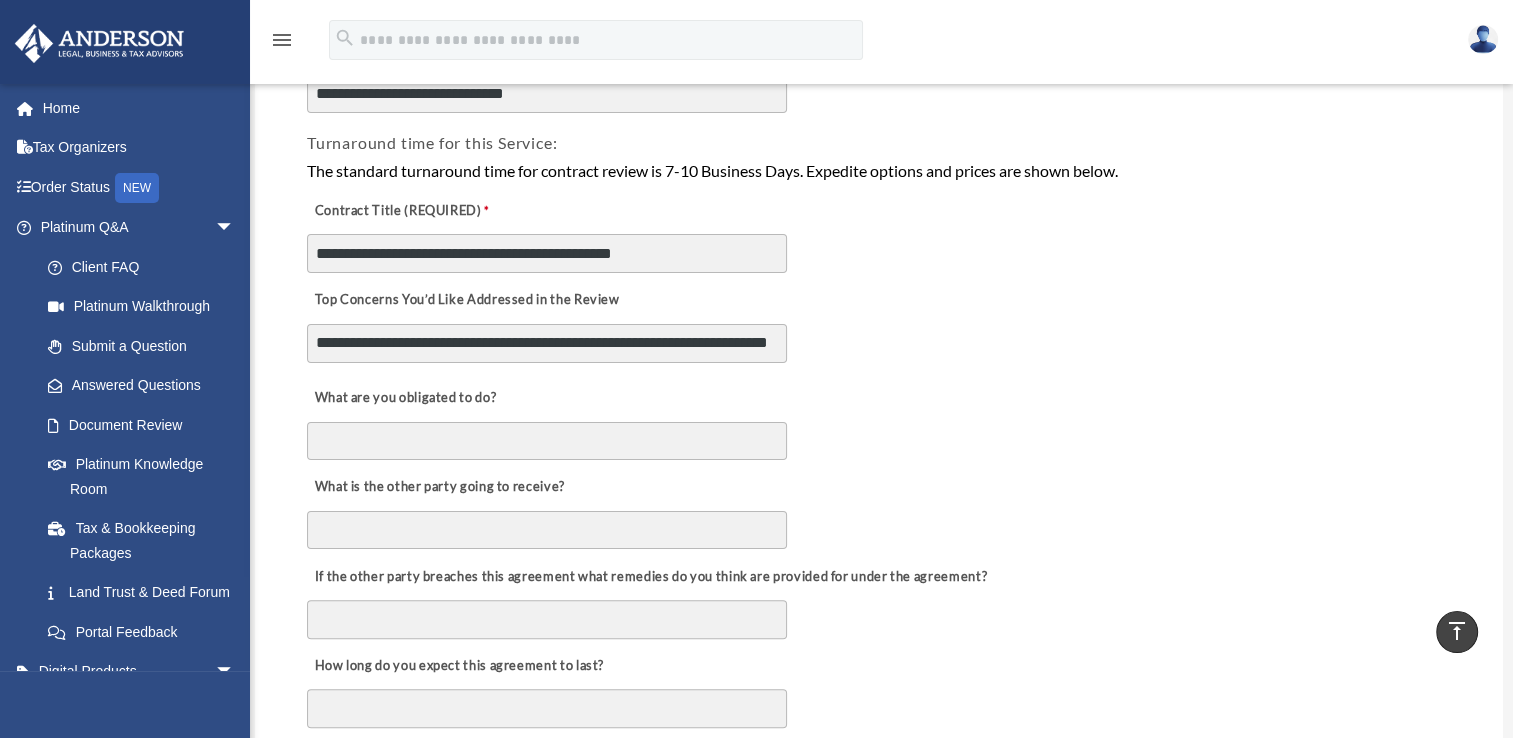 scroll, scrollTop: 400, scrollLeft: 0, axis: vertical 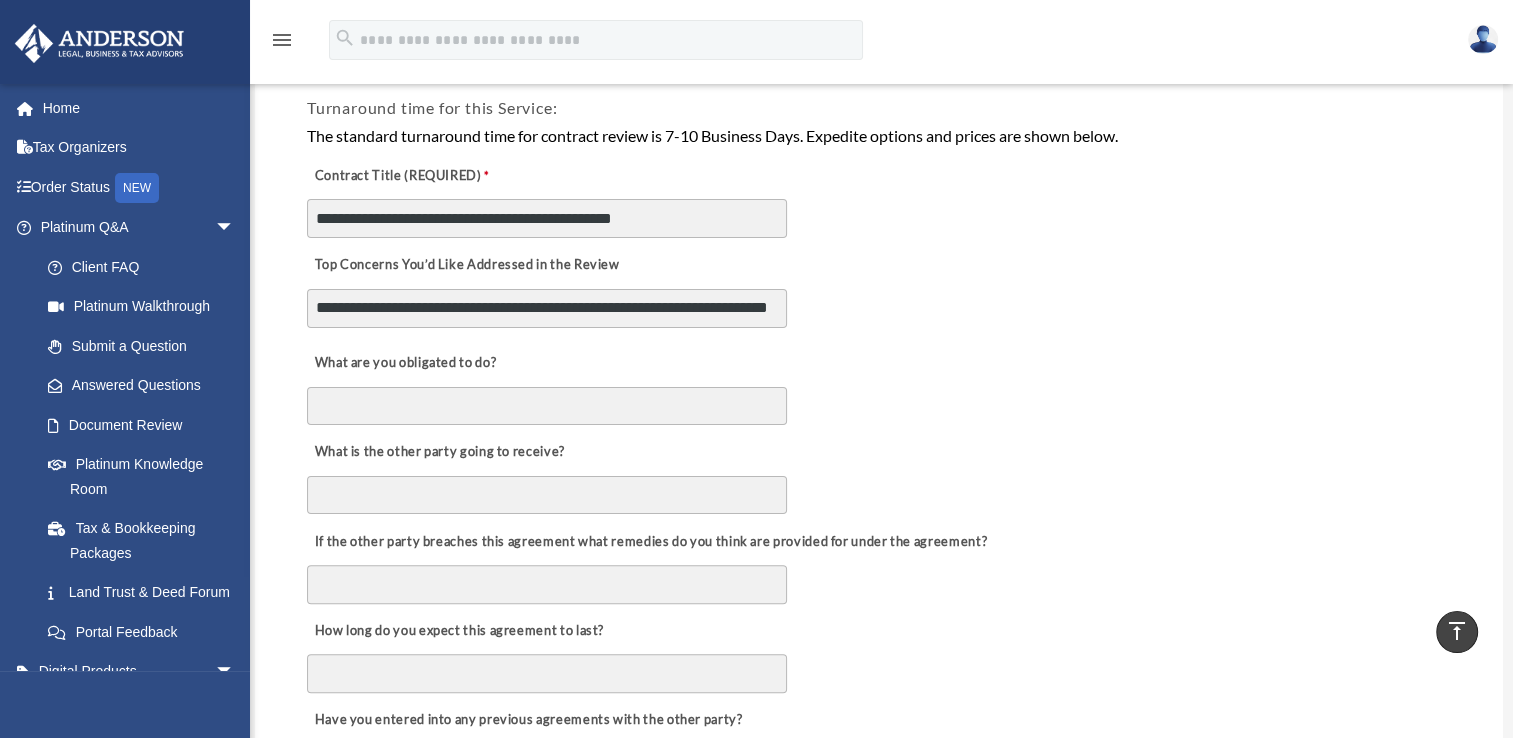 type on "**********" 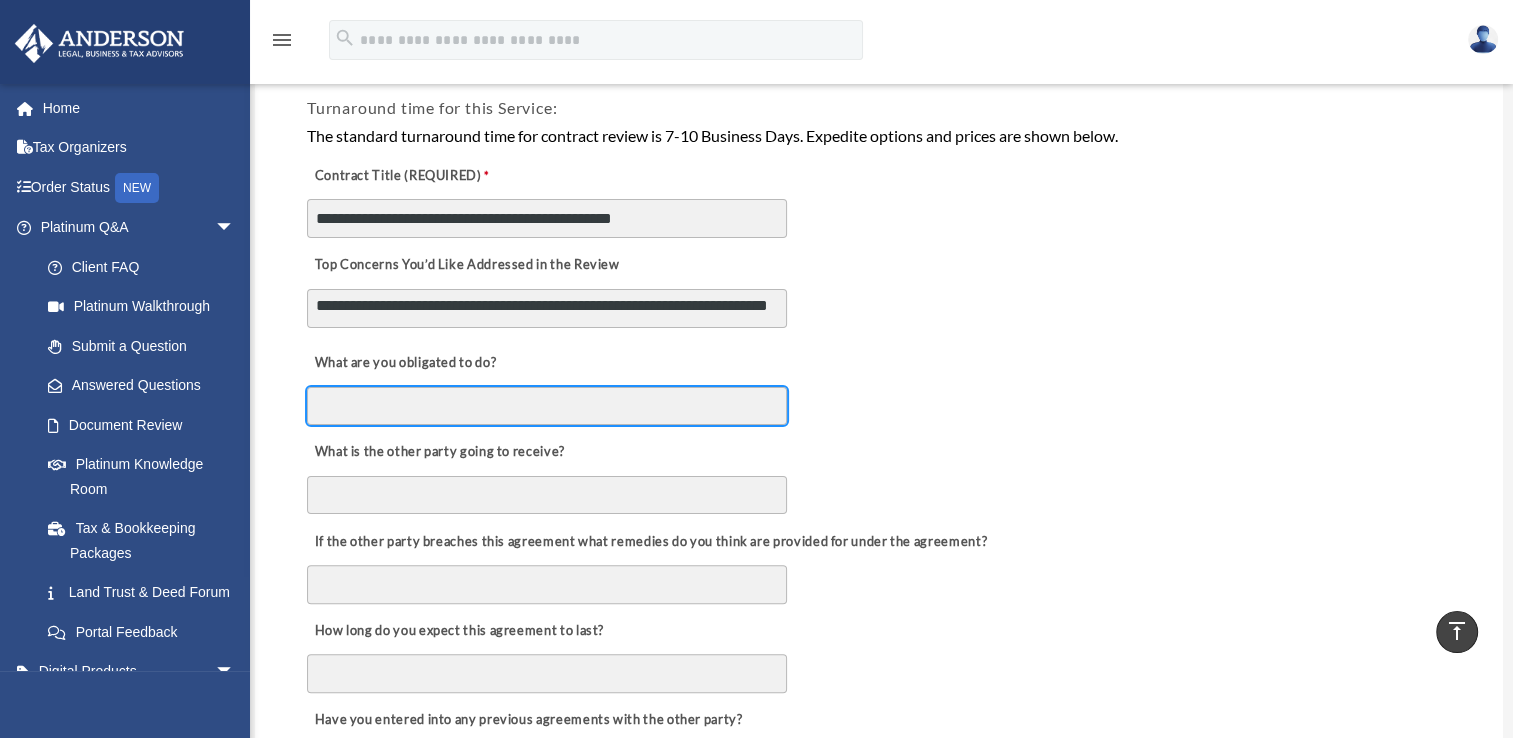scroll, scrollTop: 41, scrollLeft: 0, axis: vertical 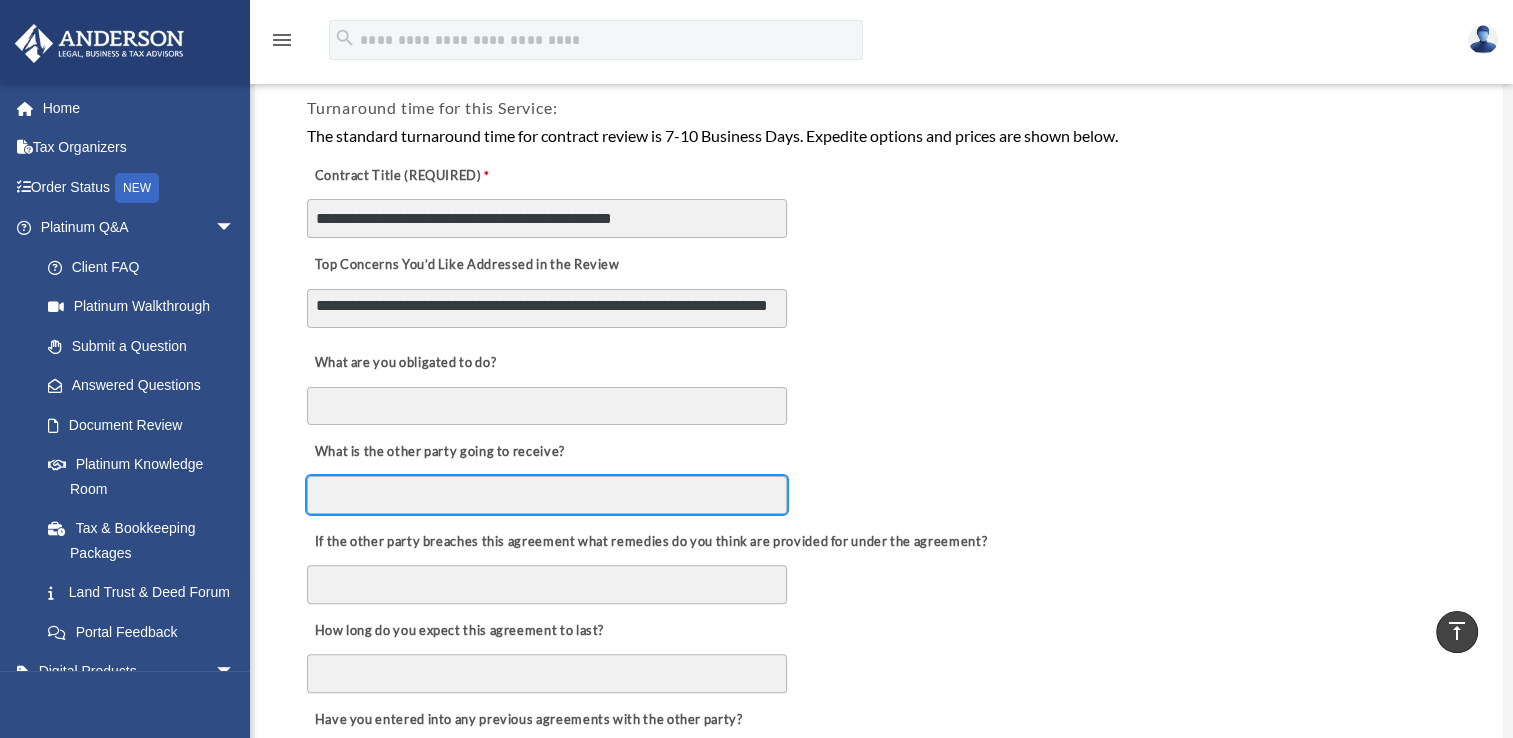 click on "What is the other party going to receive?" at bounding box center [547, 495] 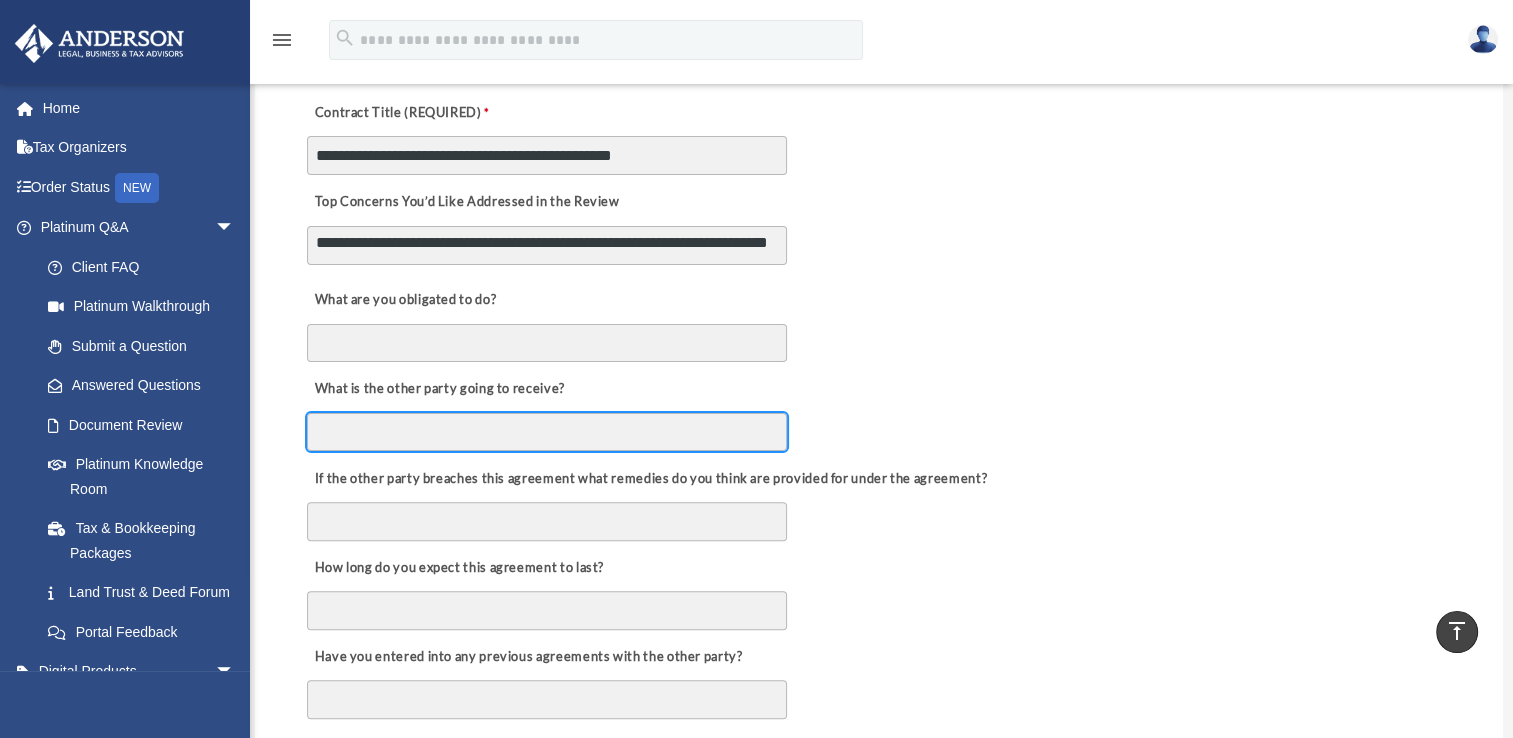 scroll, scrollTop: 500, scrollLeft: 0, axis: vertical 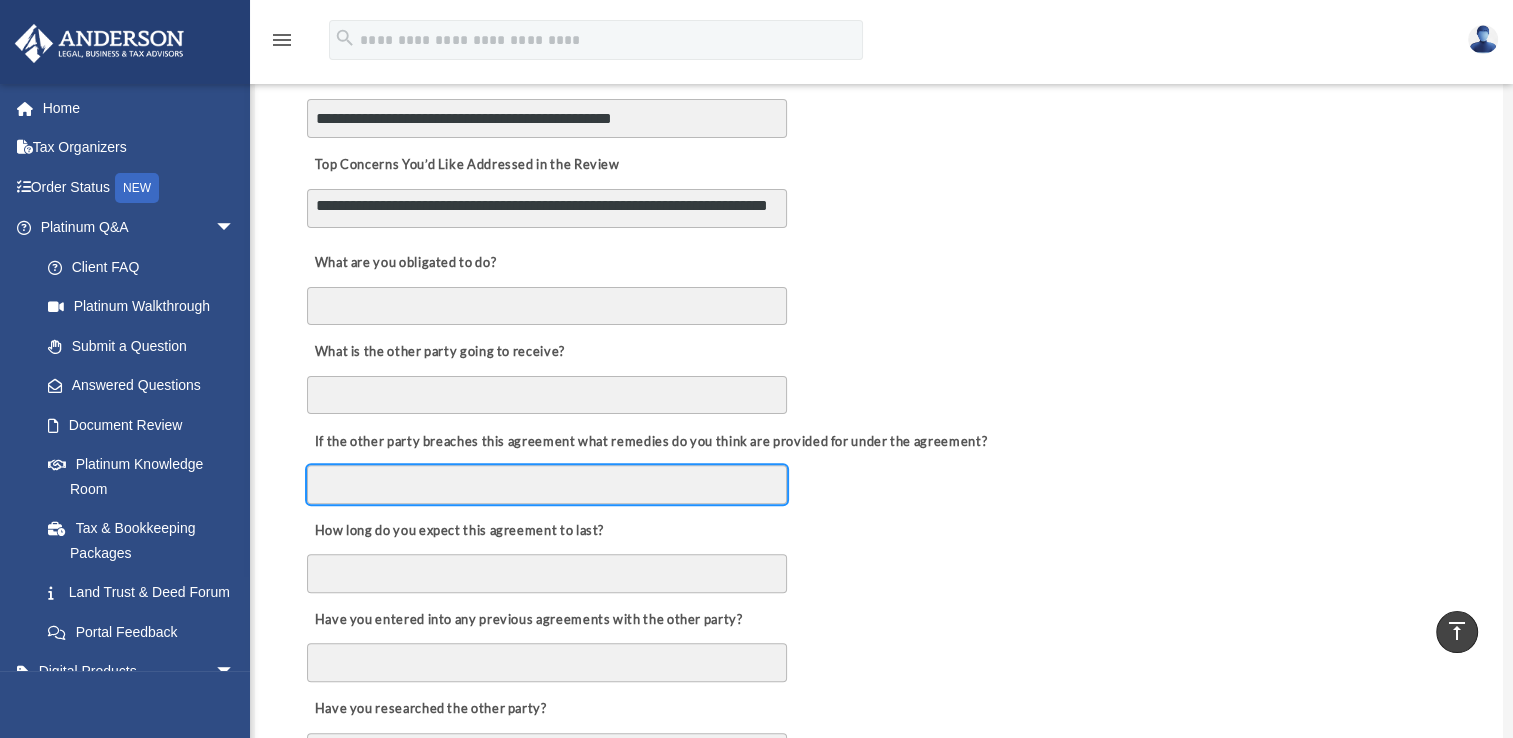 click on "If the other party breaches this agreement what remedies do you think are provided for under the agreement?" at bounding box center (547, 484) 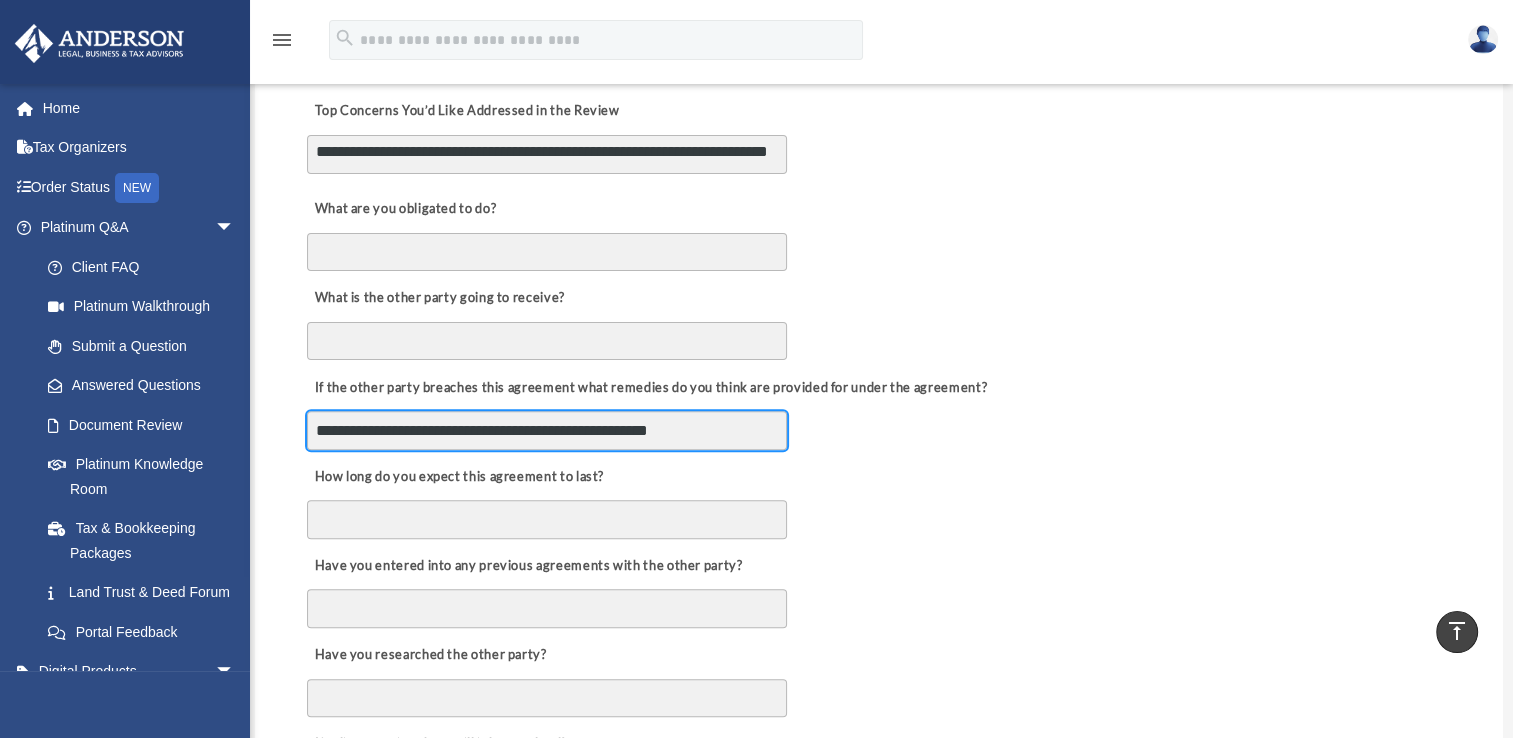 scroll, scrollTop: 572, scrollLeft: 0, axis: vertical 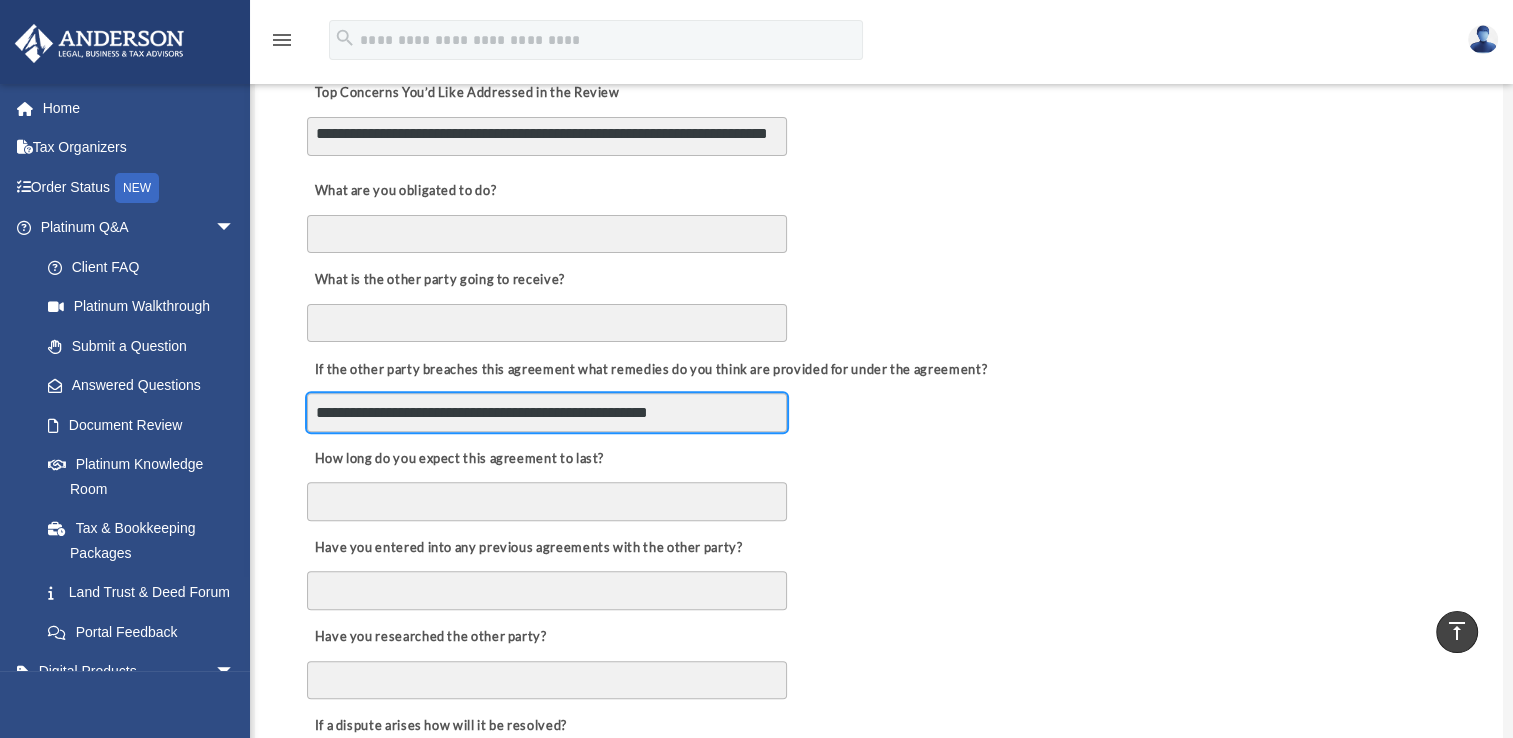 type on "**********" 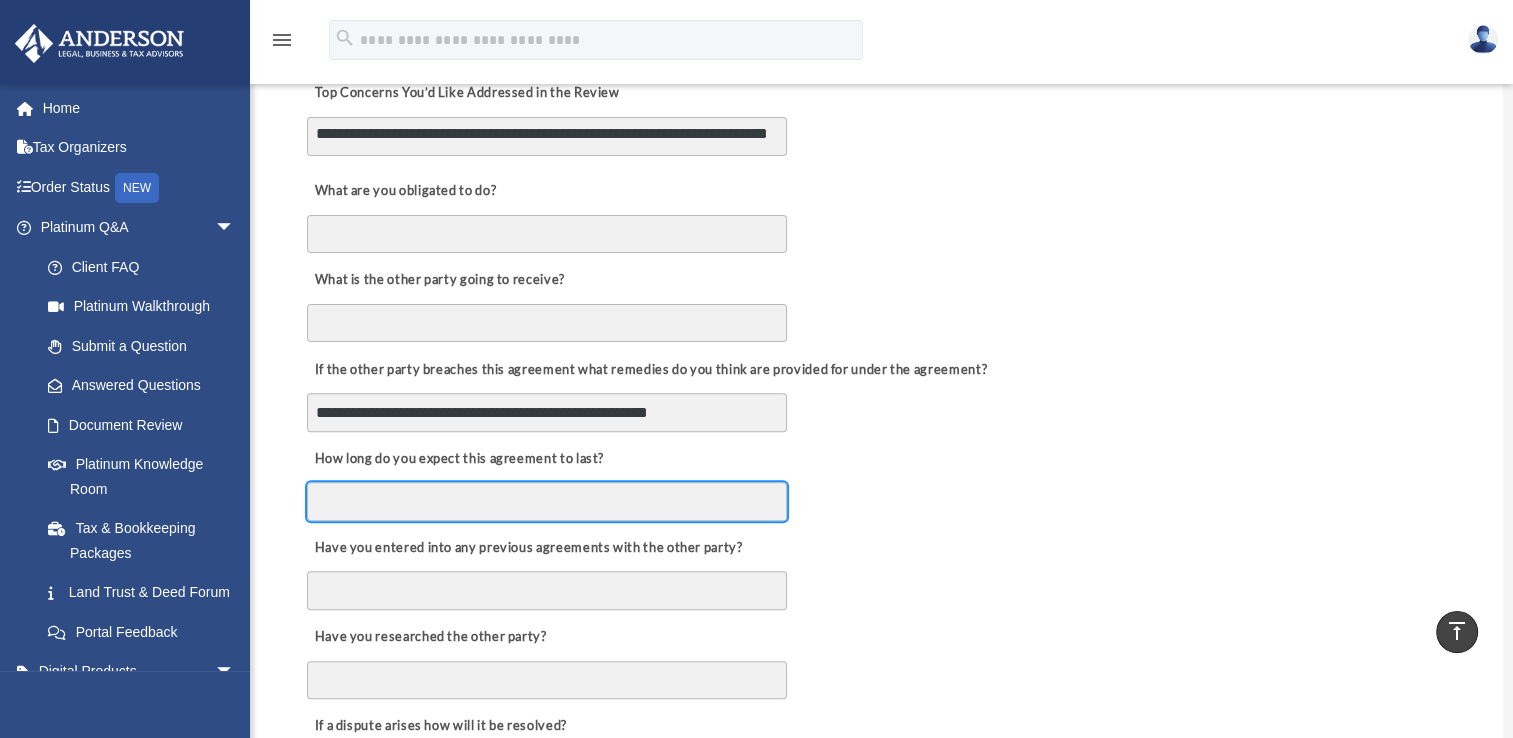 click on "How long do you expect this agreement to last?" at bounding box center [547, 501] 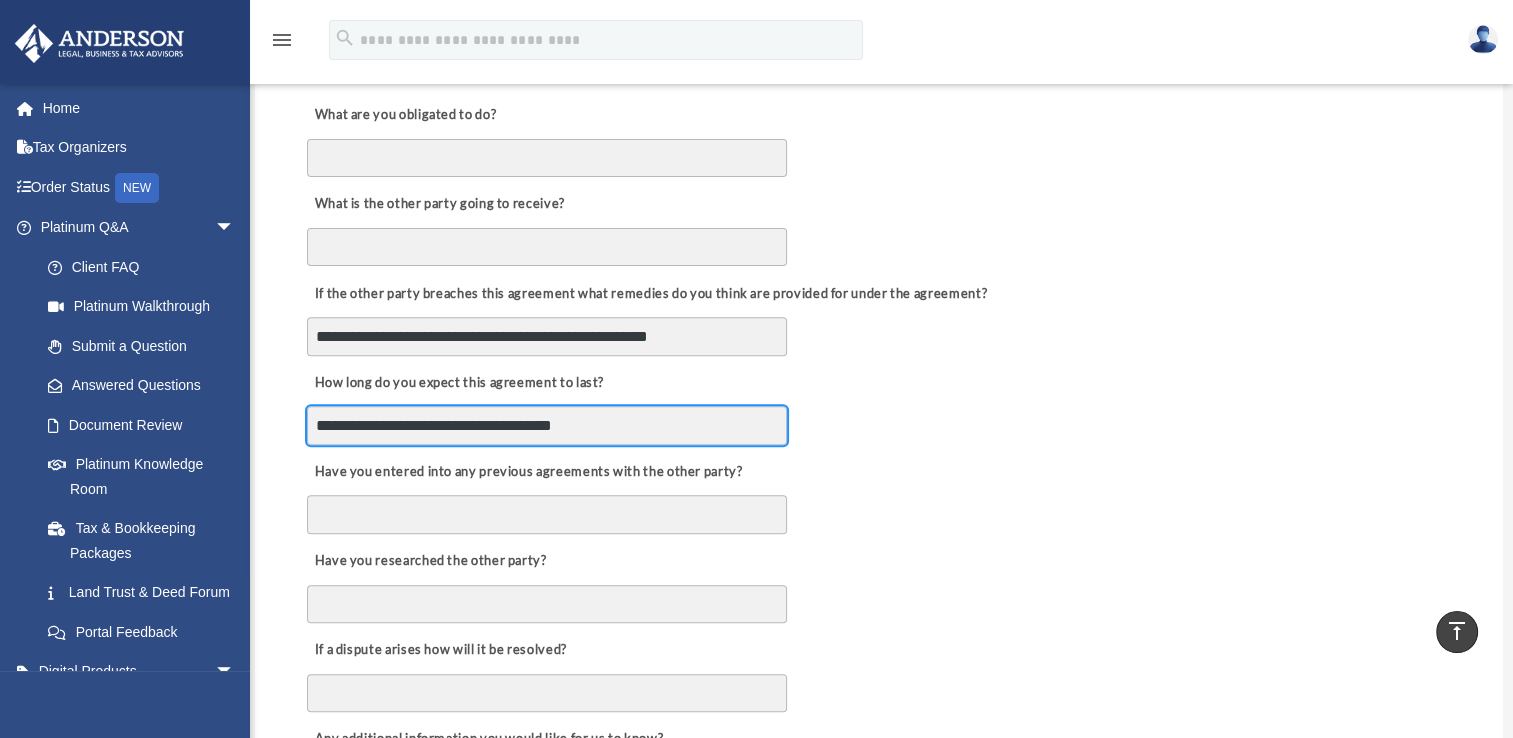 scroll, scrollTop: 650, scrollLeft: 0, axis: vertical 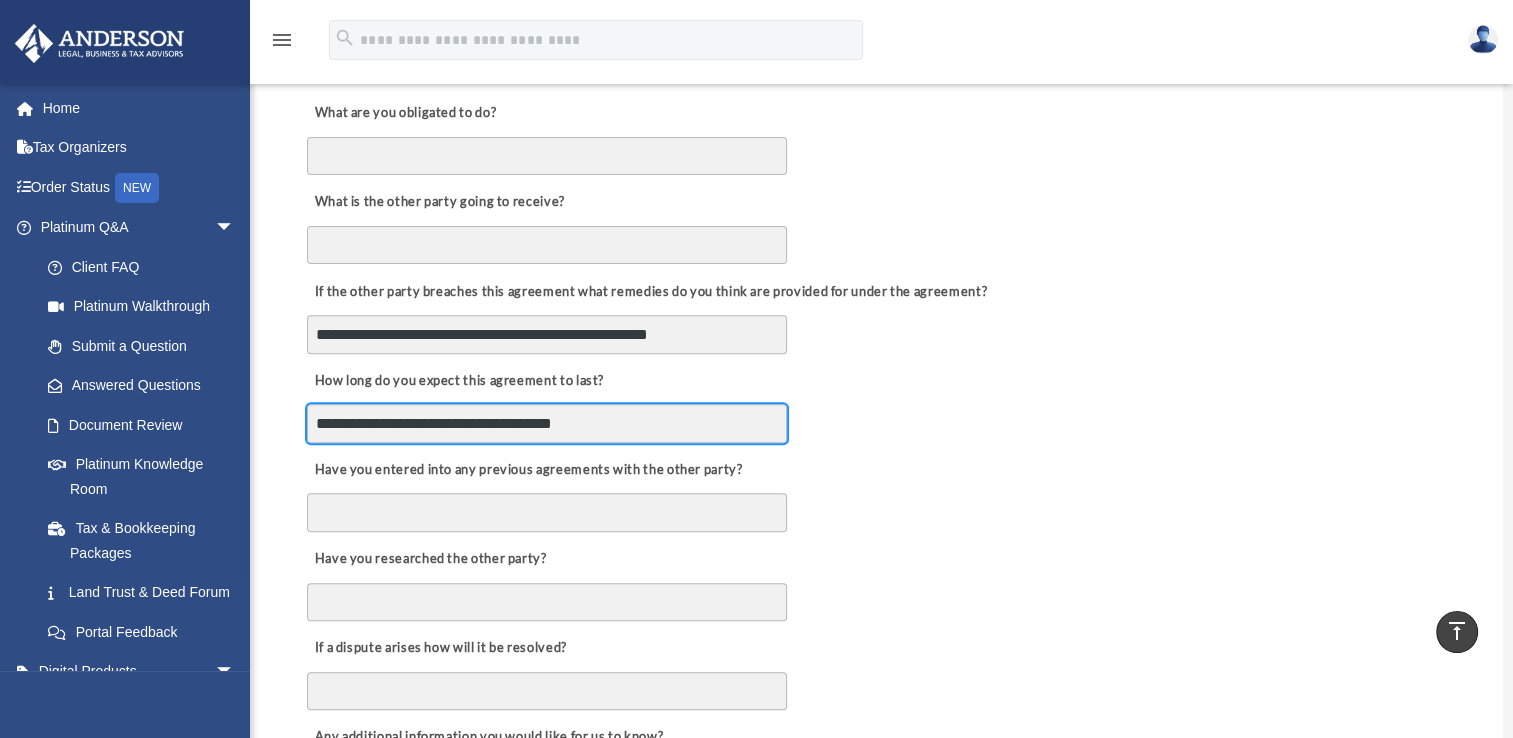 type on "**********" 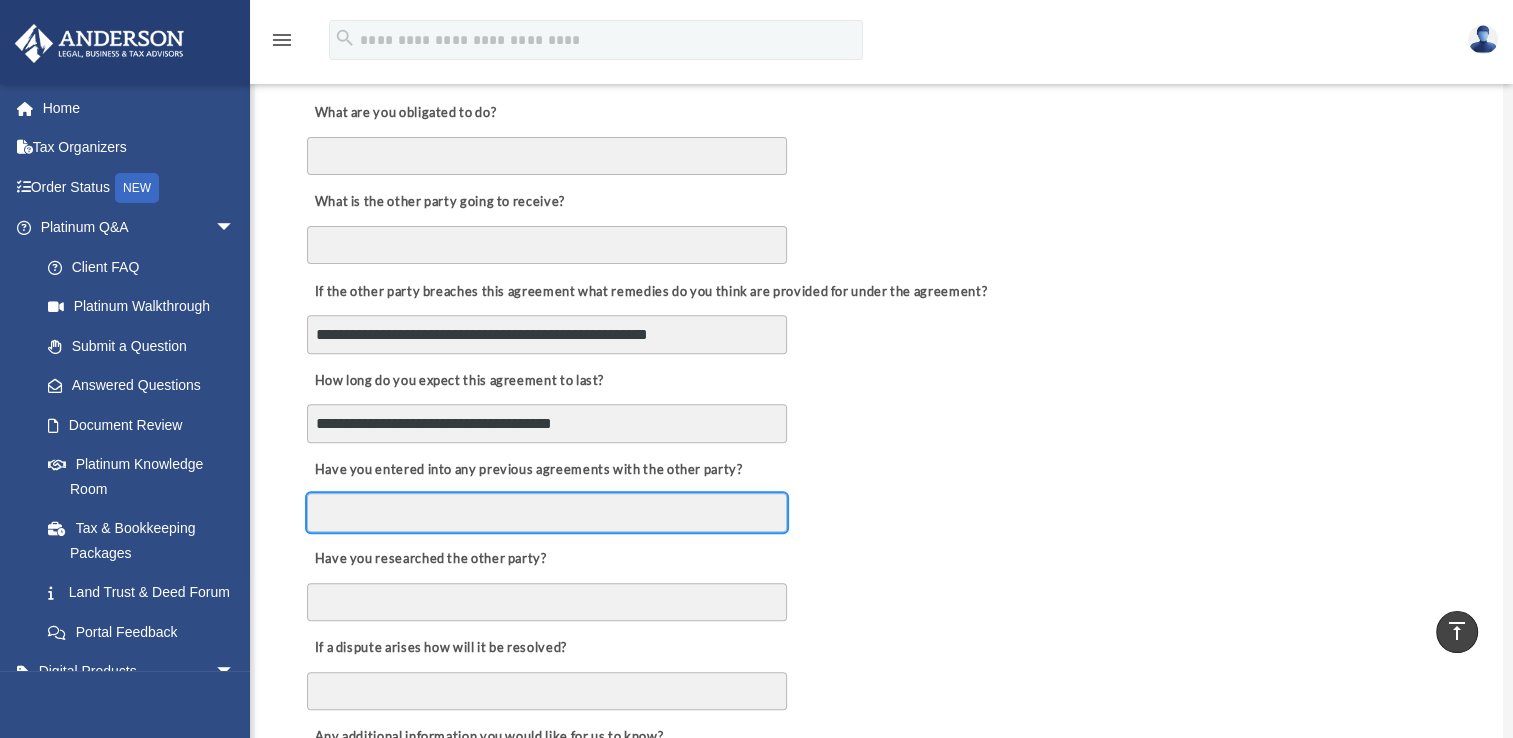 click on "Have you entered into any previous agreements with the other party?" at bounding box center [547, 512] 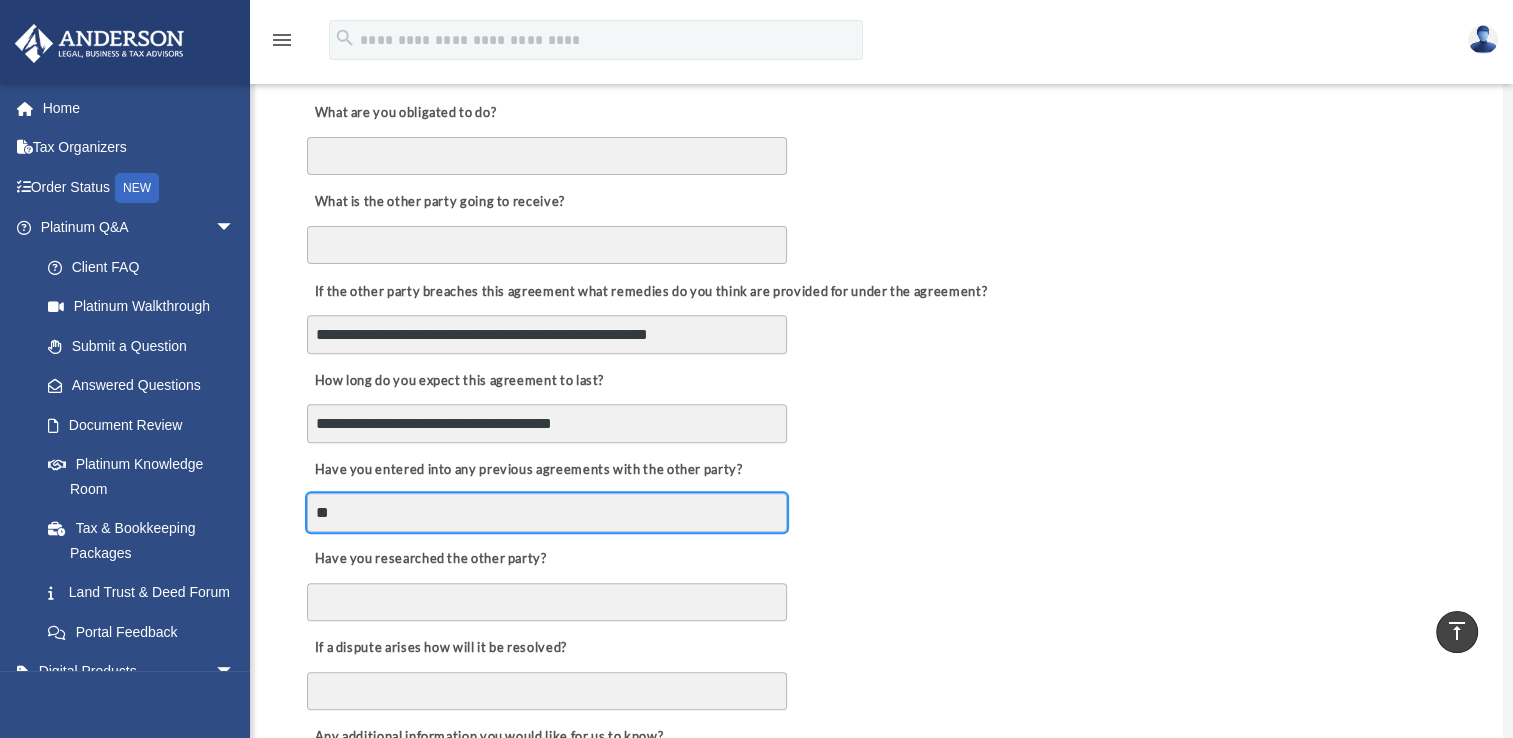 type on "**" 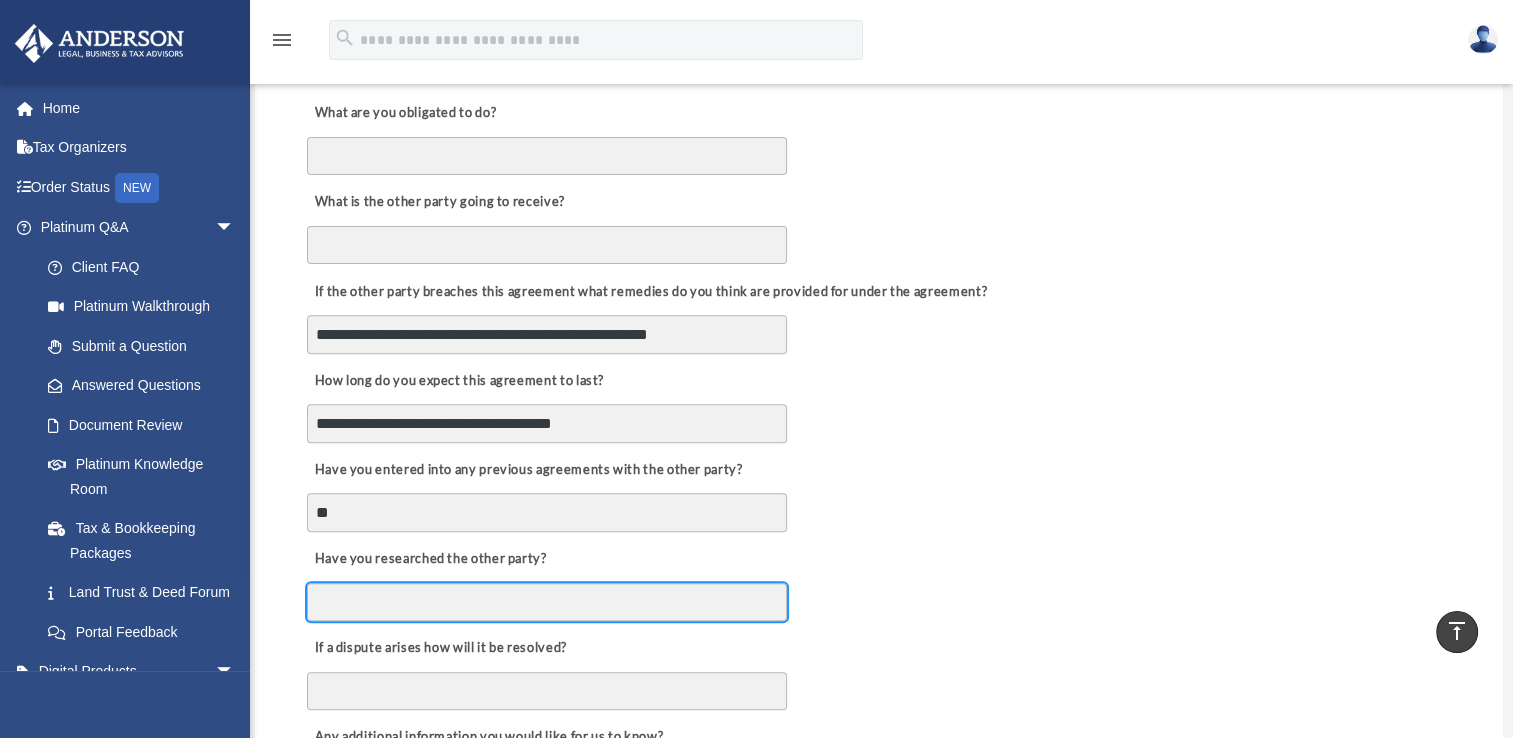 click on "Have you researched the other party?" at bounding box center (547, 602) 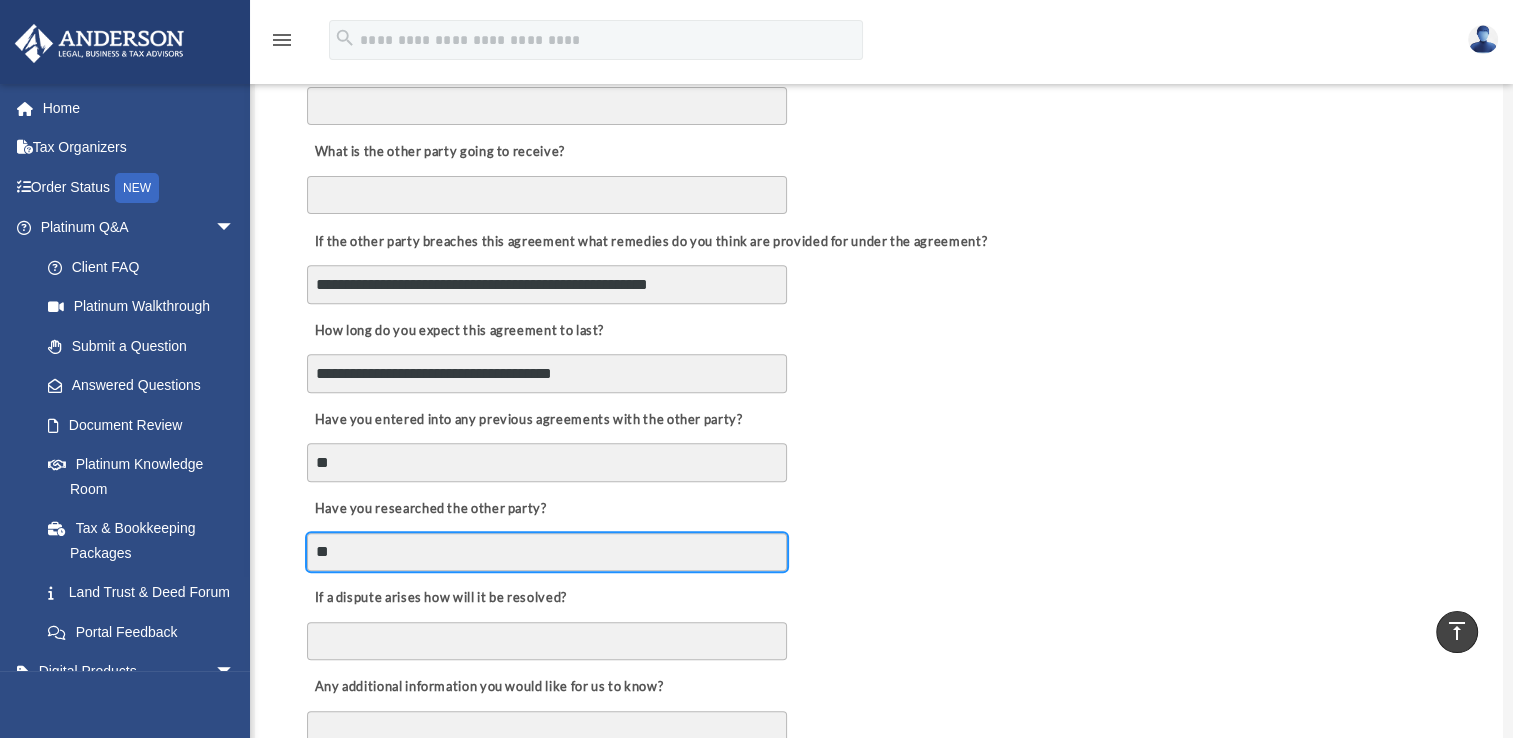 scroll, scrollTop: 722, scrollLeft: 0, axis: vertical 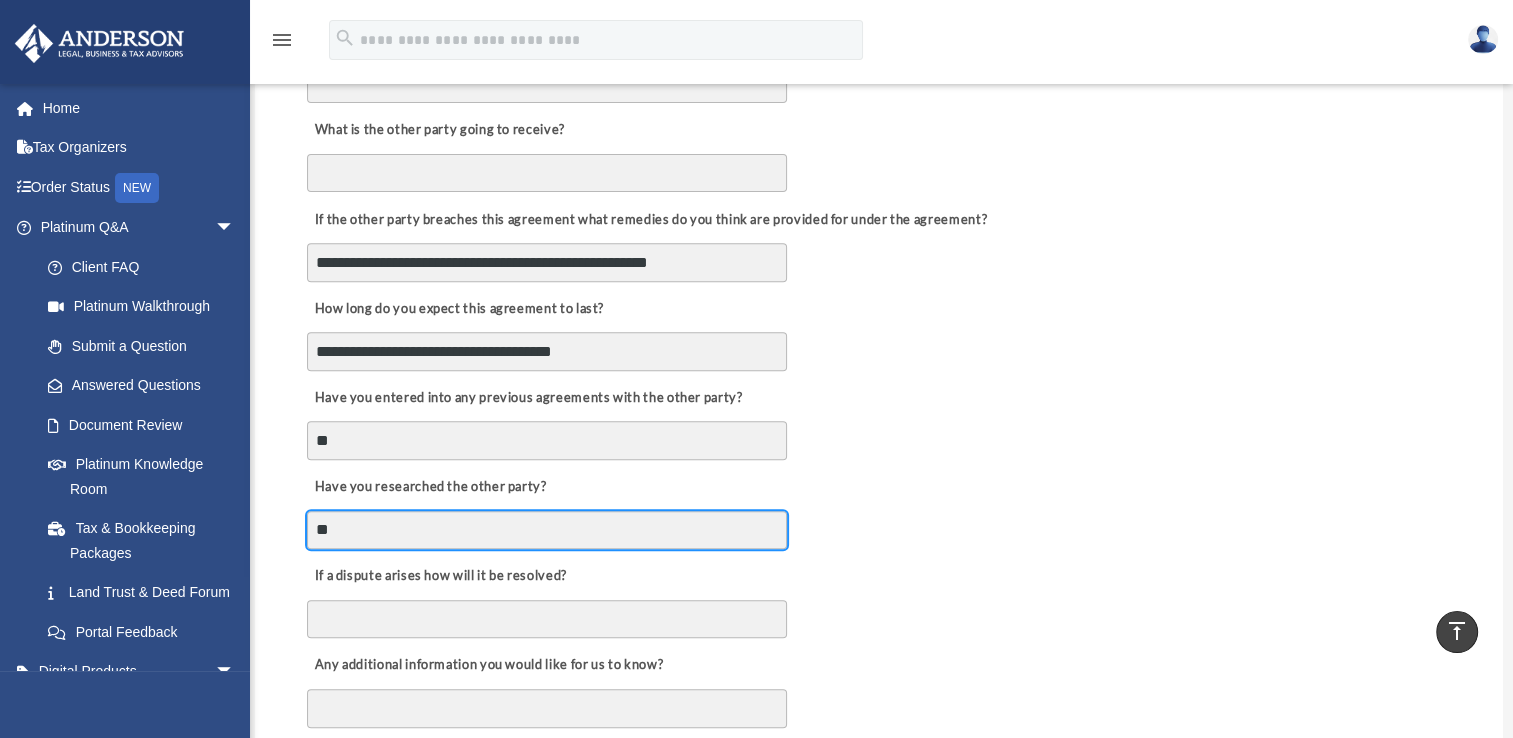 type on "**" 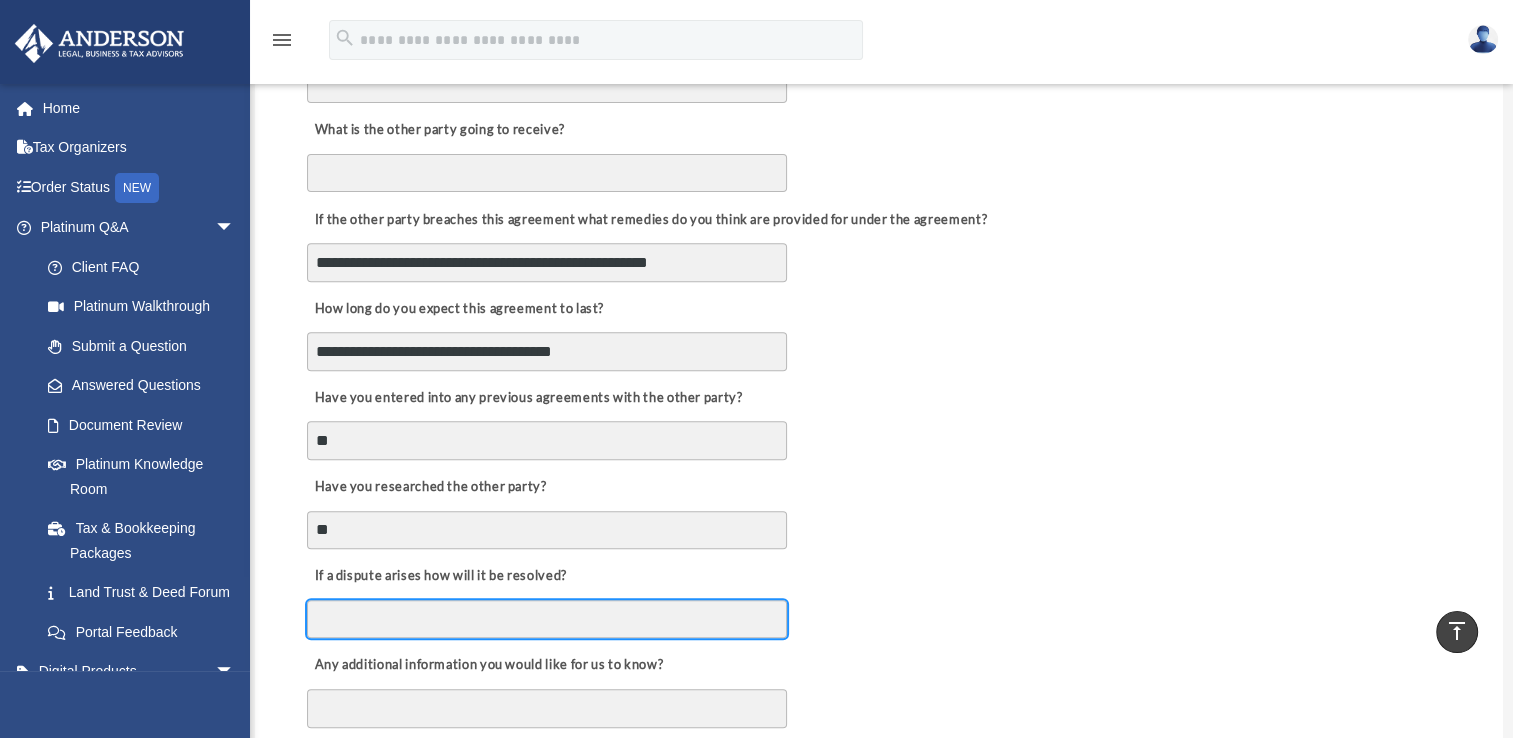 click on "If a dispute arises how will it be resolved?" at bounding box center (547, 619) 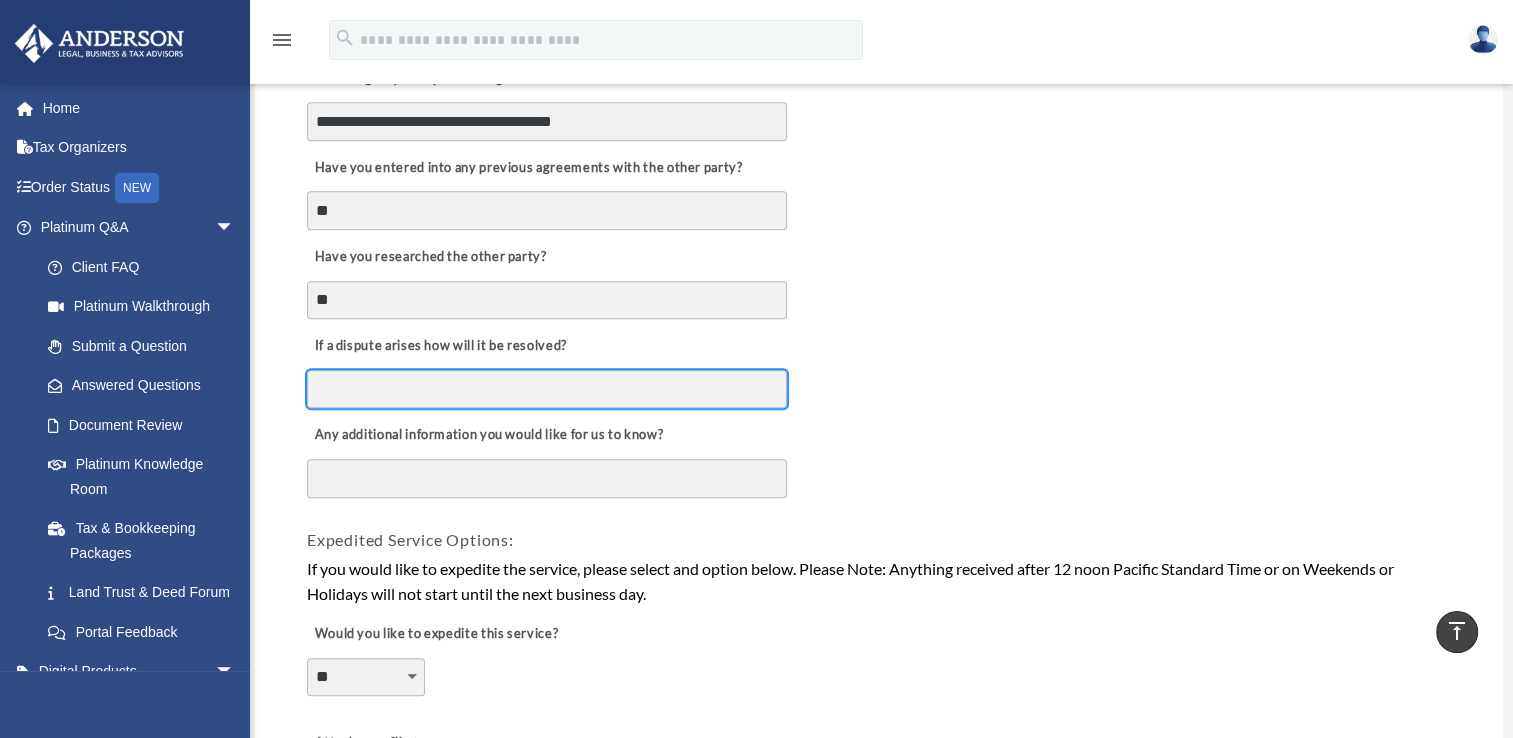 scroll, scrollTop: 951, scrollLeft: 0, axis: vertical 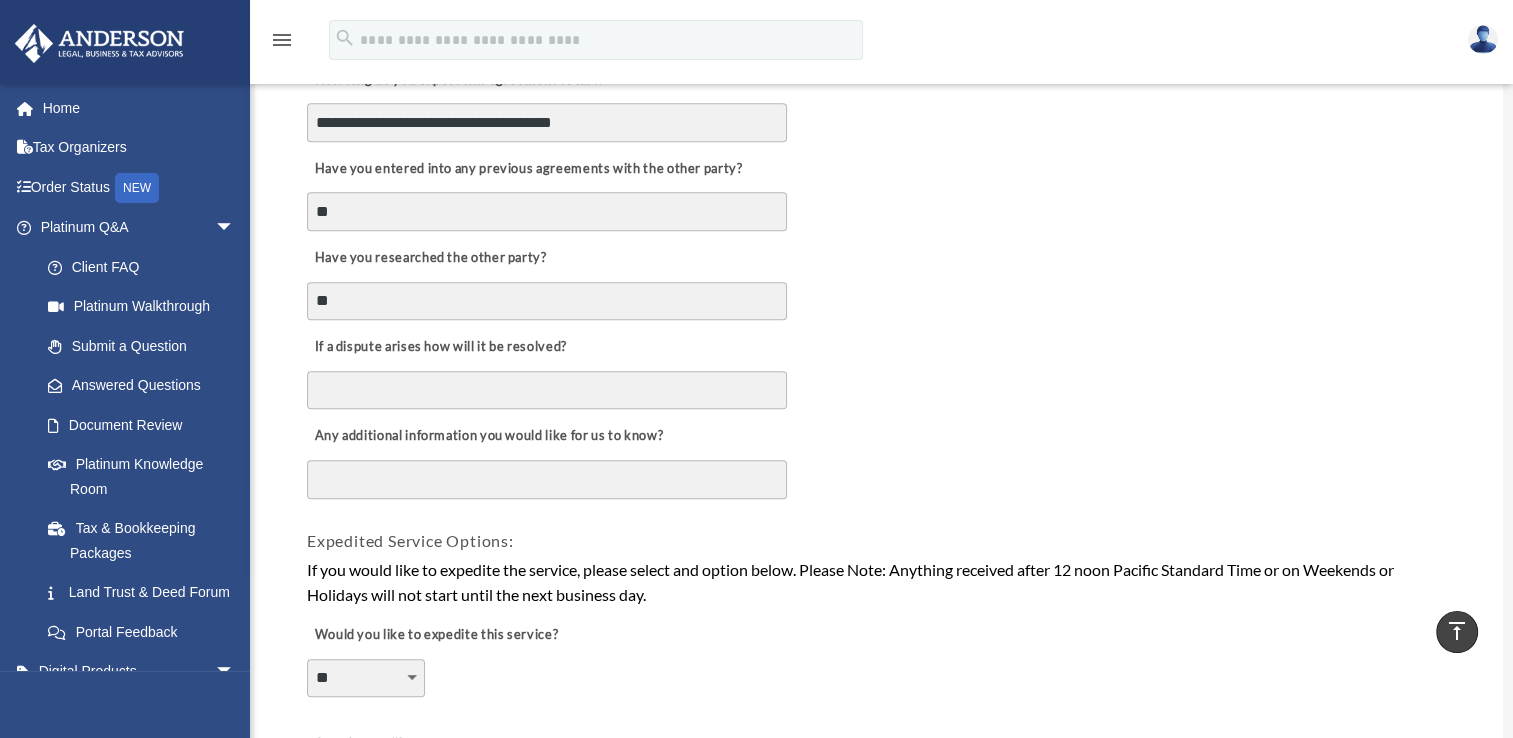 click on "Any additional information you would like for us to know?" at bounding box center [547, 480] 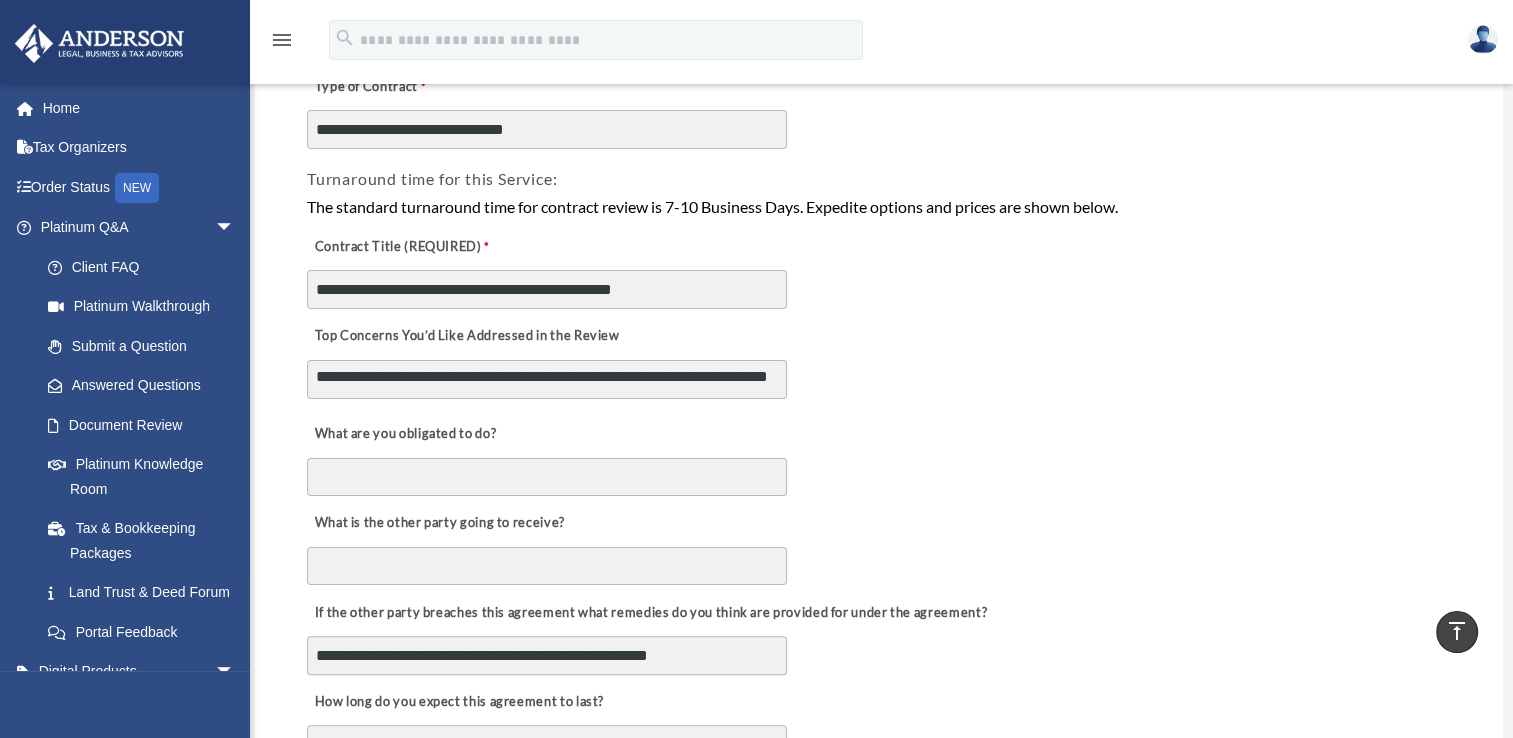scroll, scrollTop: 151, scrollLeft: 0, axis: vertical 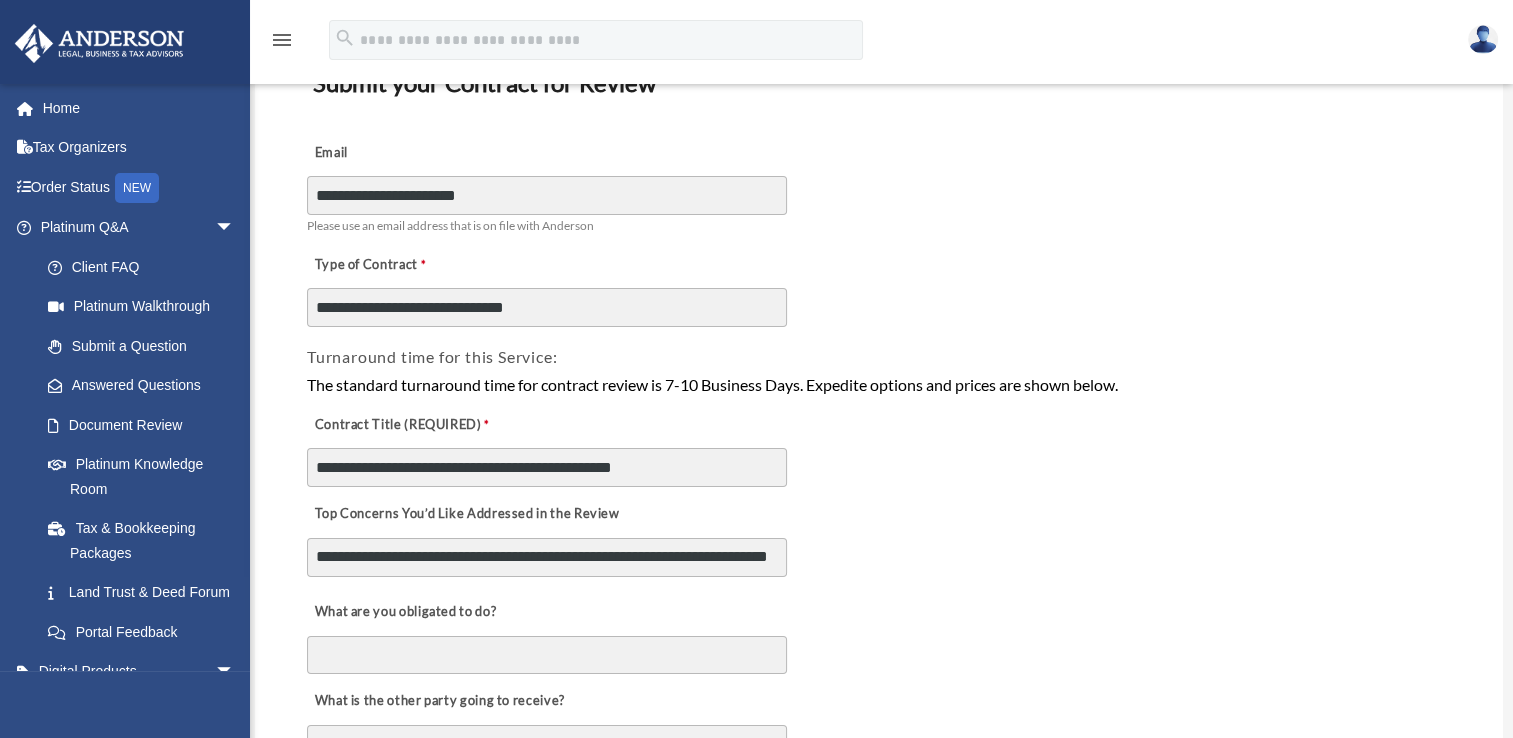 click on "**********" at bounding box center (547, 558) 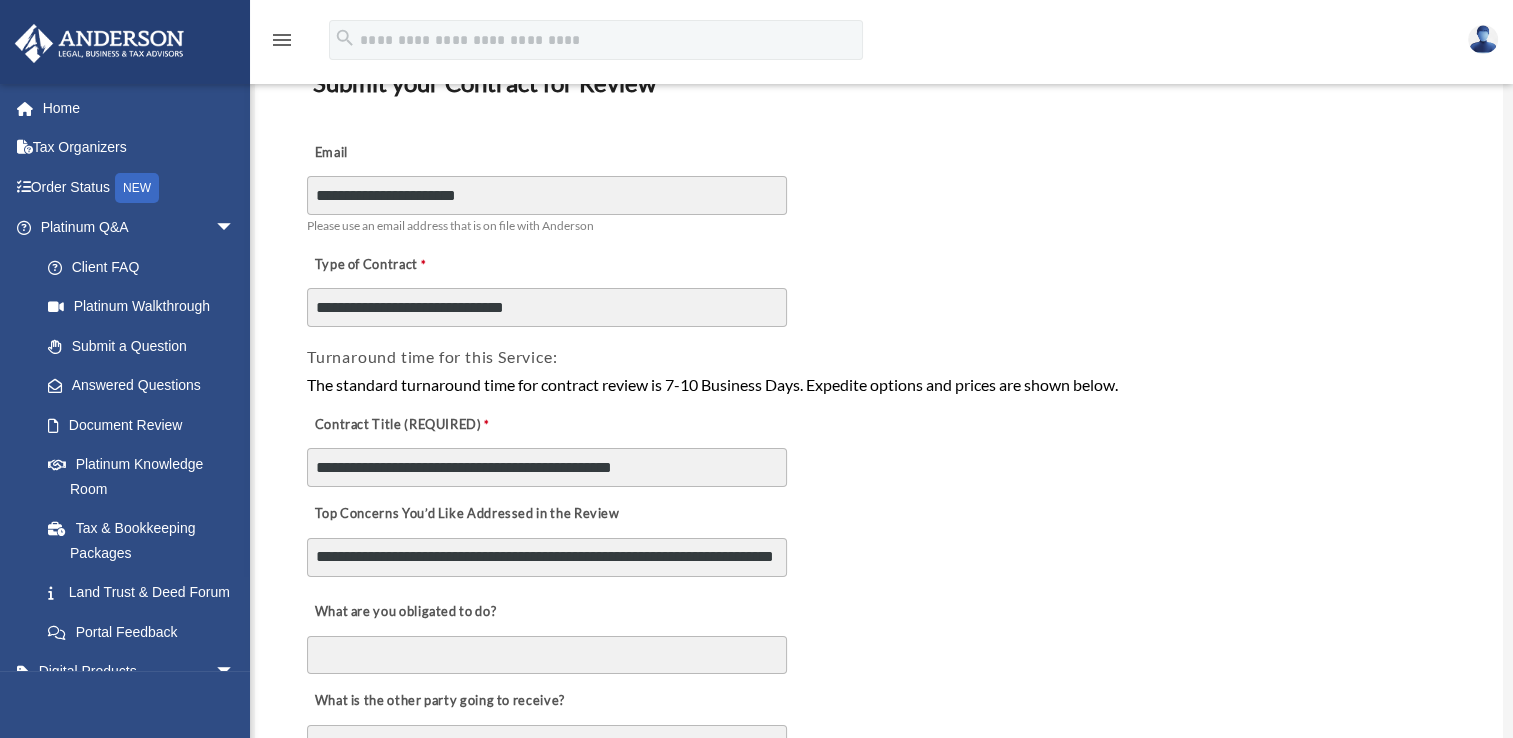 scroll, scrollTop: 64, scrollLeft: 0, axis: vertical 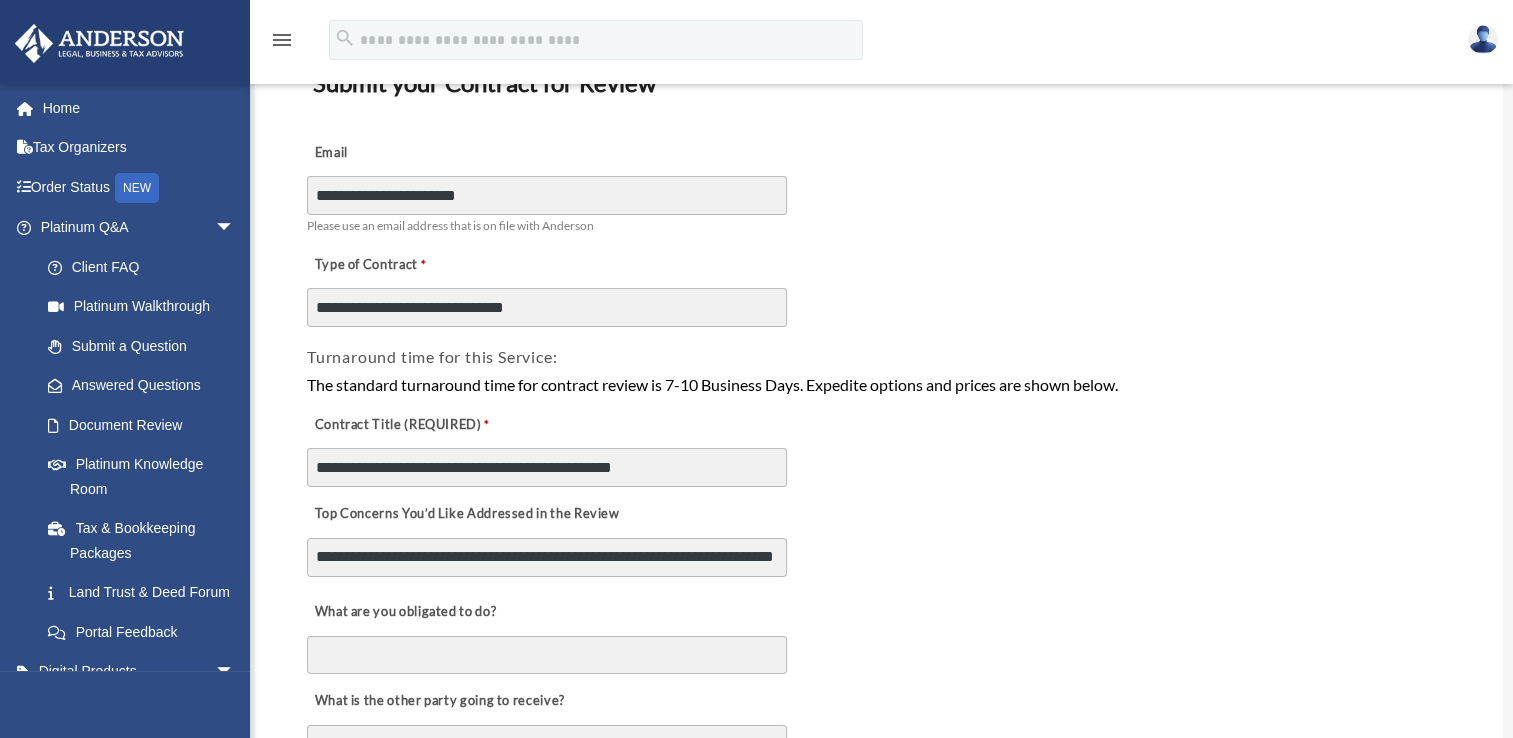click on "**********" at bounding box center [547, 558] 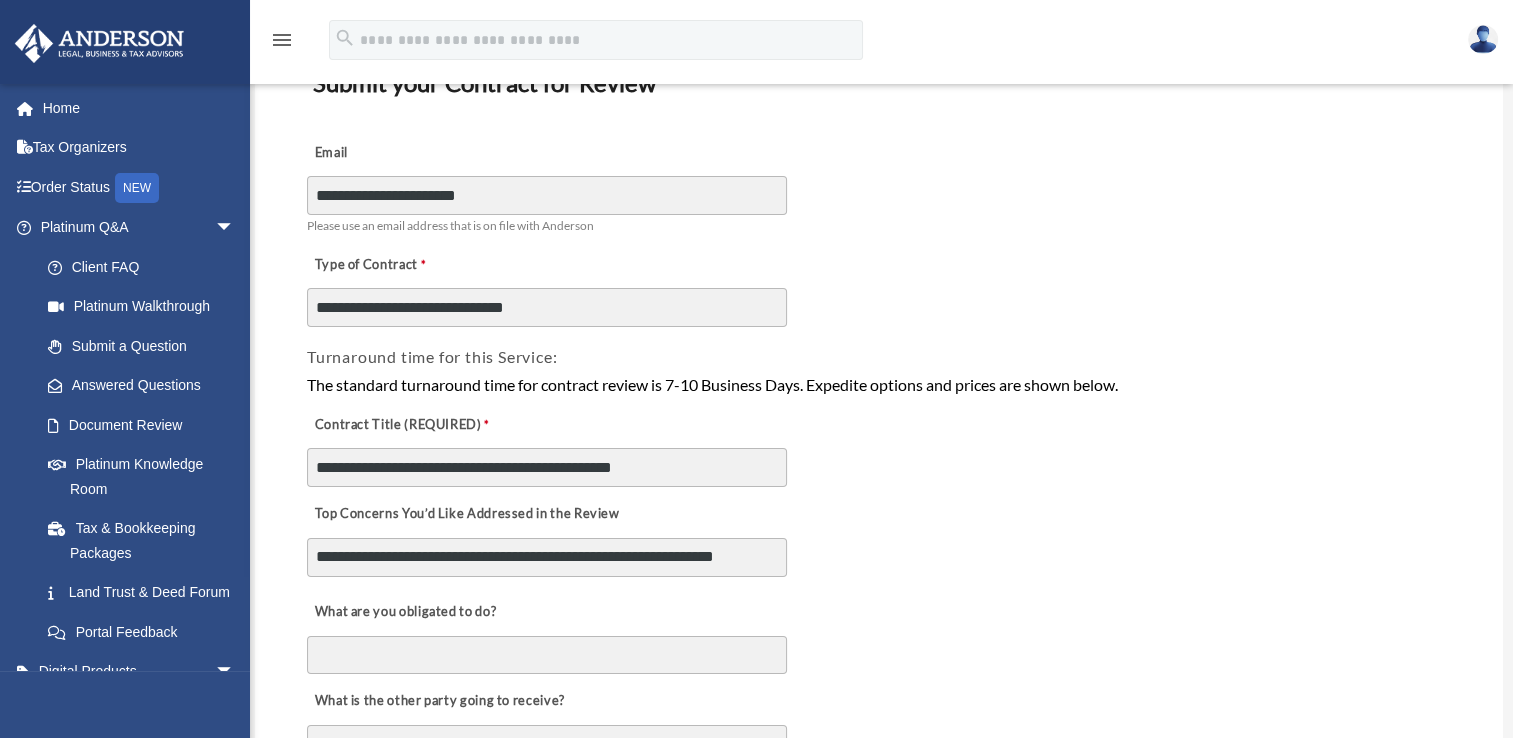 scroll, scrollTop: 88, scrollLeft: 0, axis: vertical 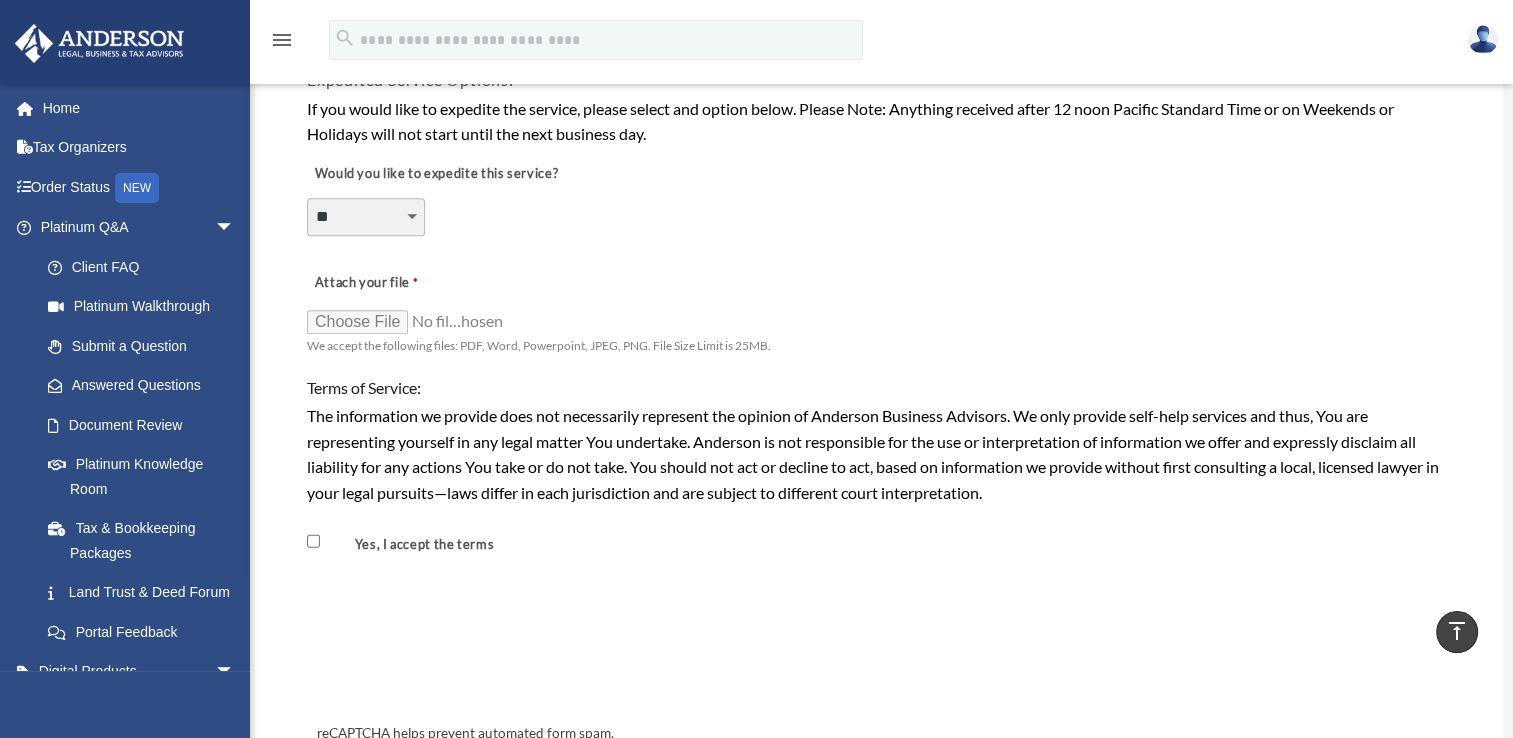 type on "**********" 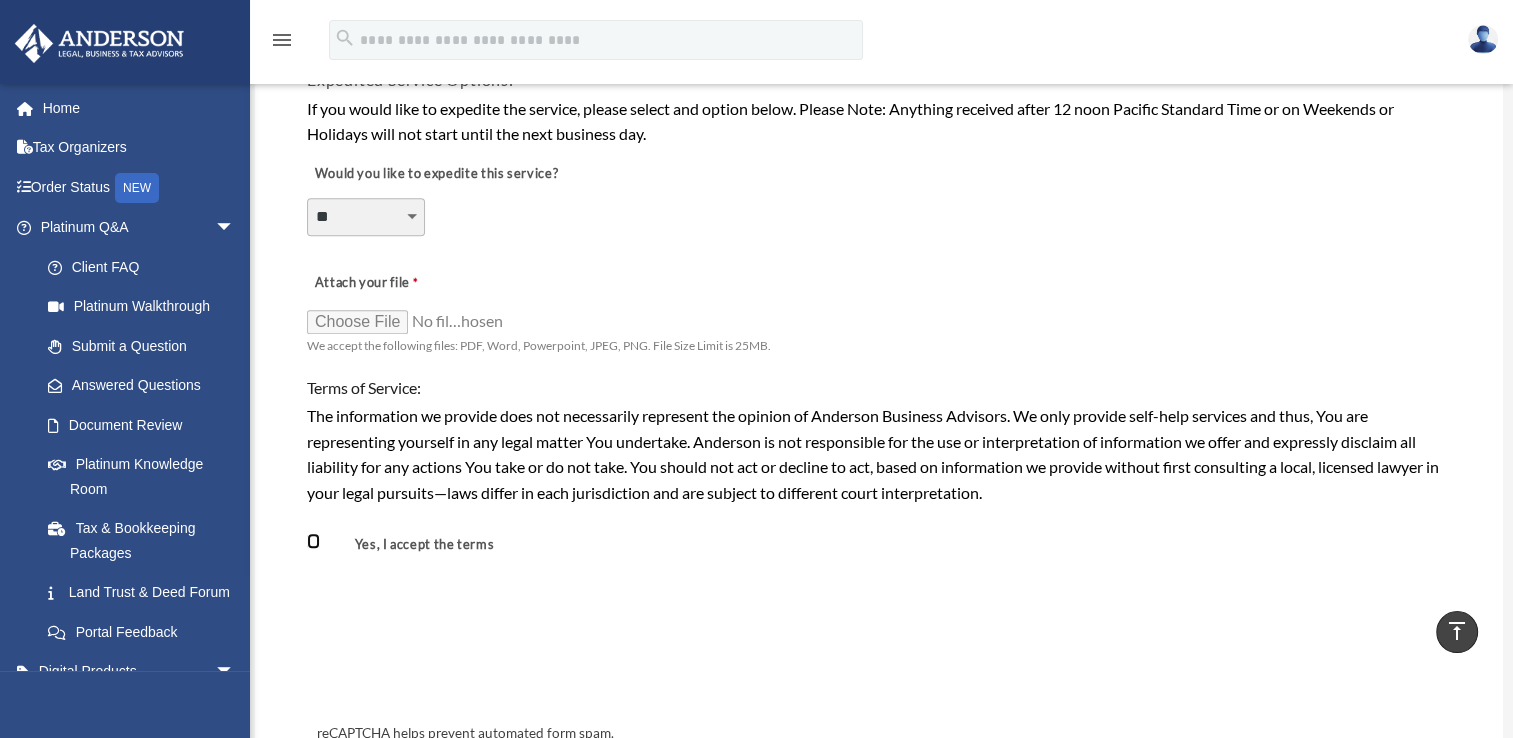scroll, scrollTop: 11, scrollLeft: 0, axis: vertical 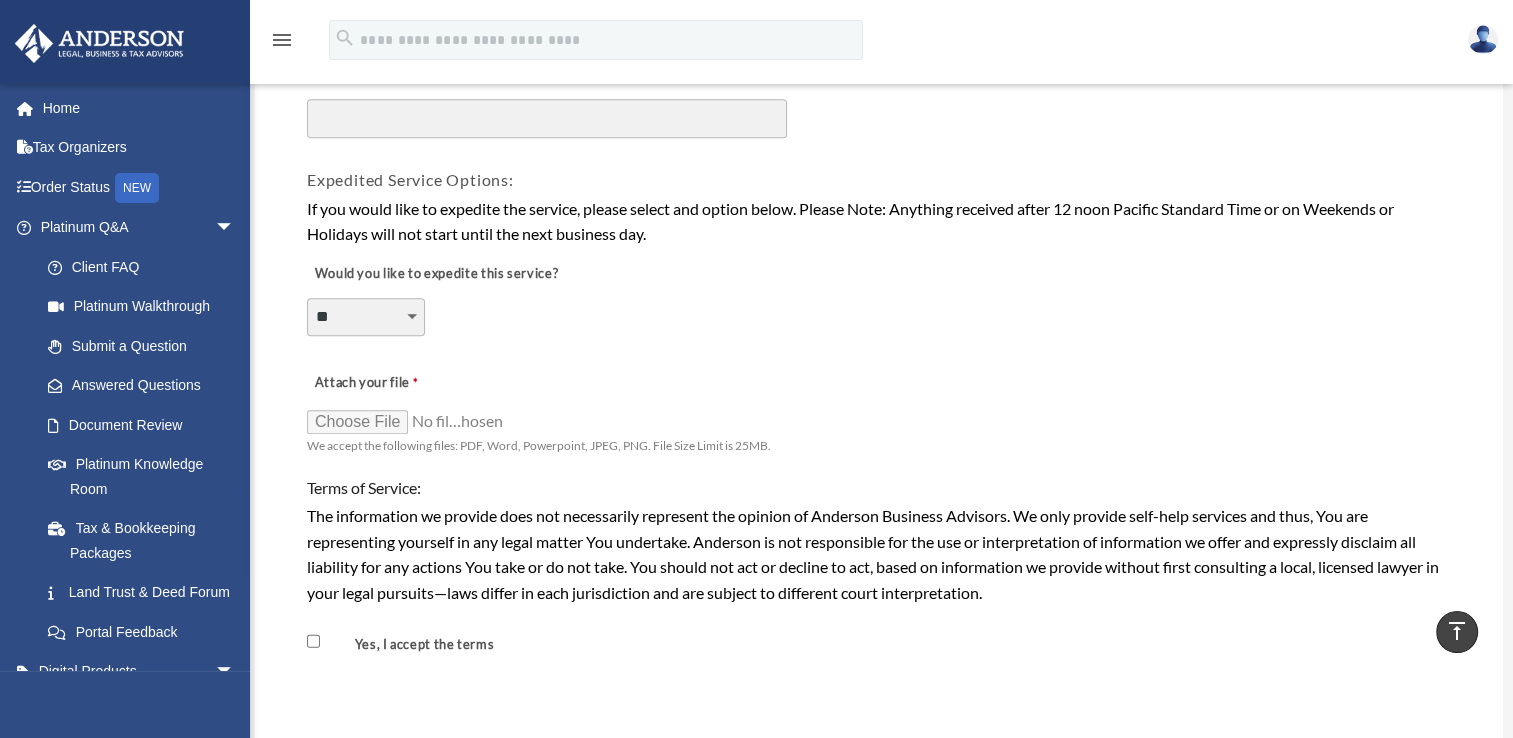 click on "**********" at bounding box center [366, 317] 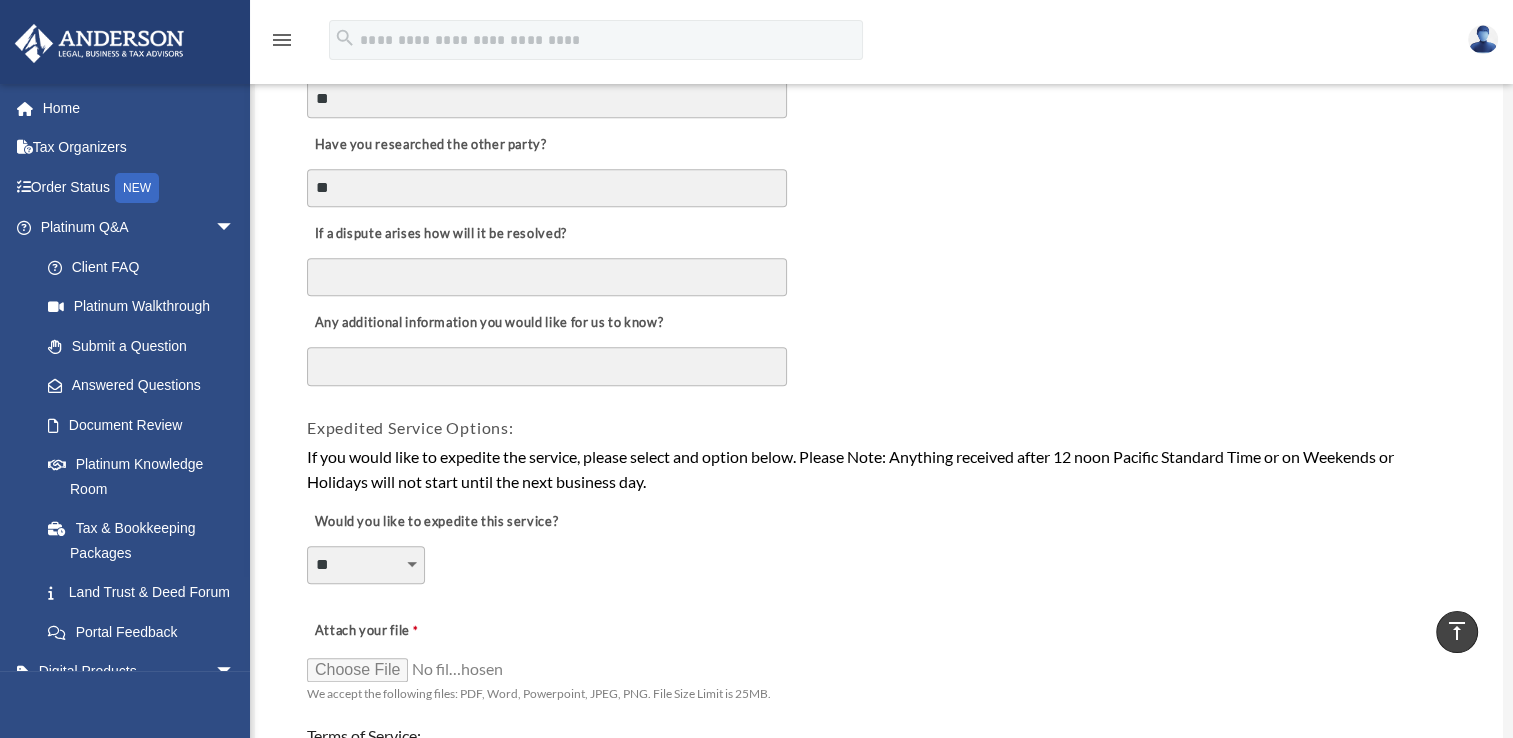 scroll, scrollTop: 1012, scrollLeft: 0, axis: vertical 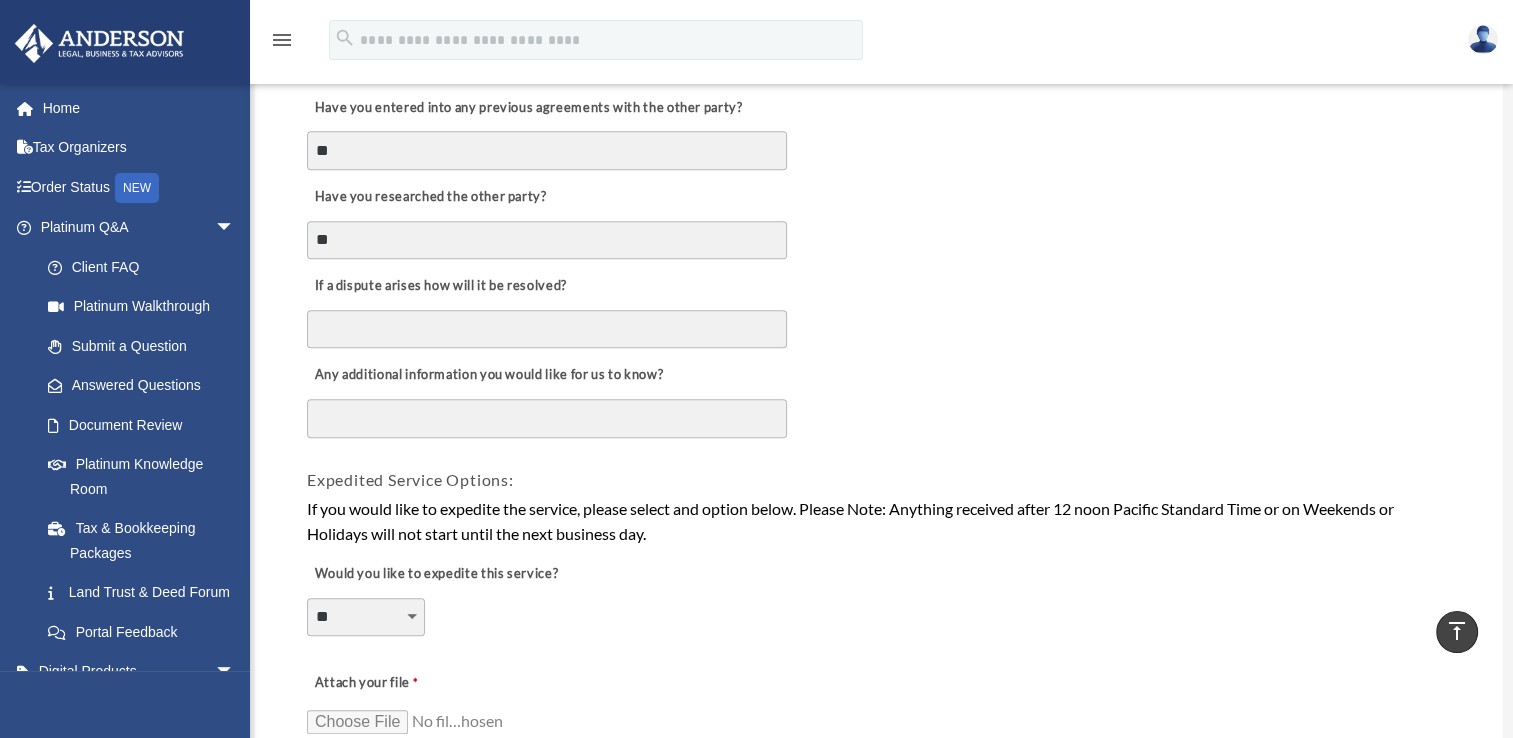 click on "Any additional information you would like for us to know?" at bounding box center (547, 419) 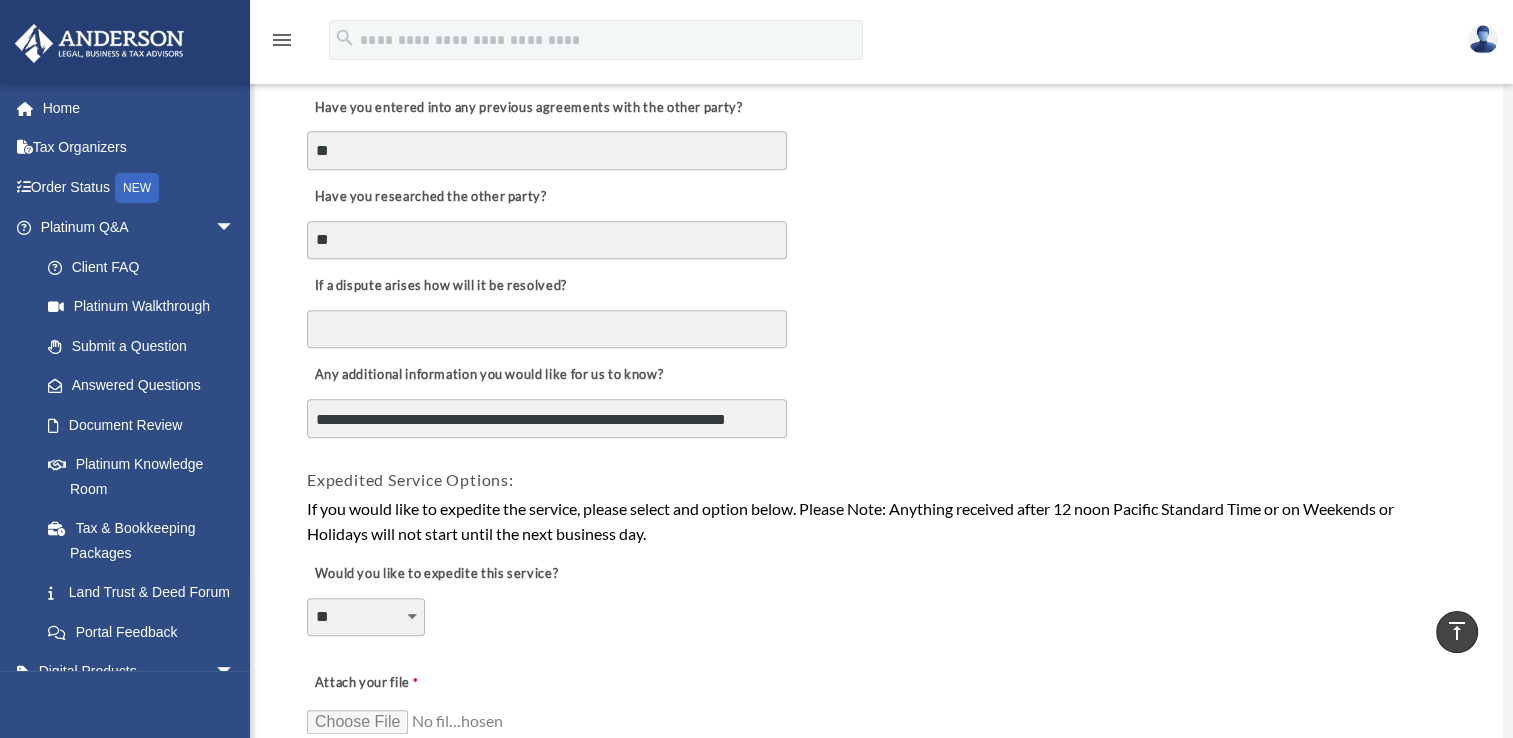 scroll, scrollTop: 16, scrollLeft: 0, axis: vertical 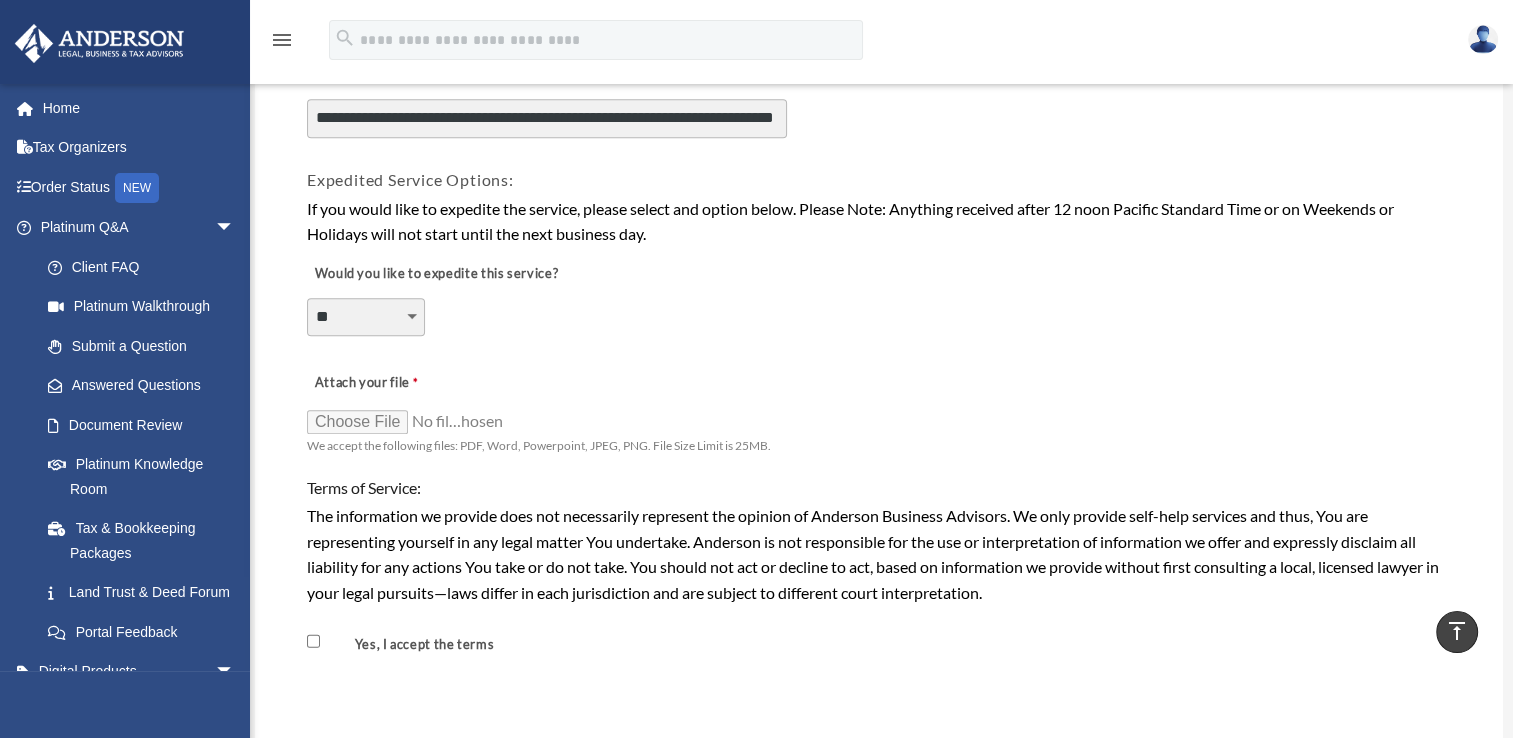 type on "**********" 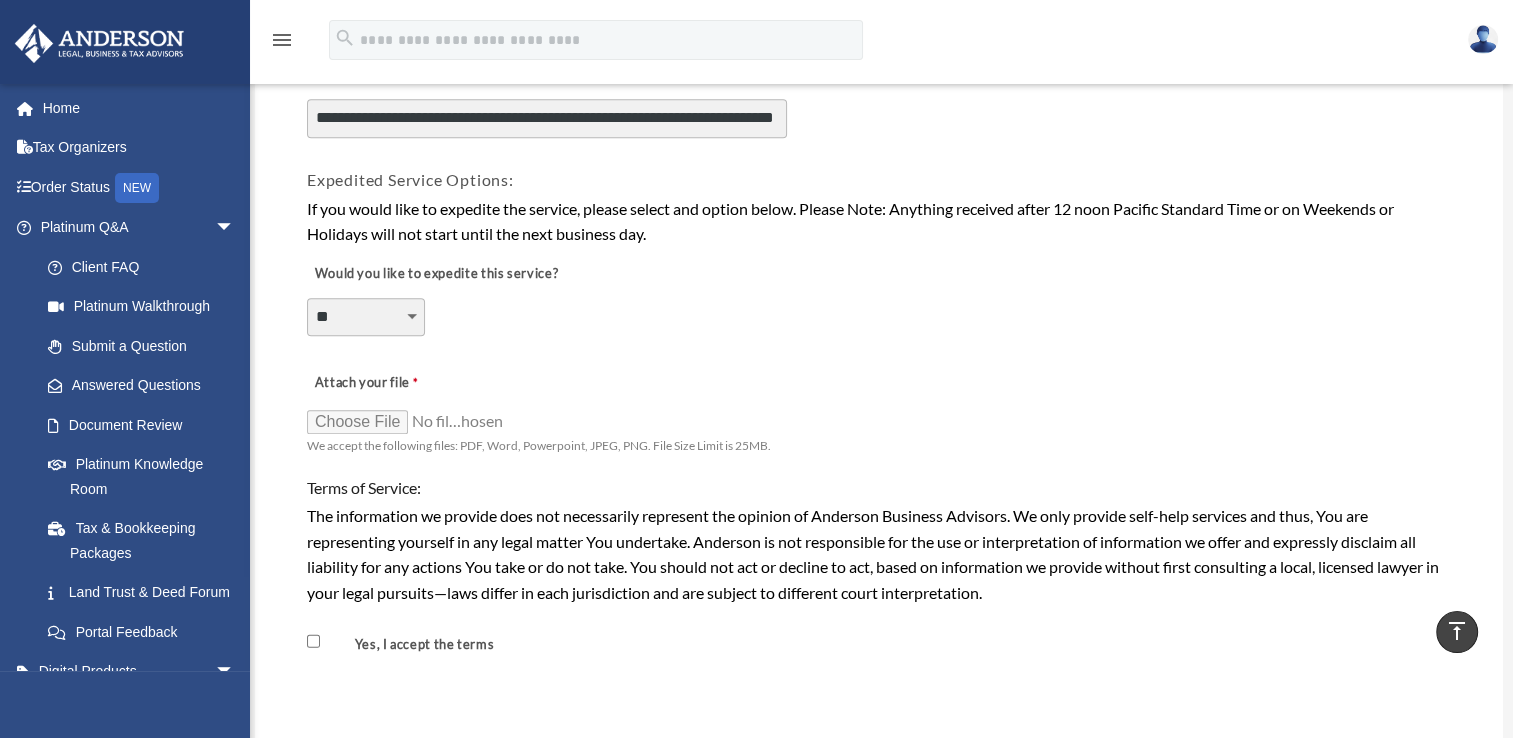 scroll, scrollTop: 16, scrollLeft: 0, axis: vertical 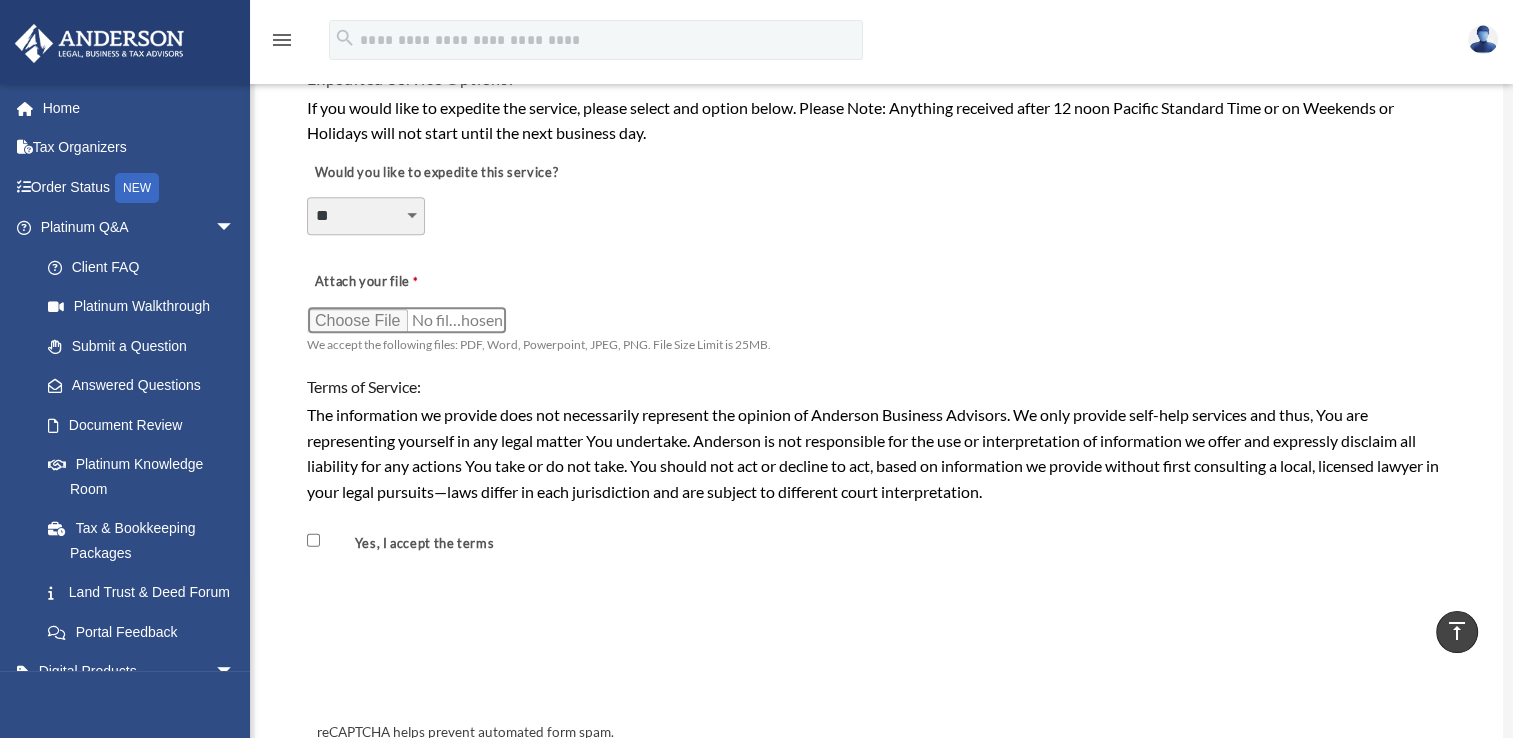 click on "Attach your file" at bounding box center (407, 320) 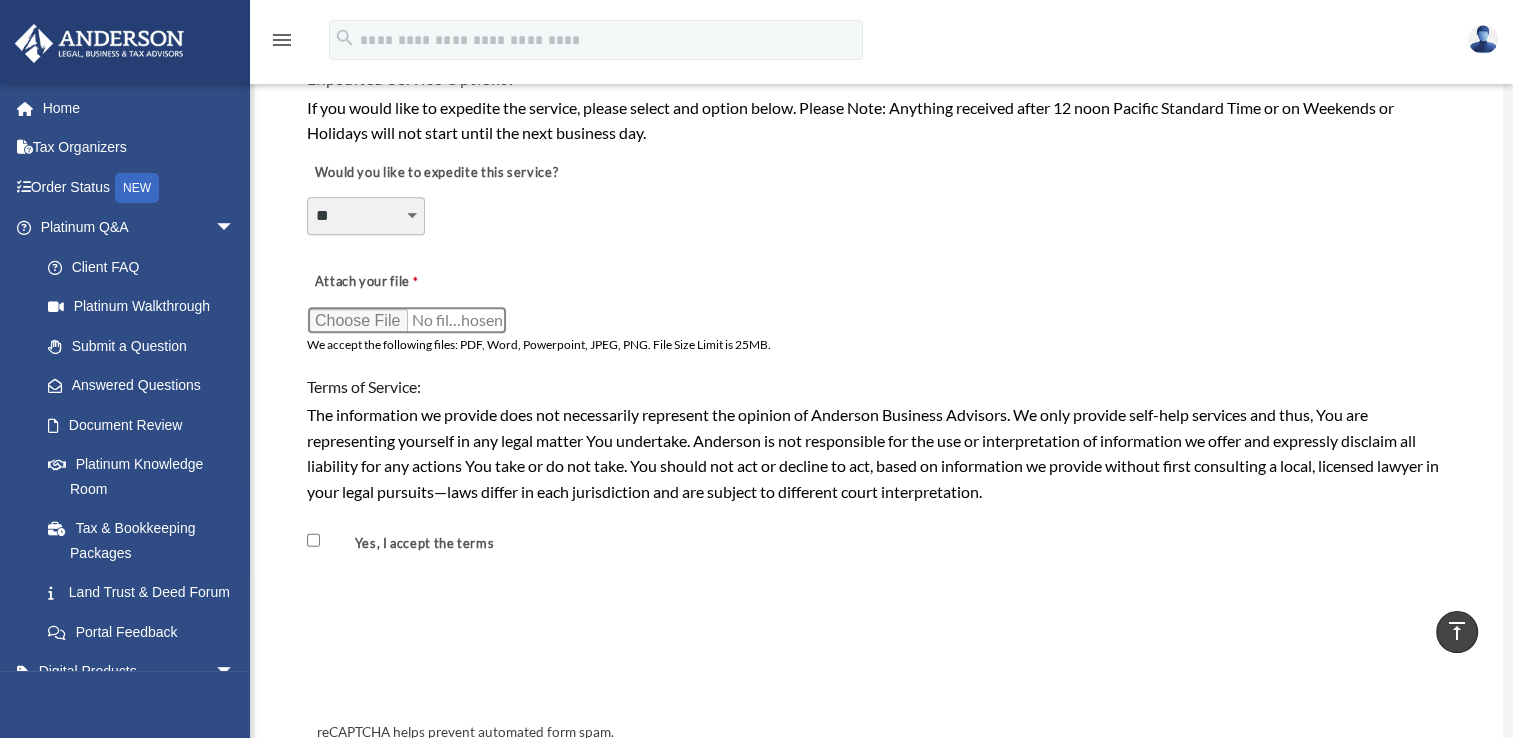 type on "**********" 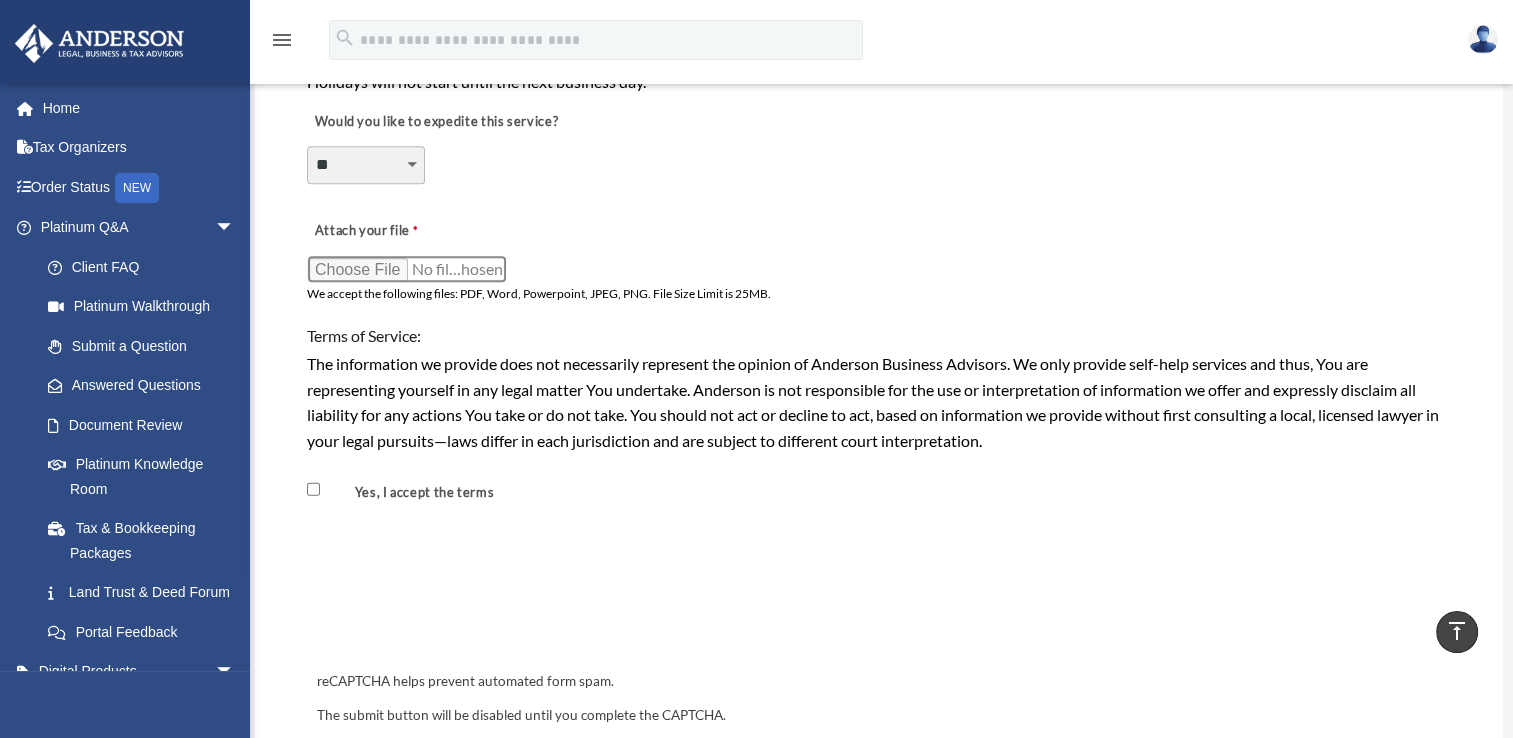 scroll, scrollTop: 1513, scrollLeft: 0, axis: vertical 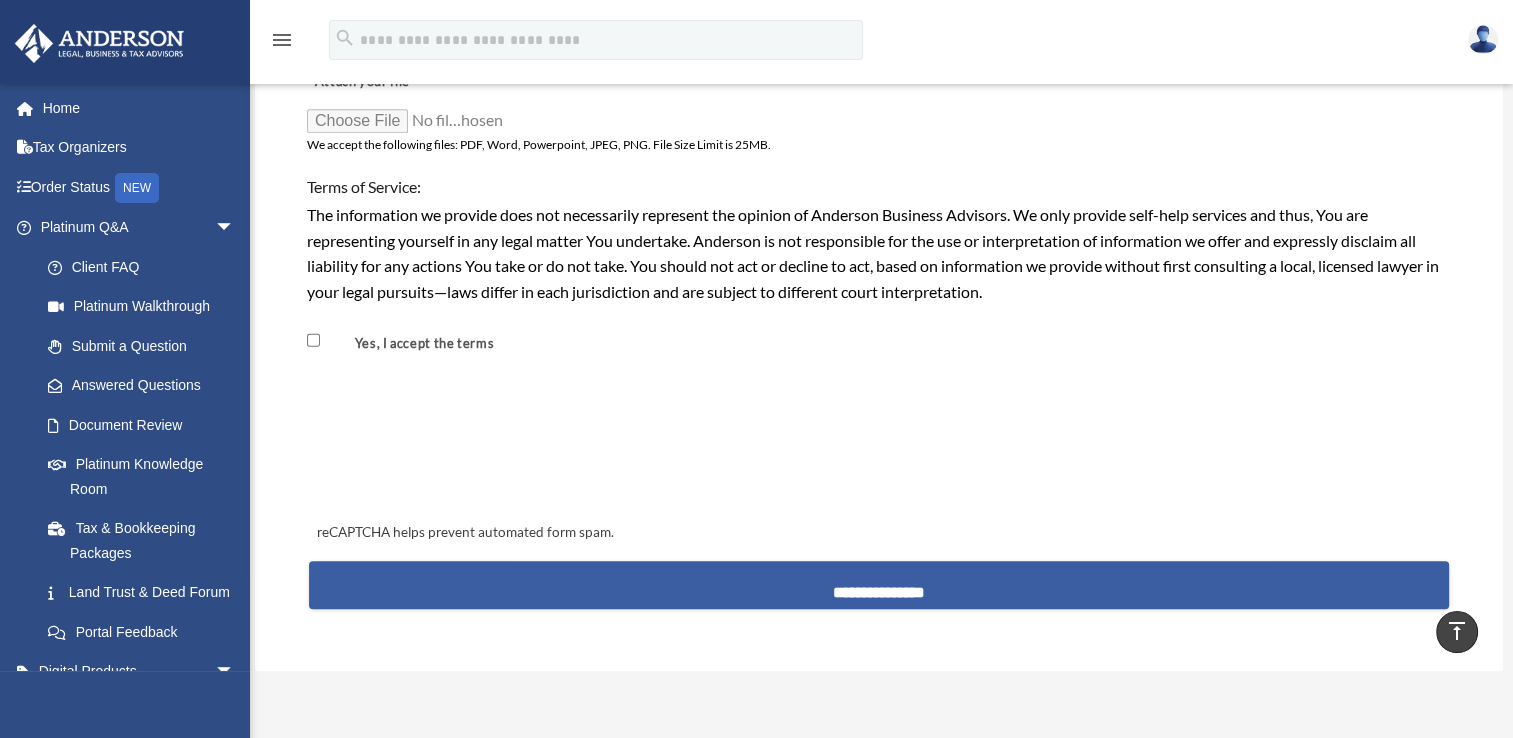 click on "**********" at bounding box center [879, 585] 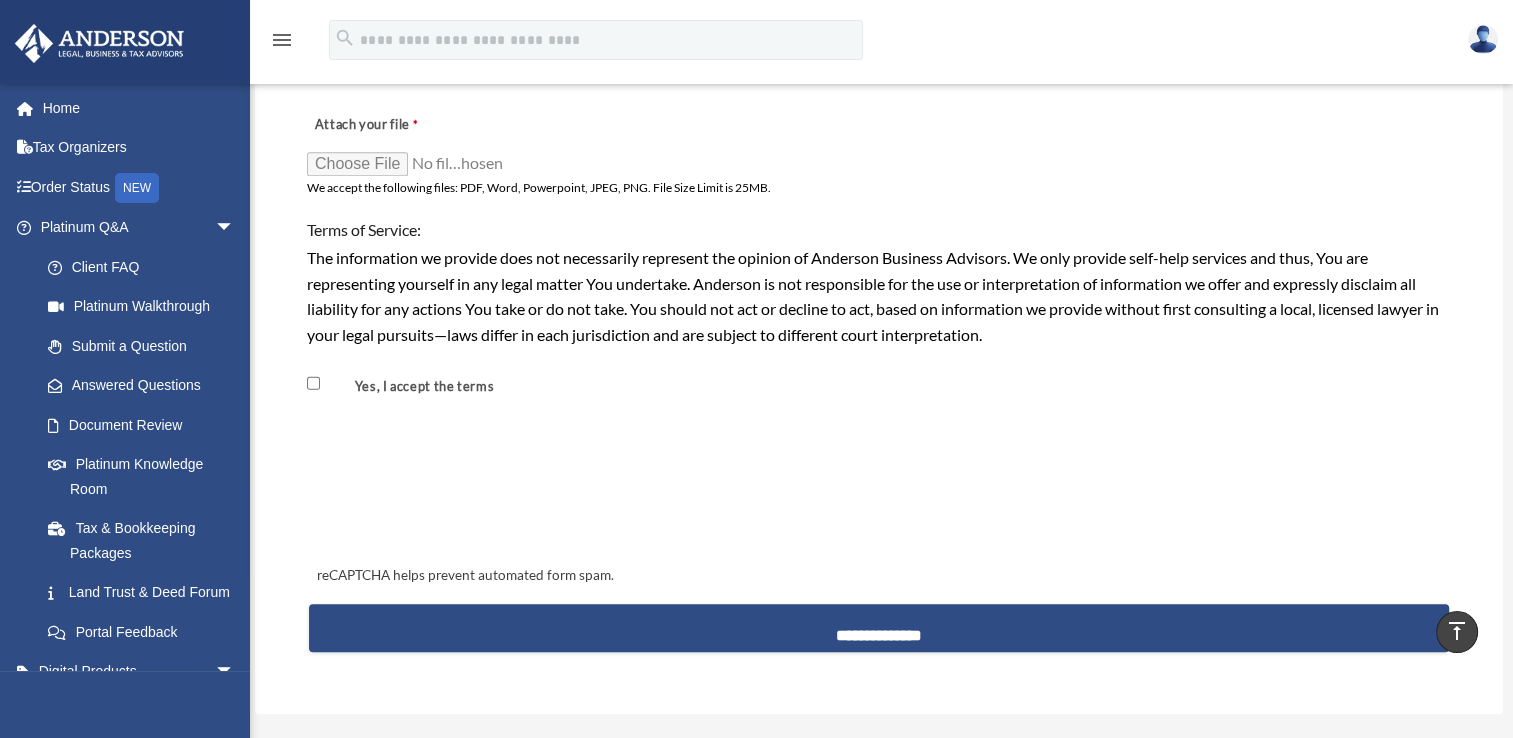 scroll, scrollTop: 1613, scrollLeft: 0, axis: vertical 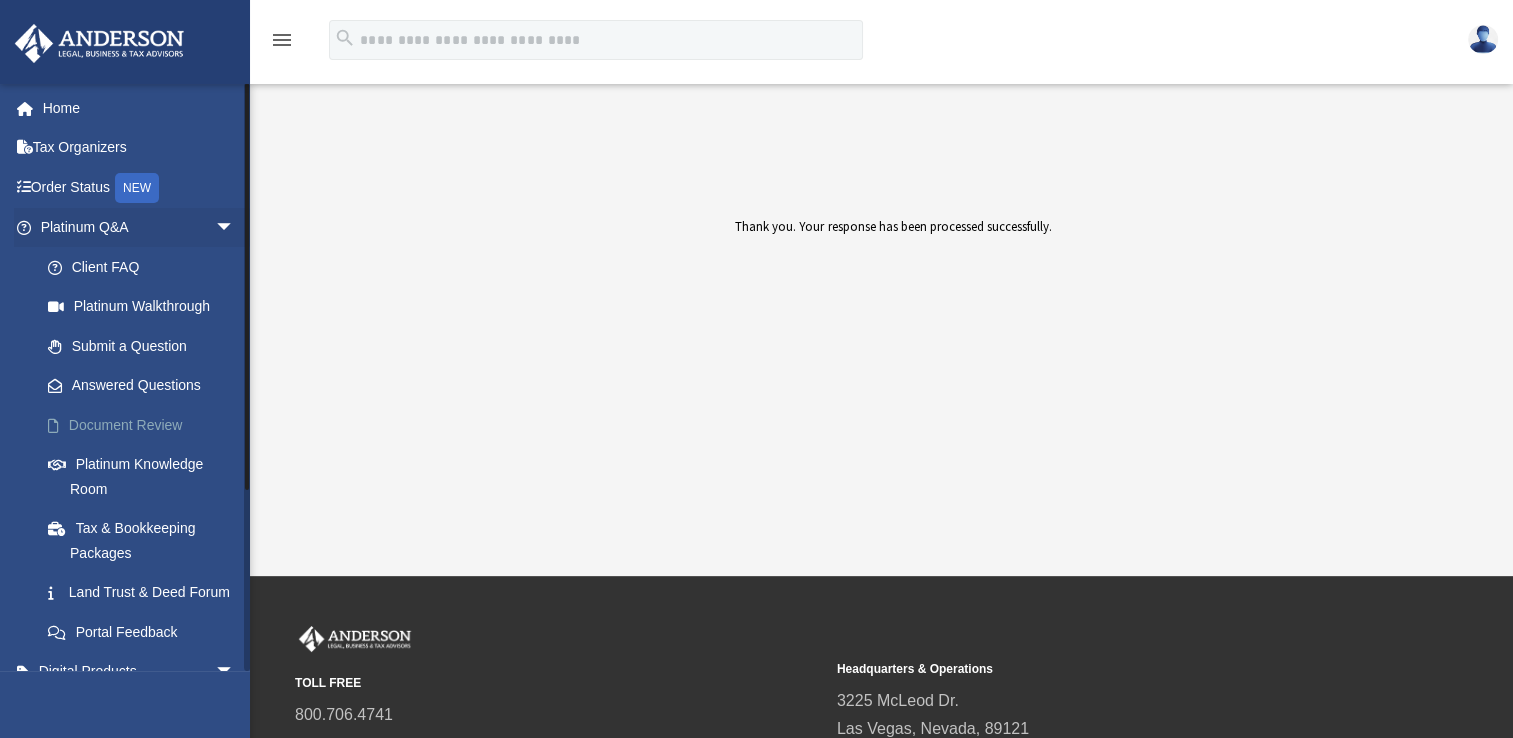 click on "Document Review" at bounding box center [146, 425] 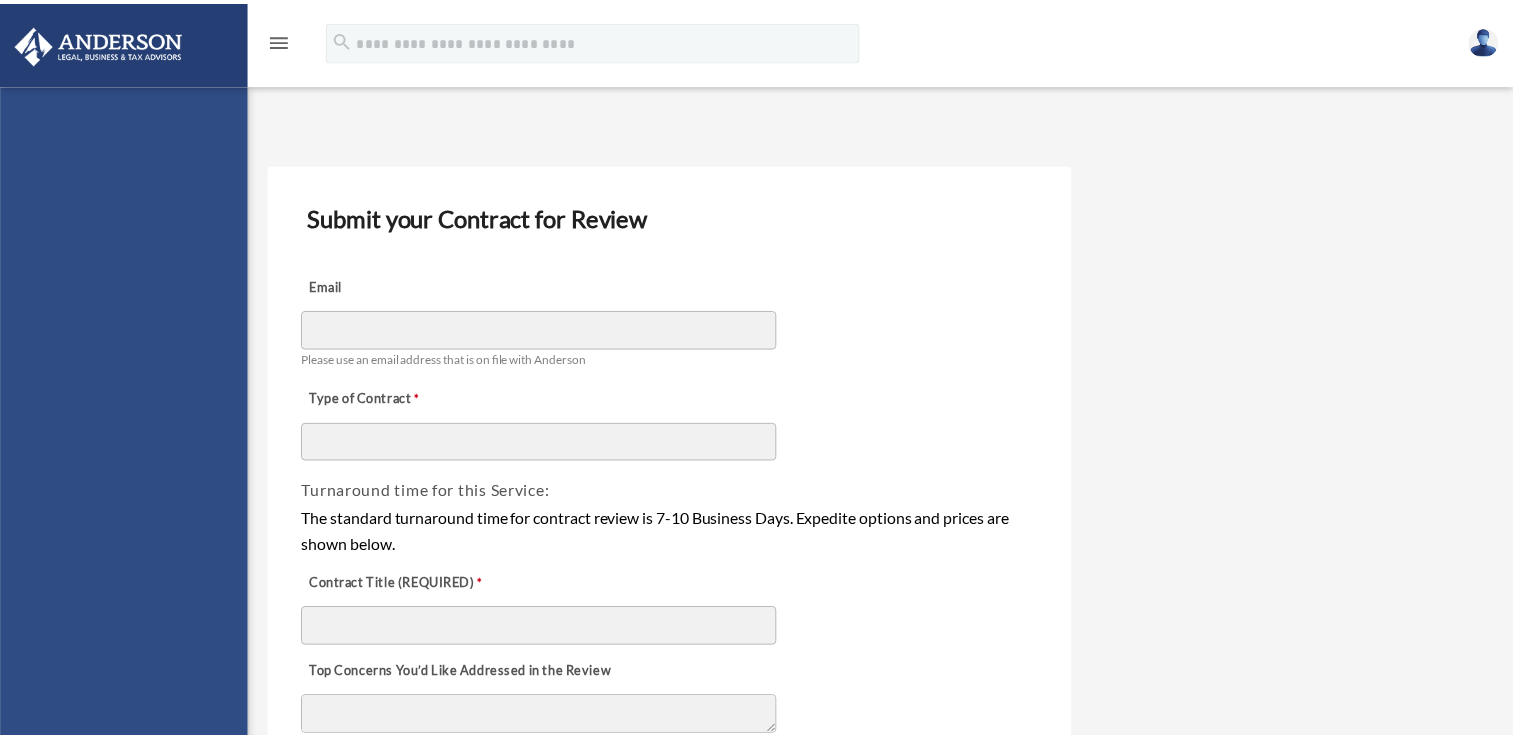 scroll, scrollTop: 0, scrollLeft: 0, axis: both 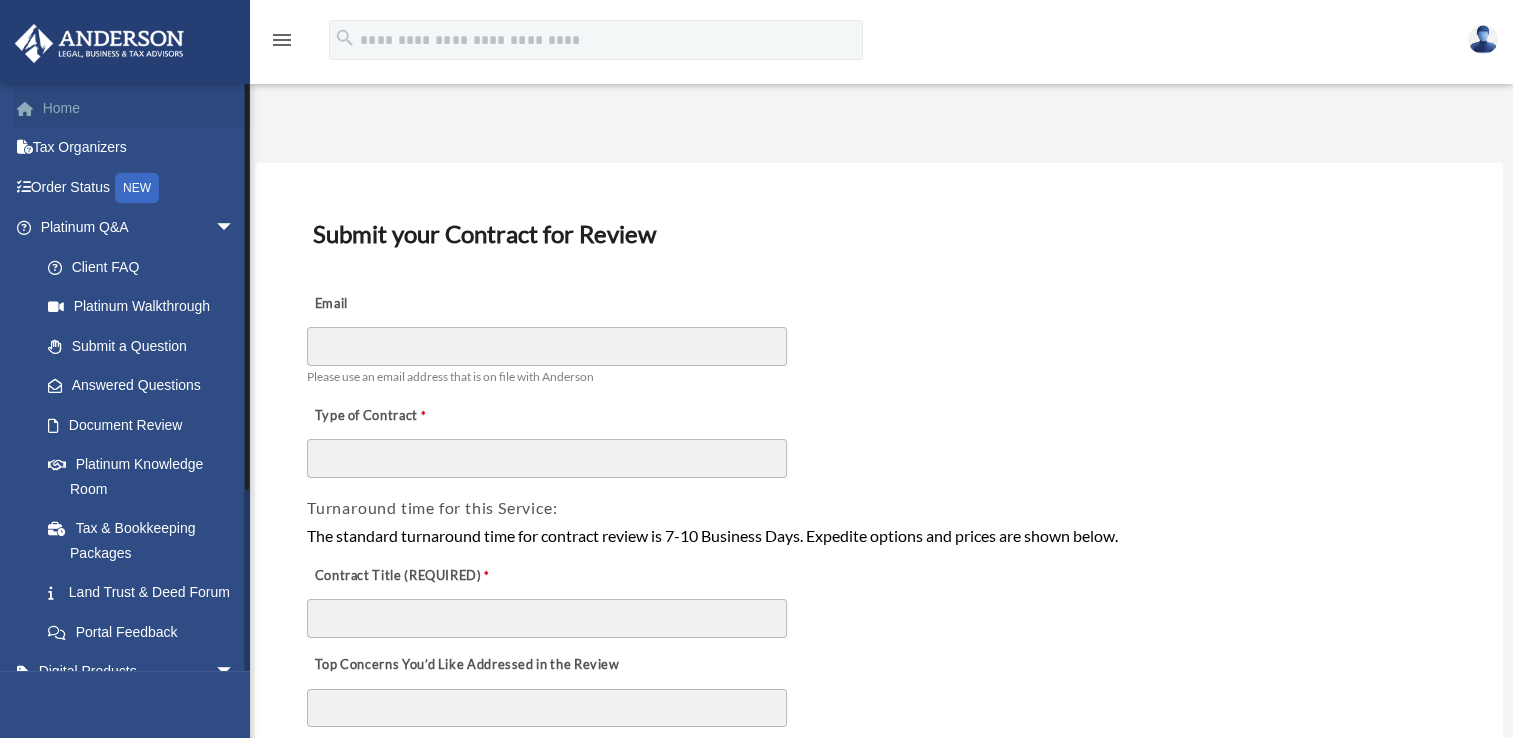 click on "Home" at bounding box center [139, 108] 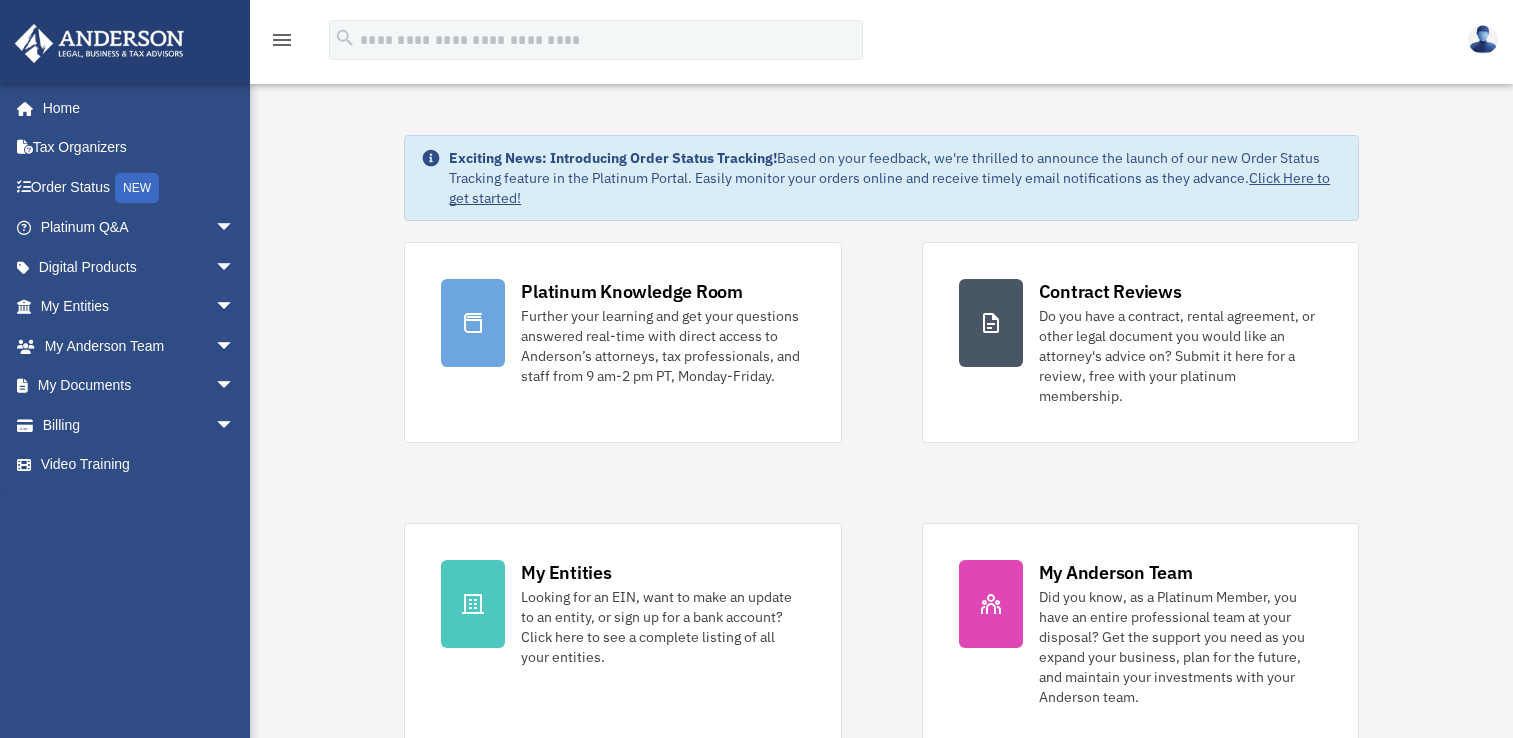 scroll, scrollTop: 0, scrollLeft: 0, axis: both 